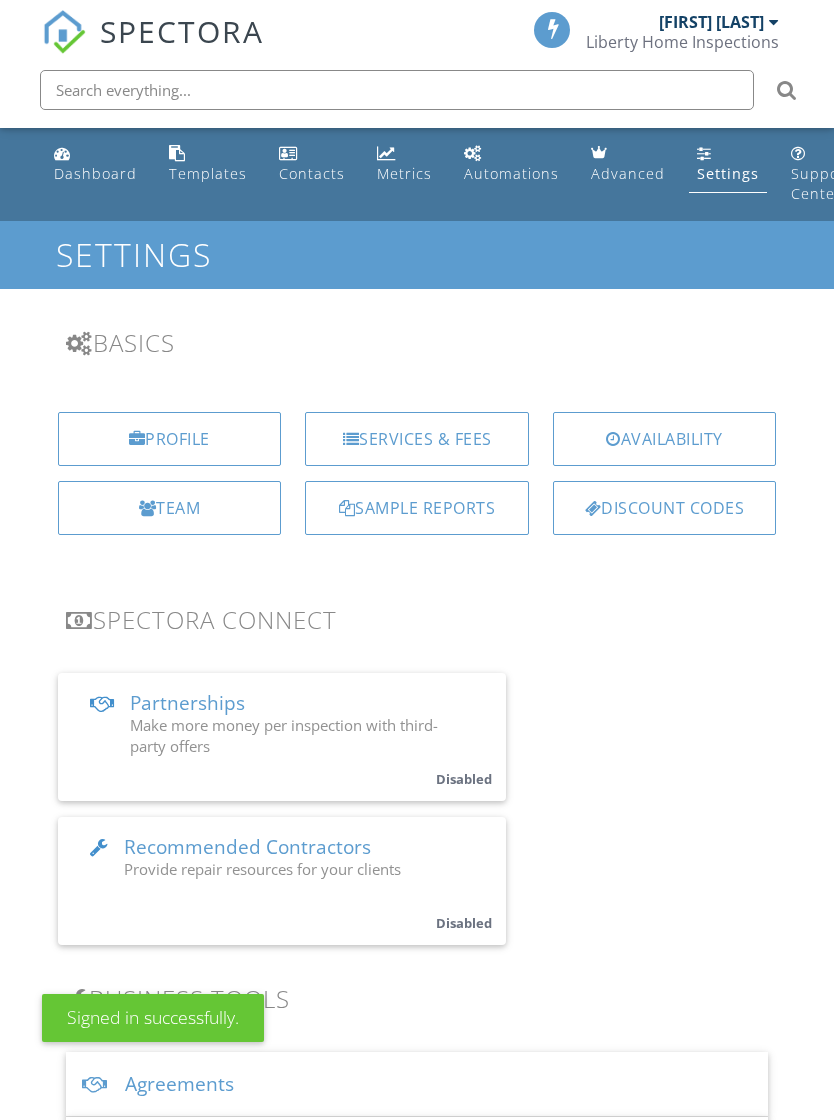 scroll, scrollTop: 0, scrollLeft: 0, axis: both 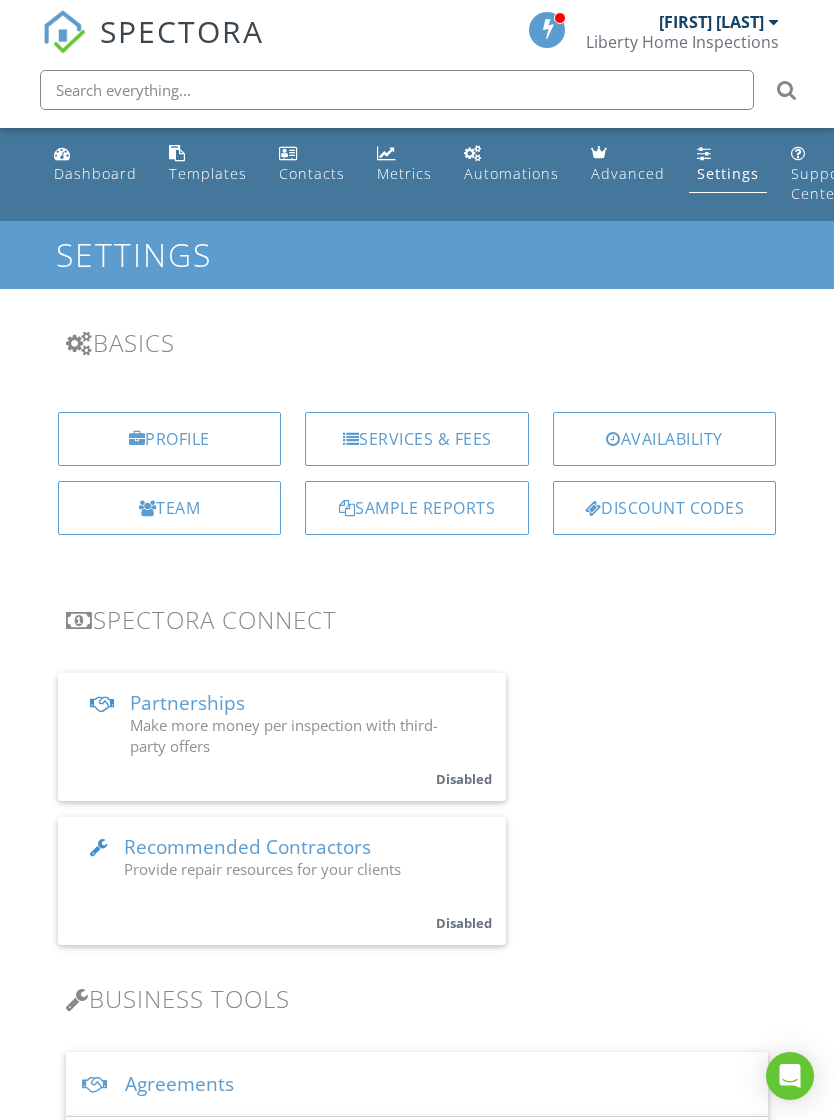 click on "Dashboard" at bounding box center [95, 164] 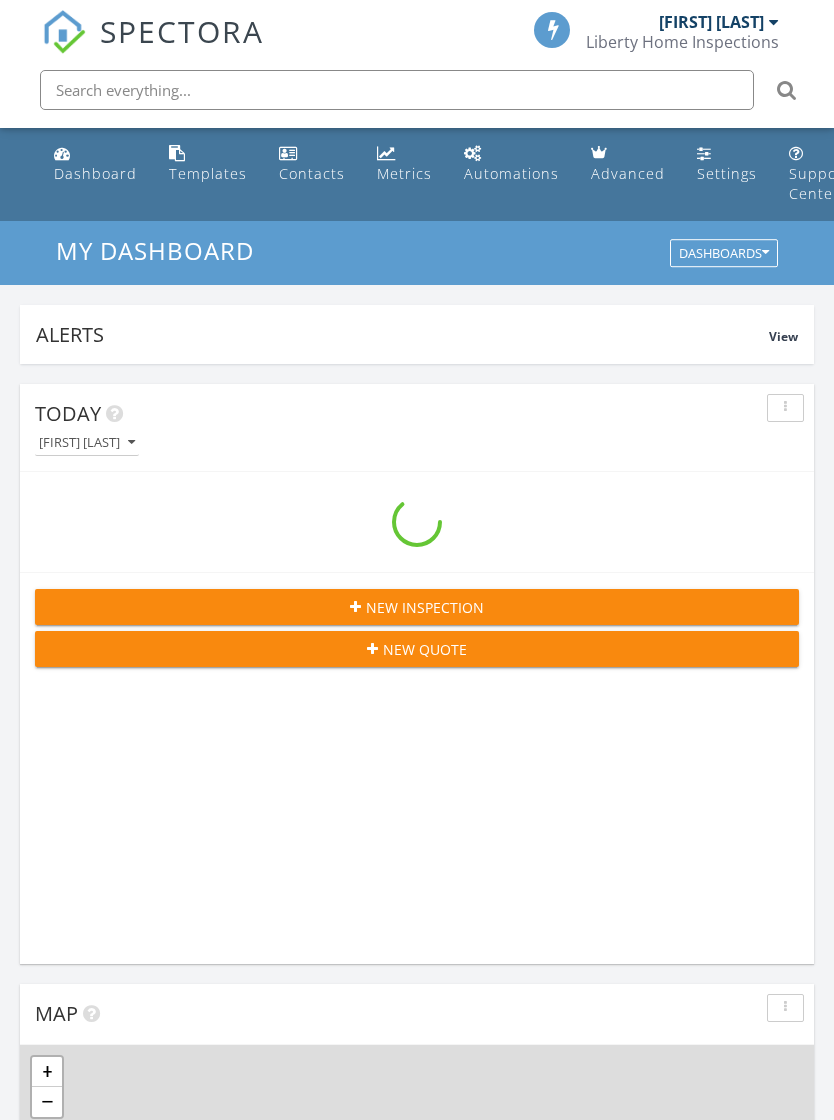 scroll, scrollTop: 0, scrollLeft: 0, axis: both 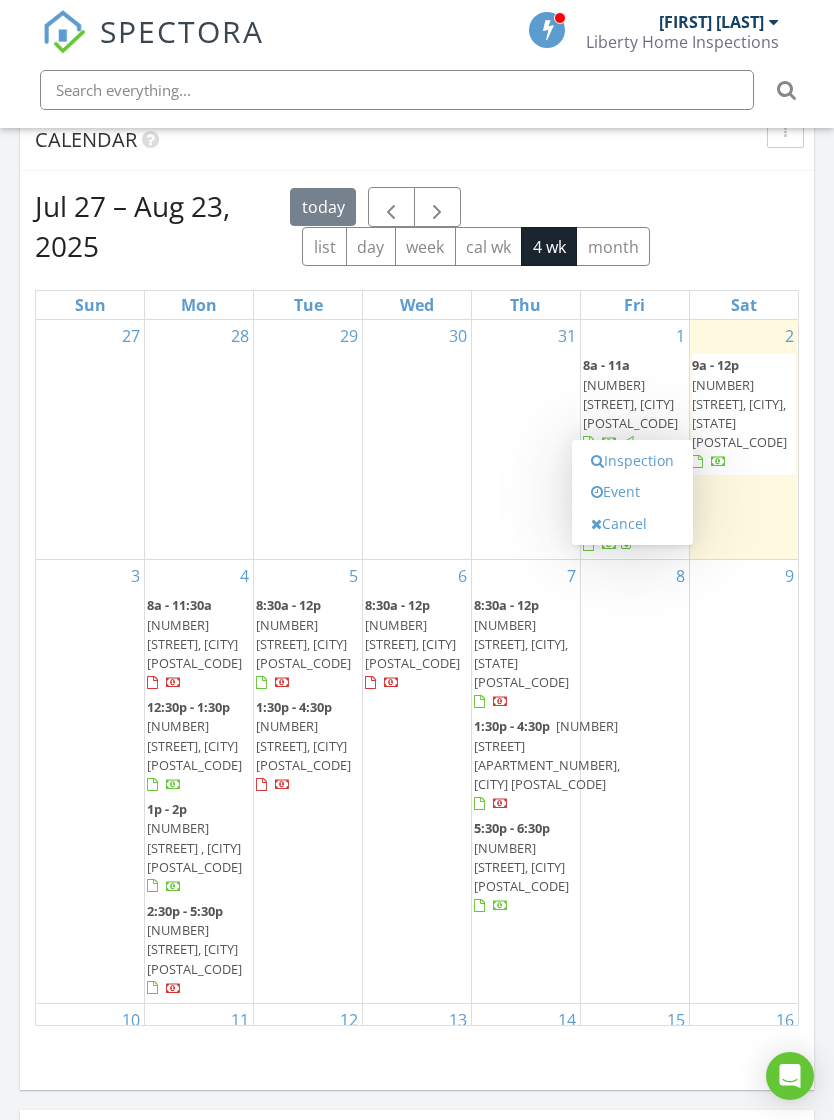 click on "Inspection" at bounding box center [632, 461] 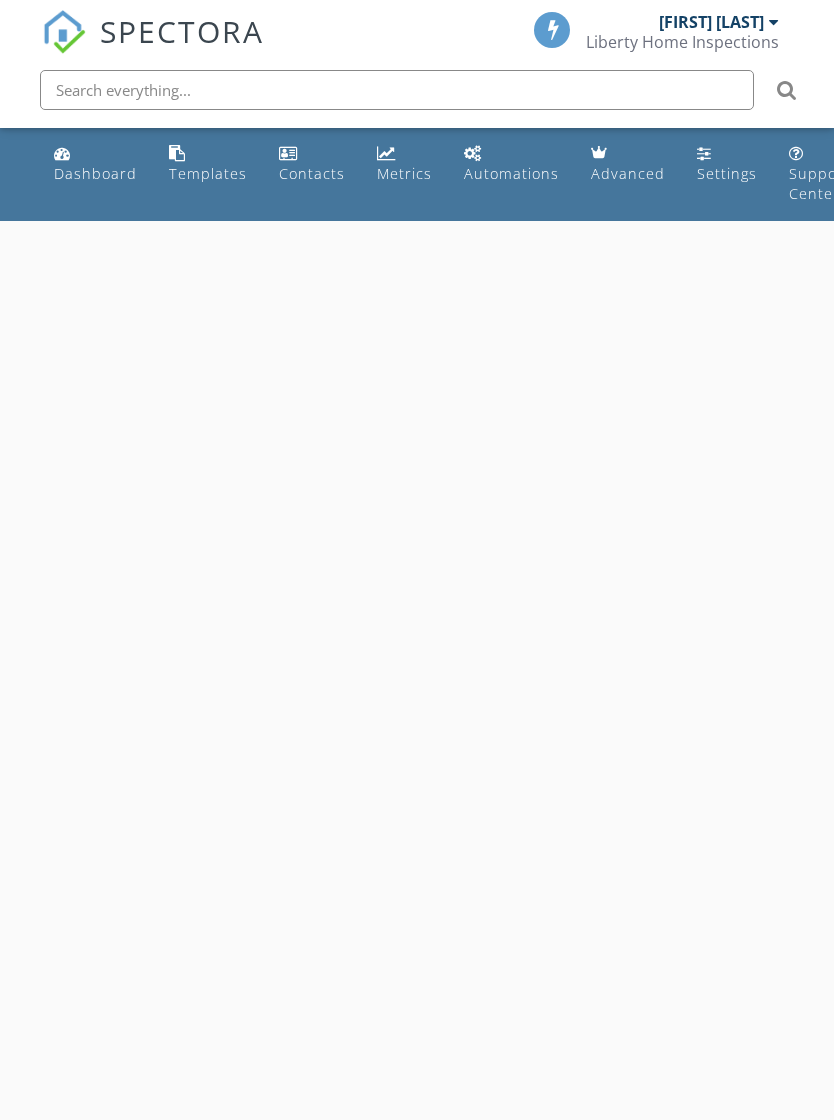 scroll, scrollTop: 0, scrollLeft: 0, axis: both 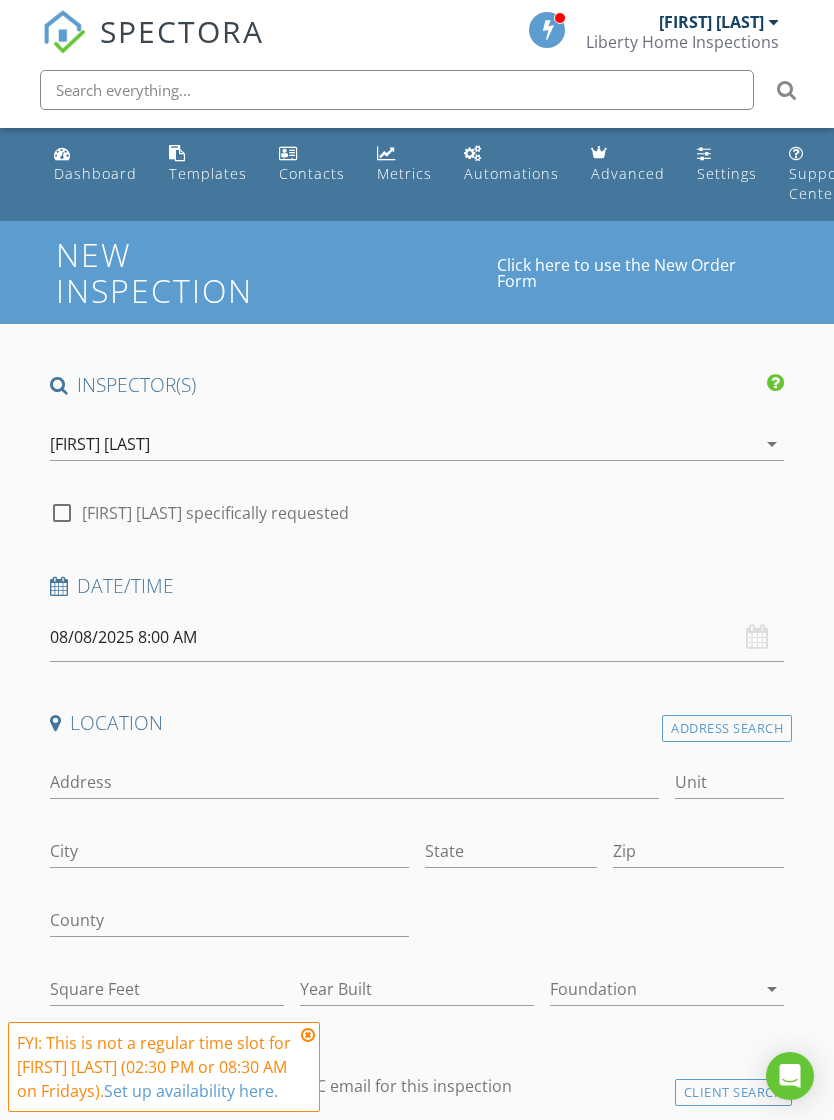 click at bounding box center [62, 513] 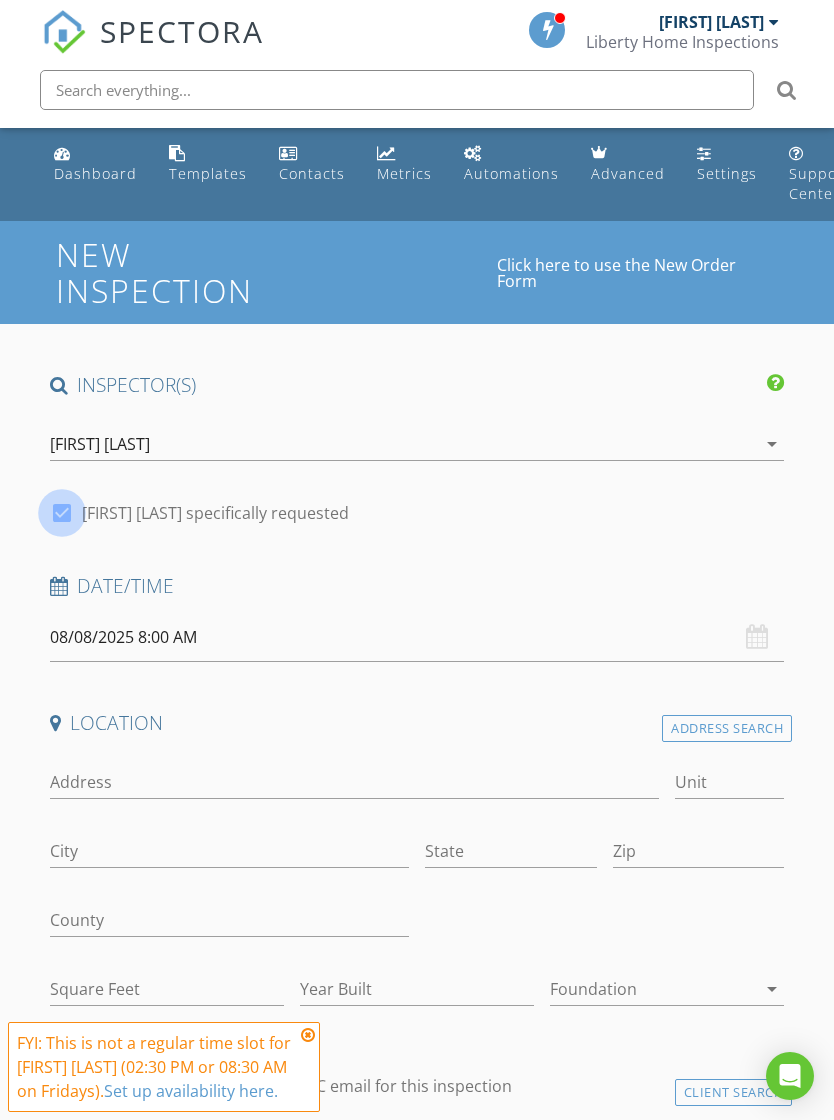 checkbox on "true" 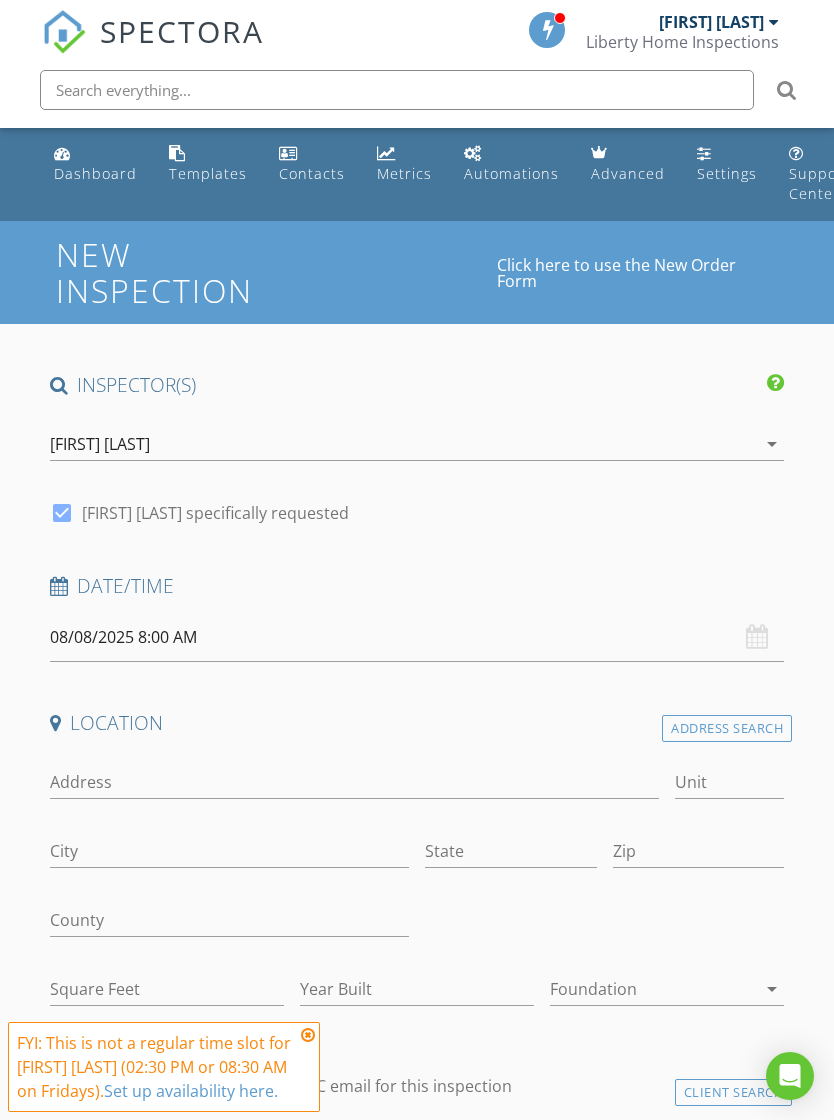 click on "08/08/2025 8:00 AM" at bounding box center [417, 637] 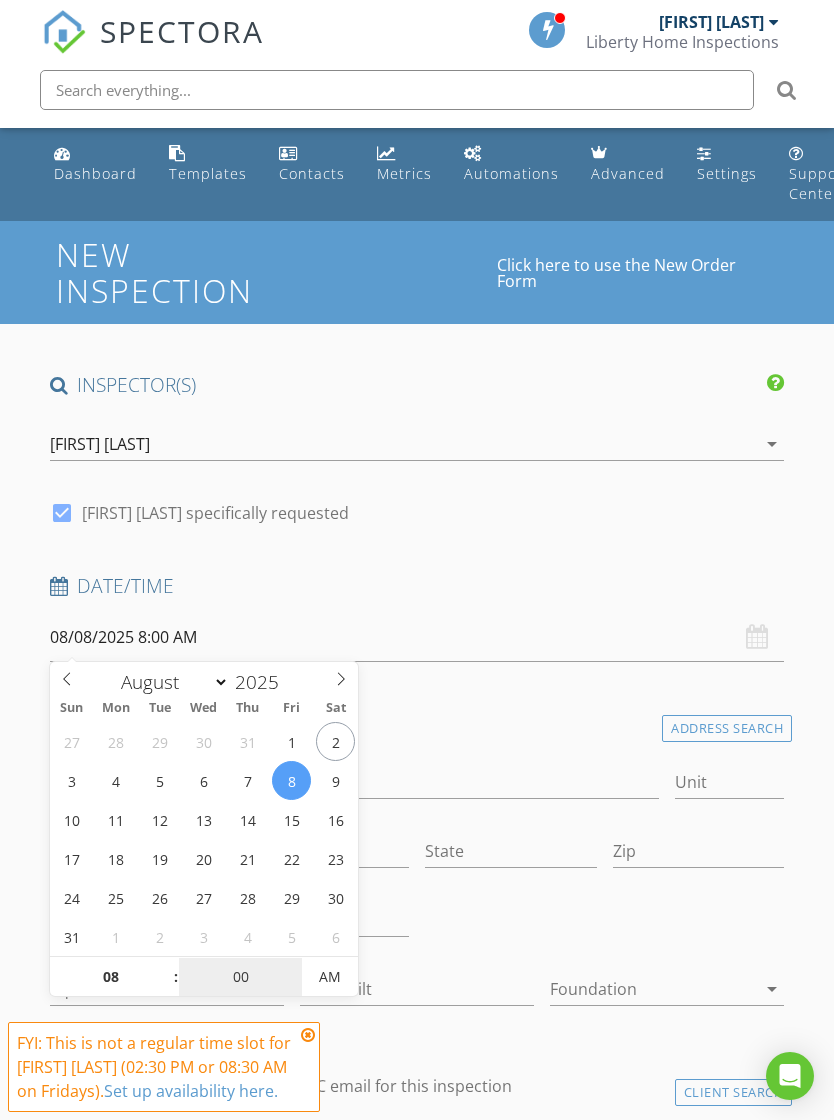 click on "00" at bounding box center (240, 978) 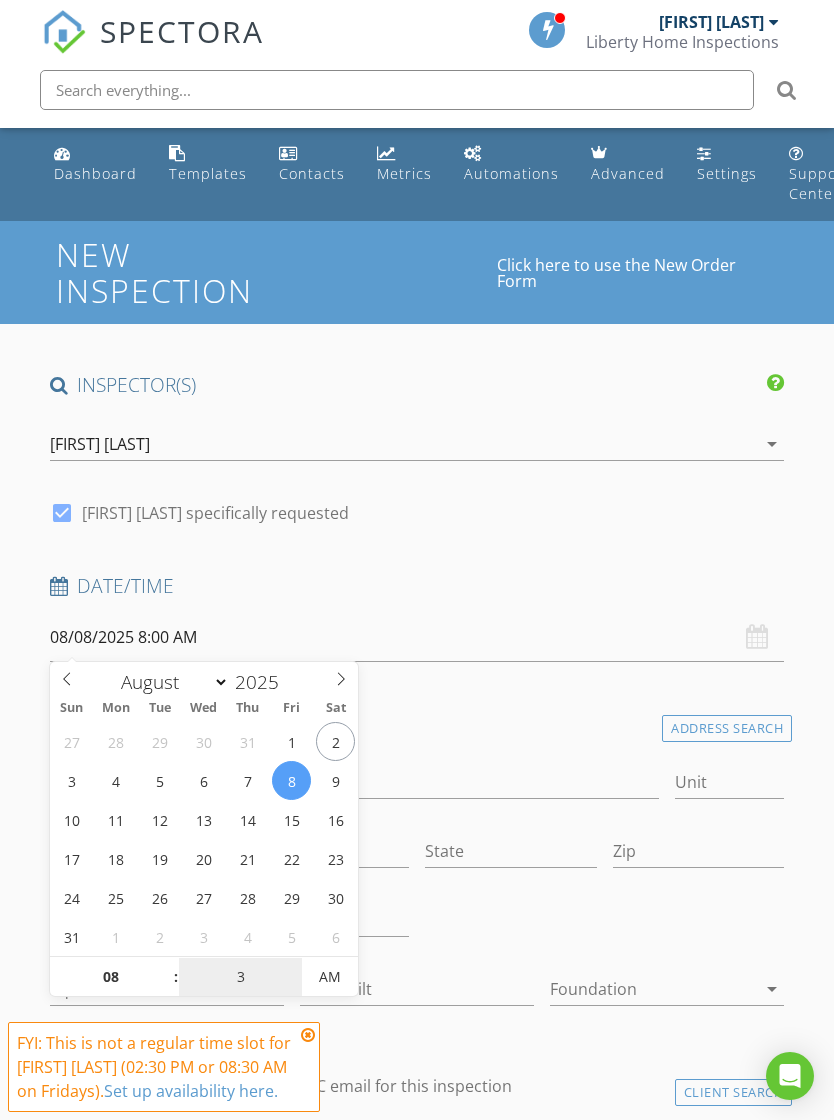 scroll, scrollTop: 248, scrollLeft: 0, axis: vertical 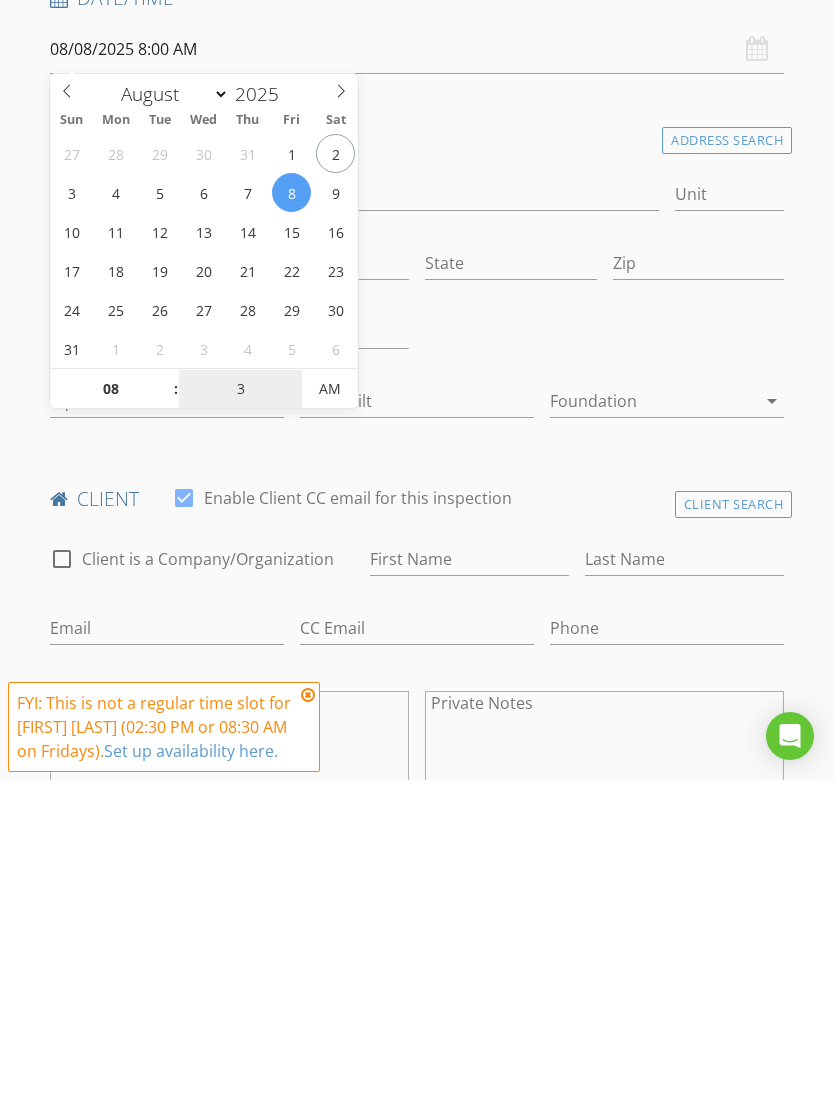 type on "30" 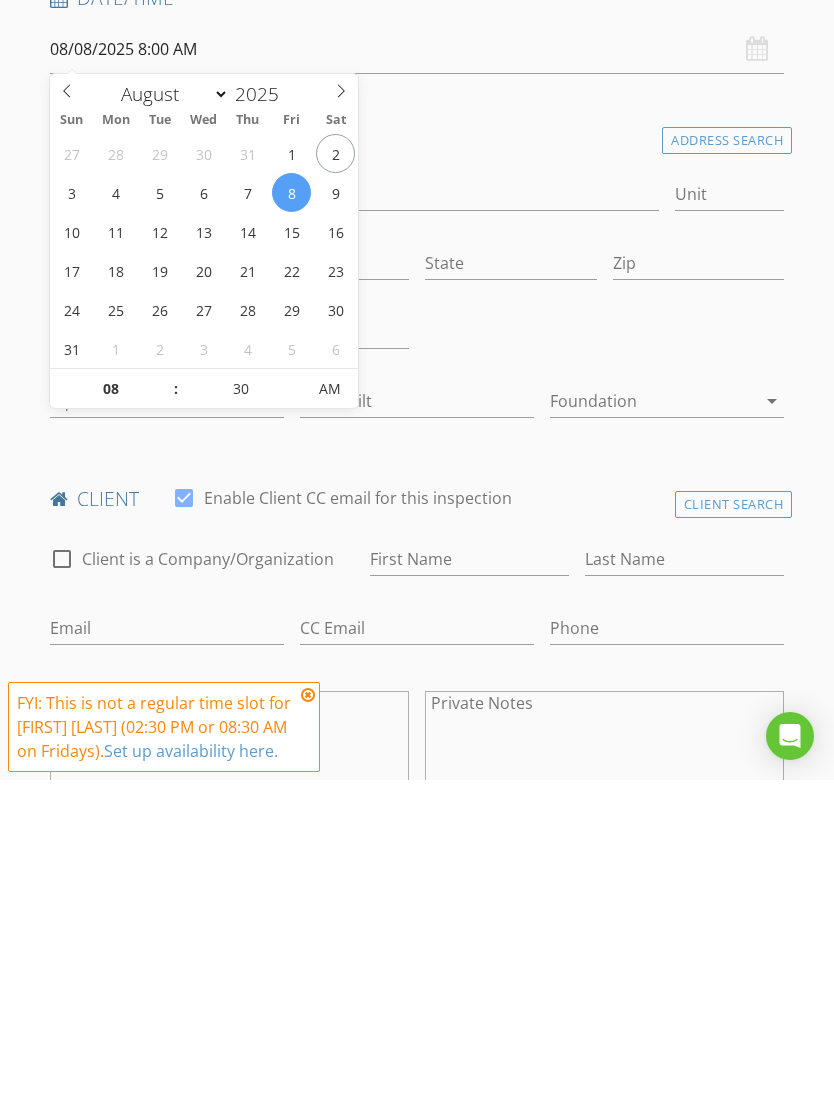 type on "08/08/2025 8:30 AM" 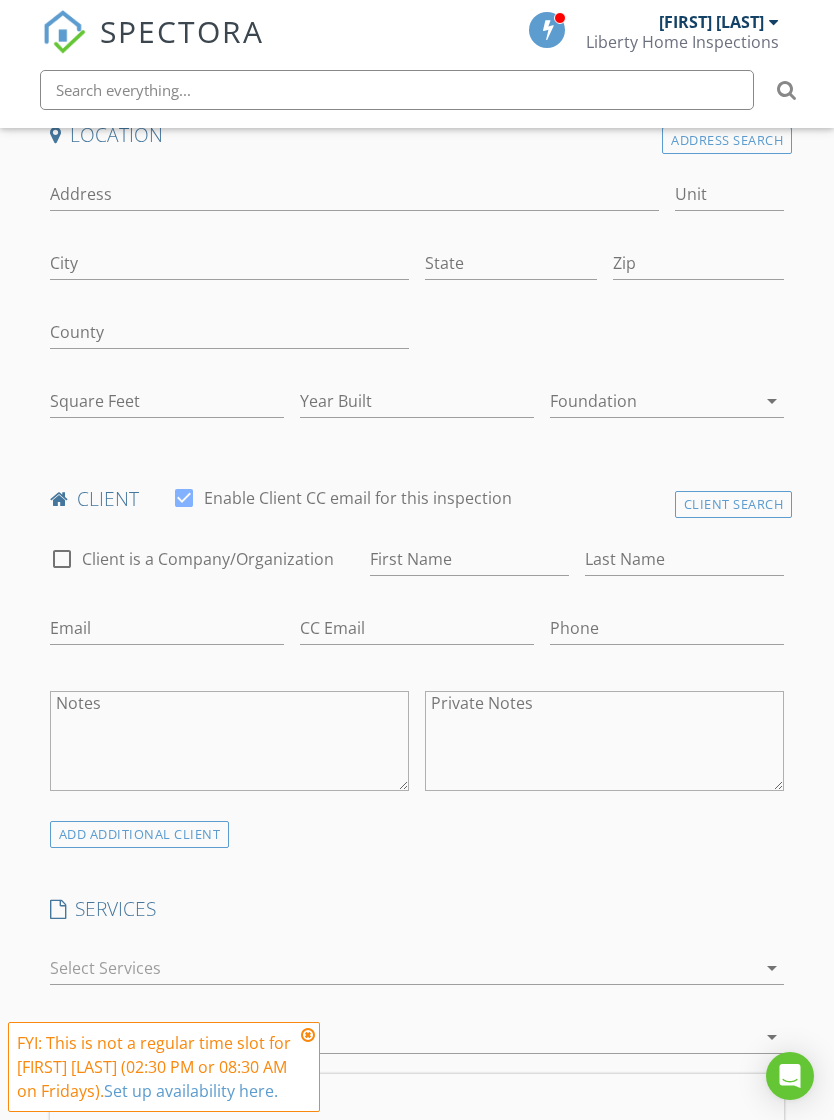 click on "INSPECTOR(S)
check_box   Bobby Flores   PRIMARY   Bobby Flores arrow_drop_down   check_box Bobby Flores specifically requested
Date/Time
08/08/2025 8:30 AM
Location
Address Search       Address   Unit   City   State   Zip   County     Square Feet   Year Built   Foundation arrow_drop_down
client
check_box Enable Client CC email for this inspection   Client Search     check_box_outline_blank Client is a Company/Organization     First Name   Last Name   Email   CC Email   Phone           Notes   Private Notes
ADD ADDITIONAL client
SERVICES
check_box_outline_blank   Commercial Inspection   check_box_outline_blank   New Service   check_box_outline_blank   Re-inspection   check_box_outline_blank   New Service   check_box_outline_blank   New Service   check_box_outline_blank" at bounding box center (417, 1238) 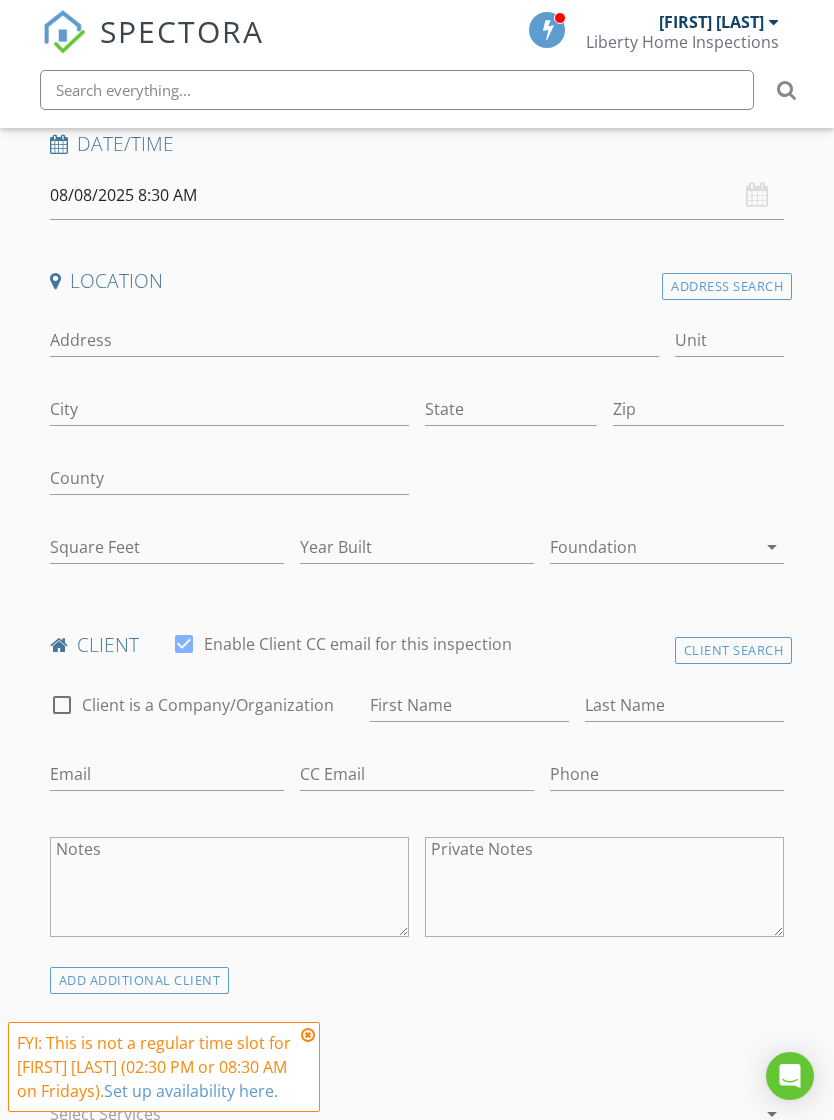scroll, scrollTop: 441, scrollLeft: 0, axis: vertical 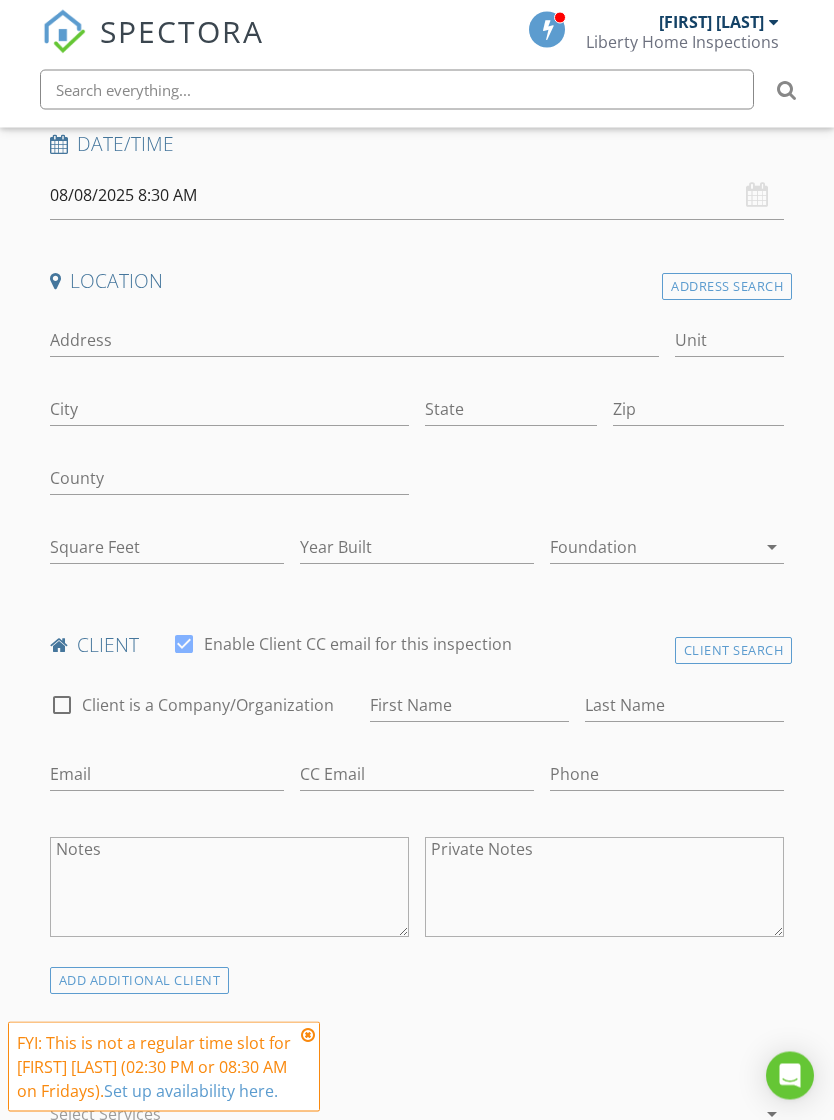 click on "Address" at bounding box center (354, 345) 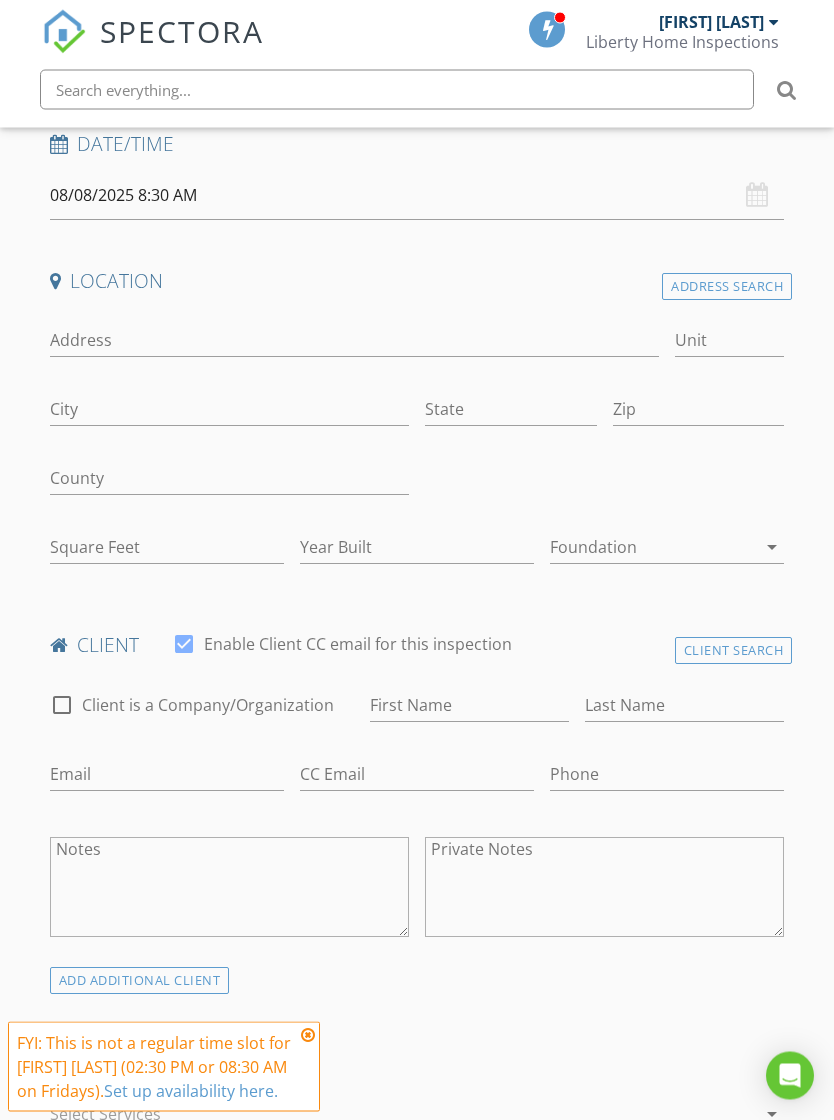 scroll, scrollTop: 442, scrollLeft: 0, axis: vertical 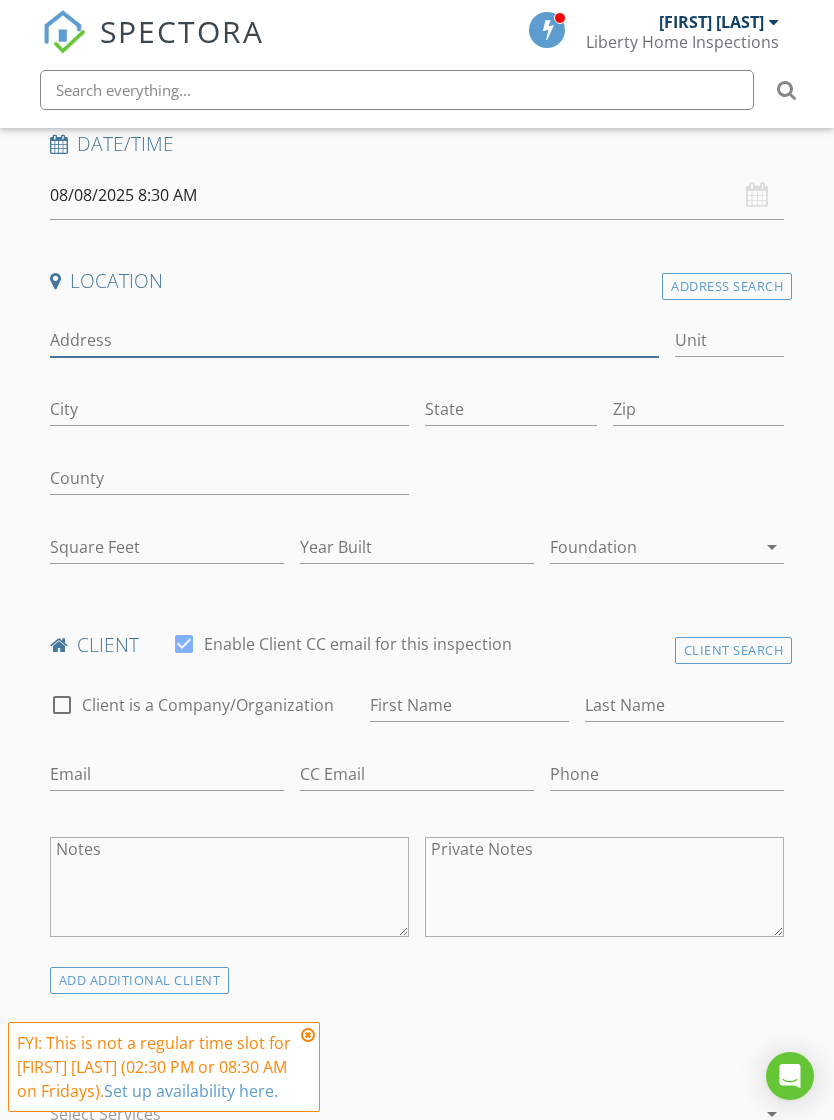 click on "Address" at bounding box center (354, 340) 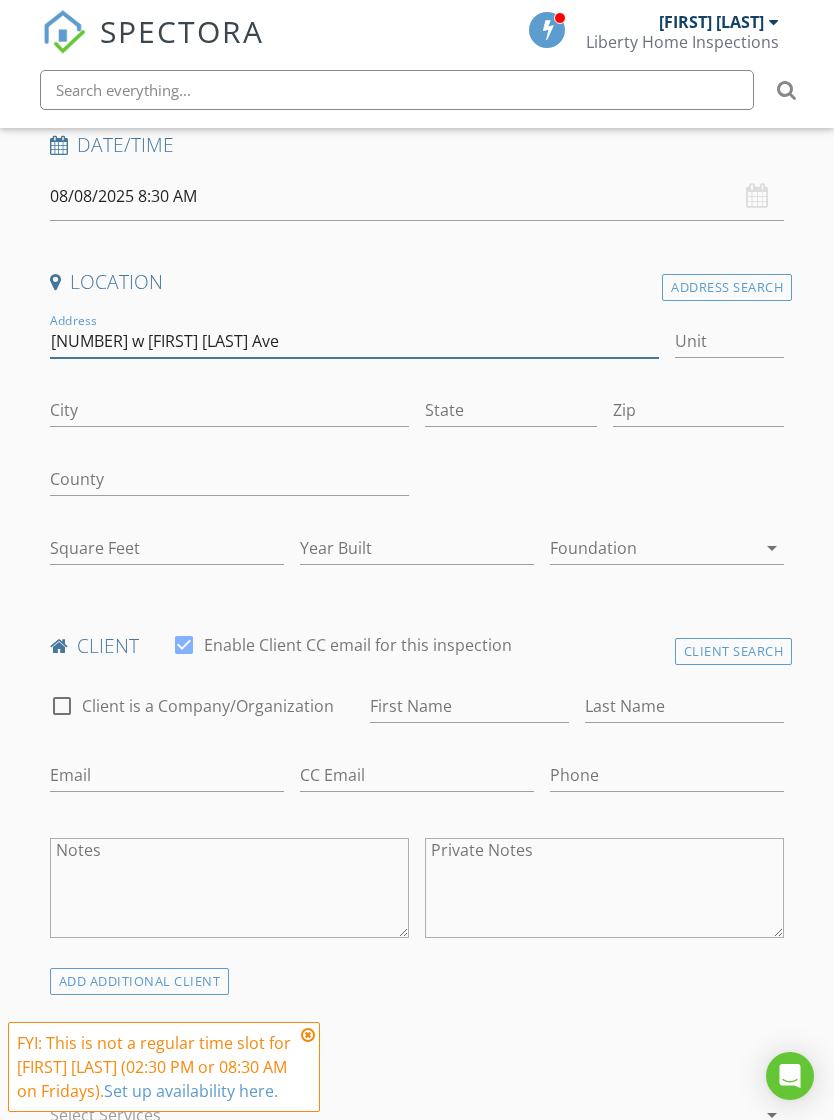 type on "3212 w John day Ave" 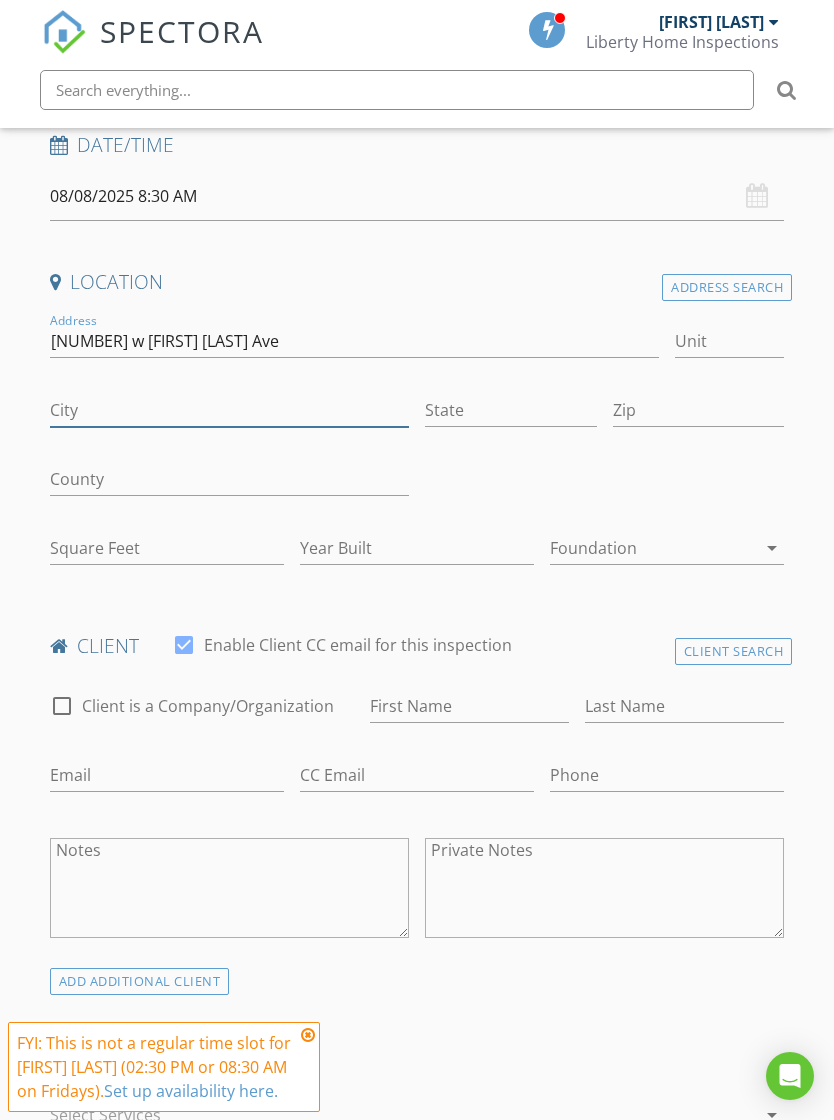 click on "City" at bounding box center [229, 410] 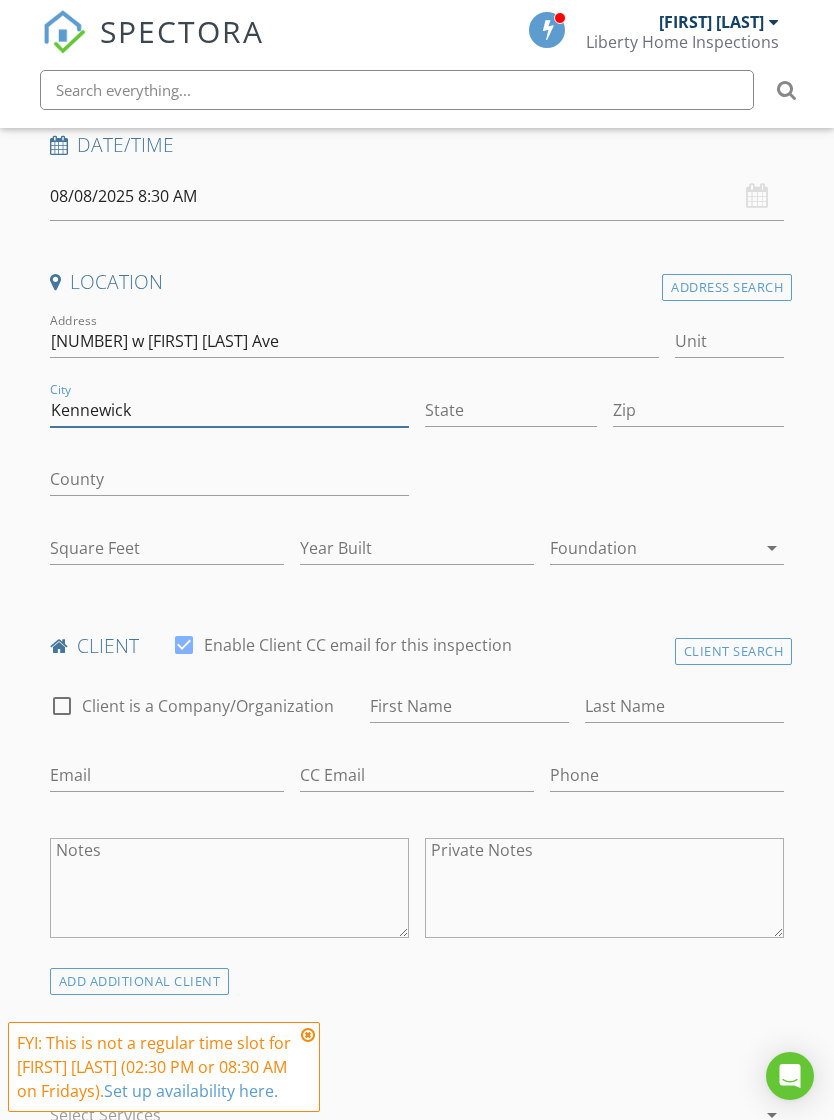 type on "Kennewick" 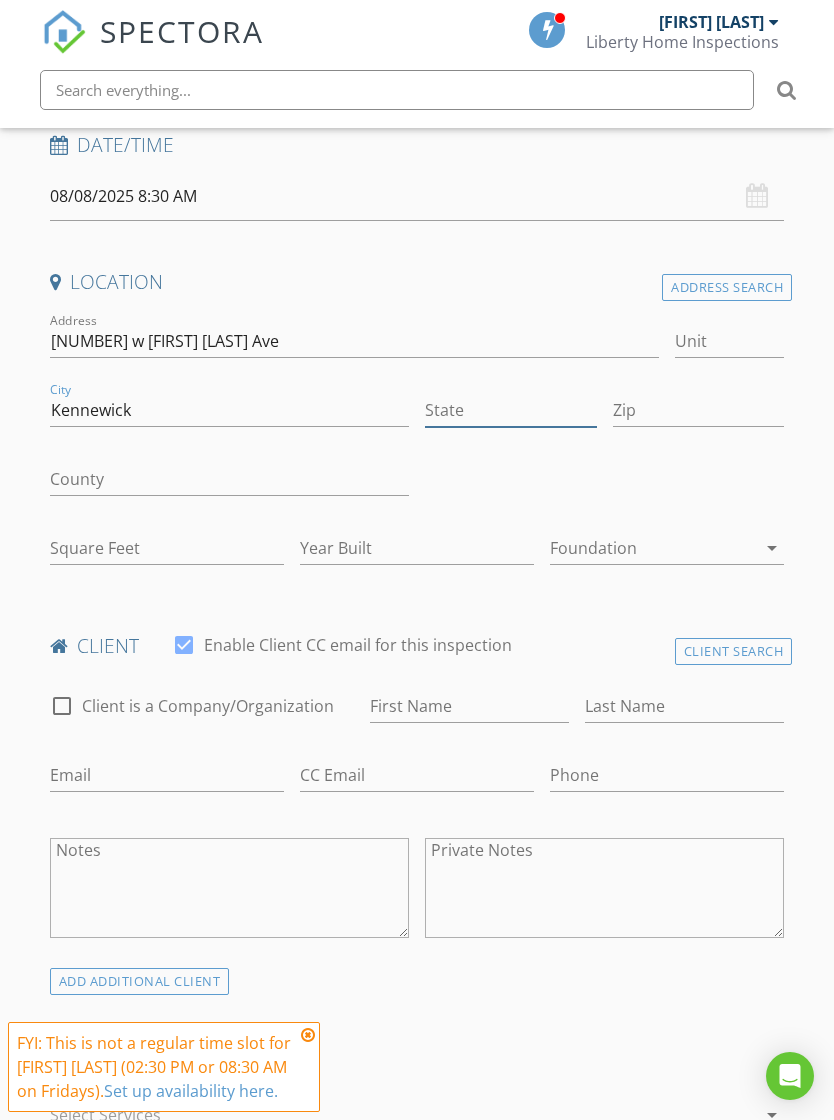 click on "State" at bounding box center [511, 410] 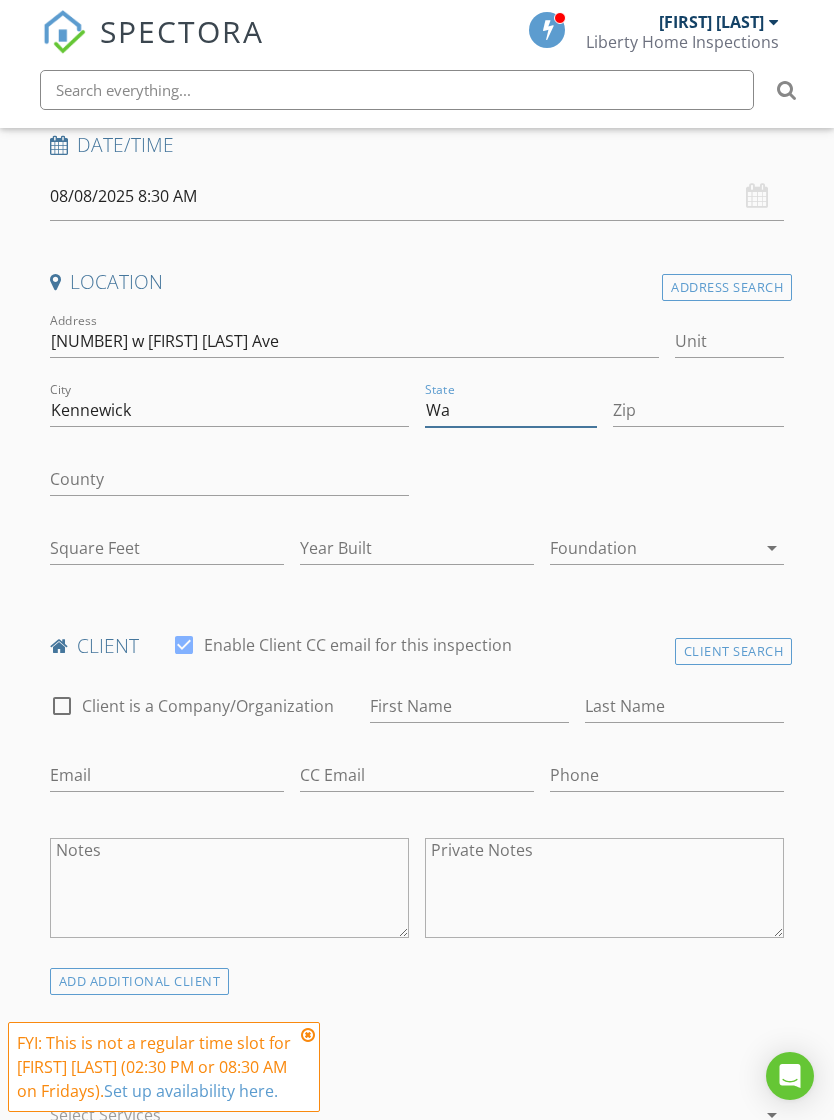 type on "Wa" 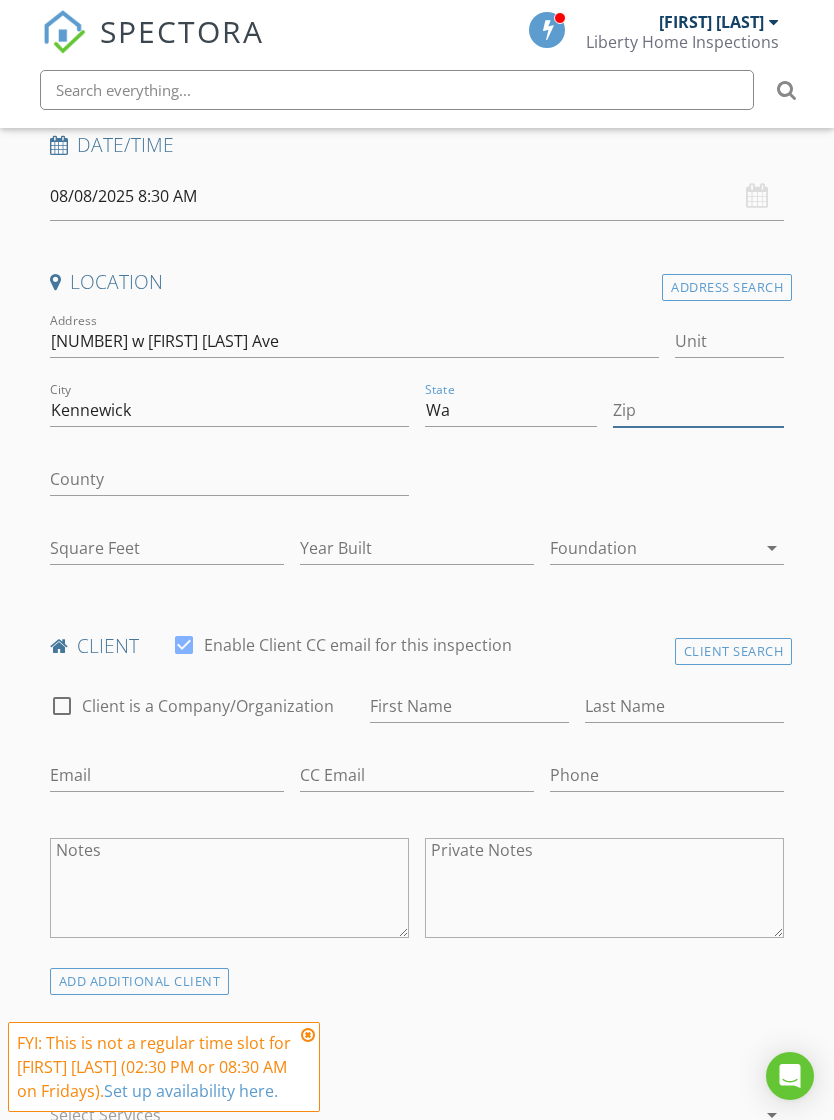 click on "Zip" at bounding box center [699, 410] 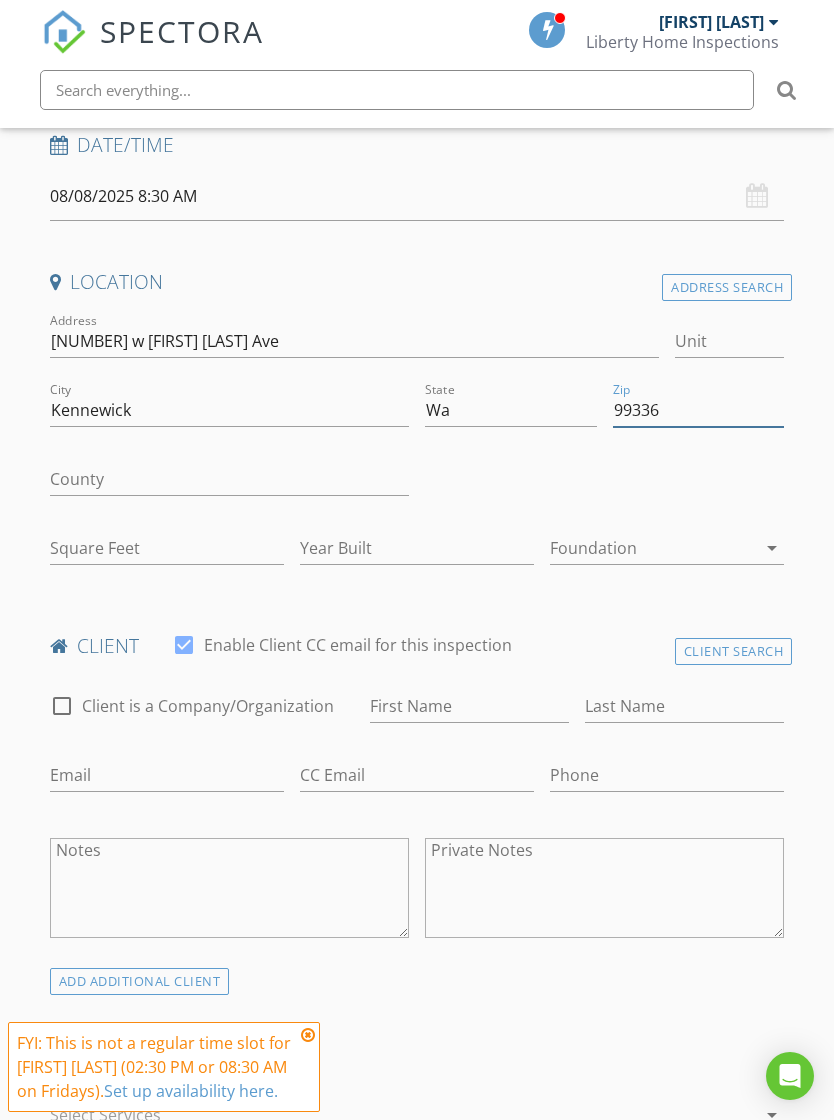 type on "99336" 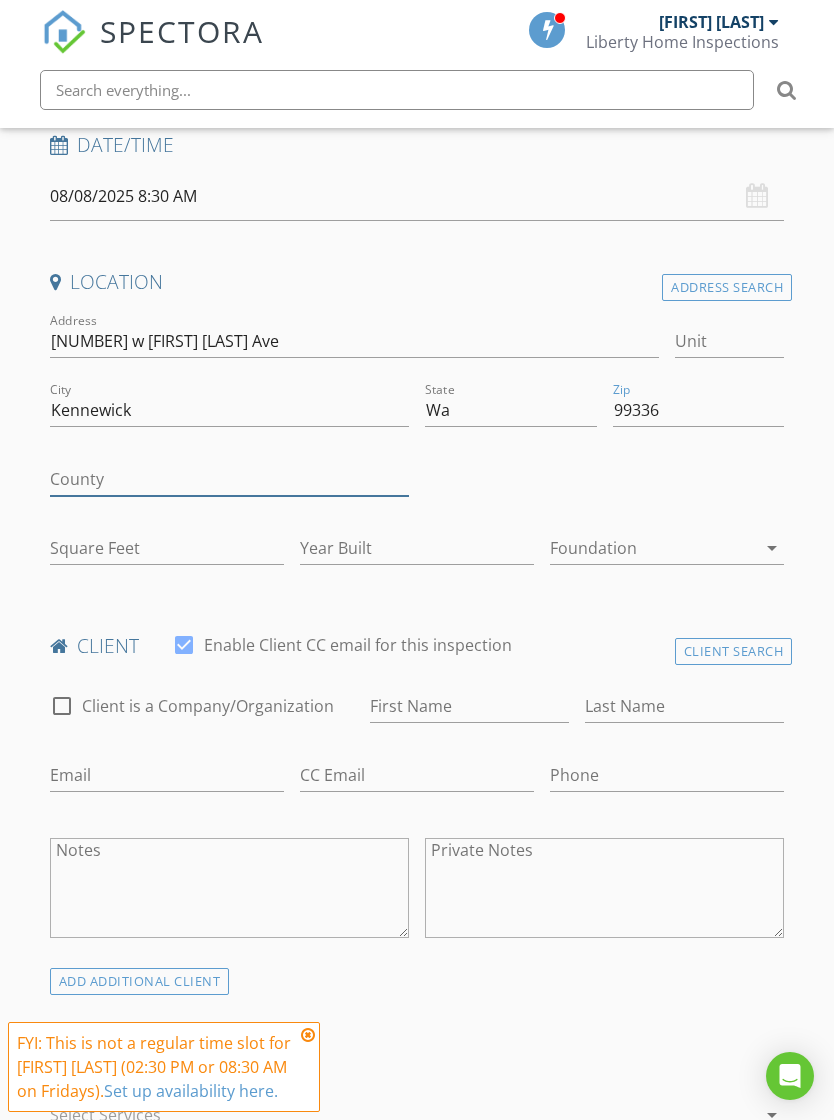 click on "County" at bounding box center (229, 479) 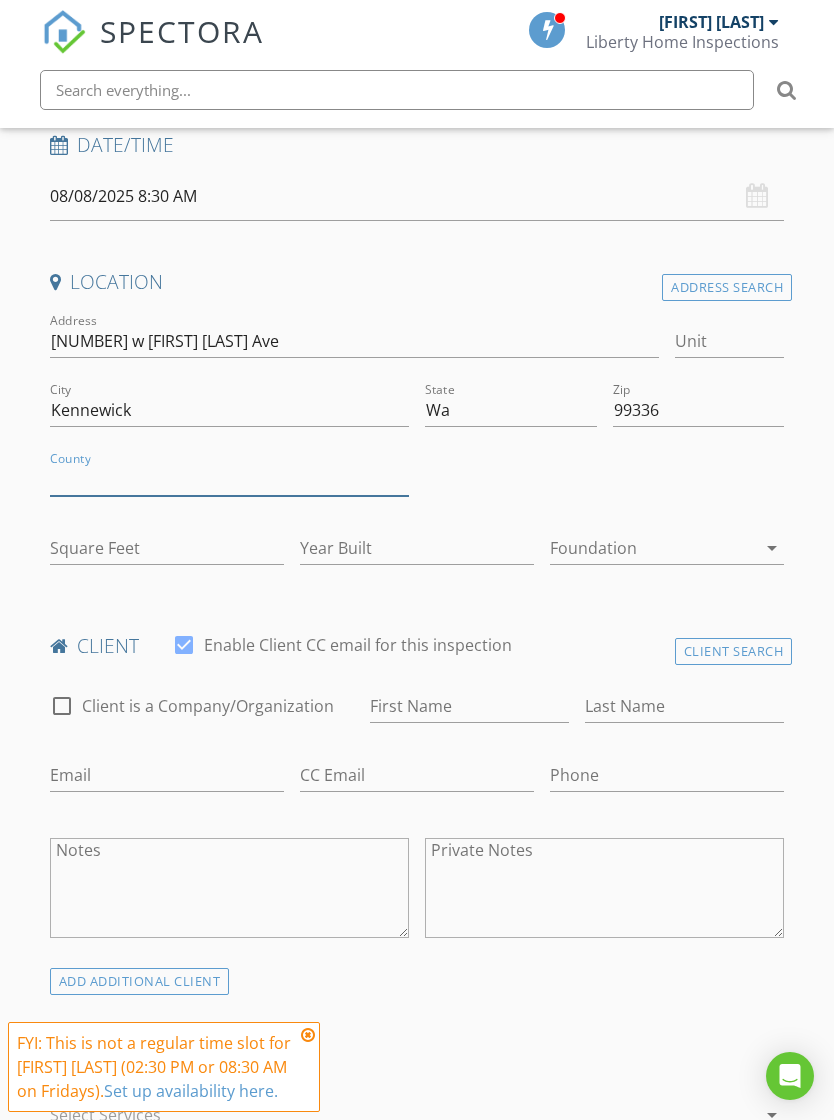 type on "1400" 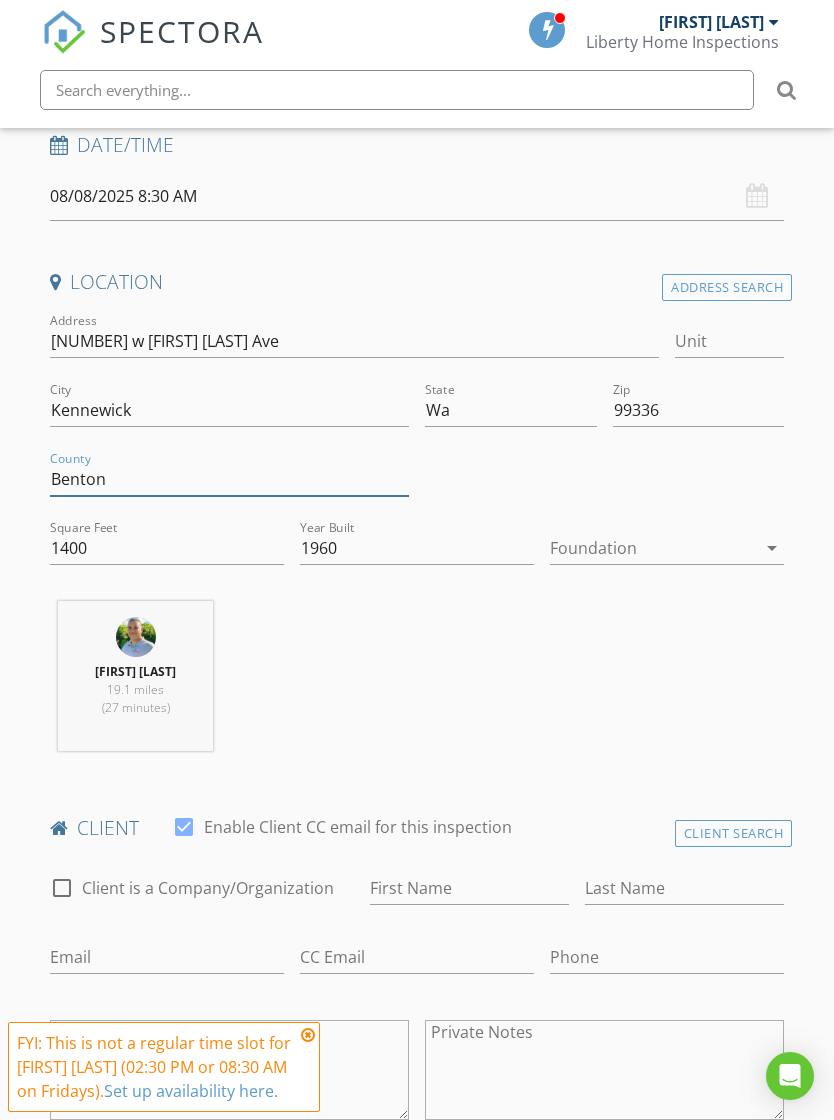 type on "Benton" 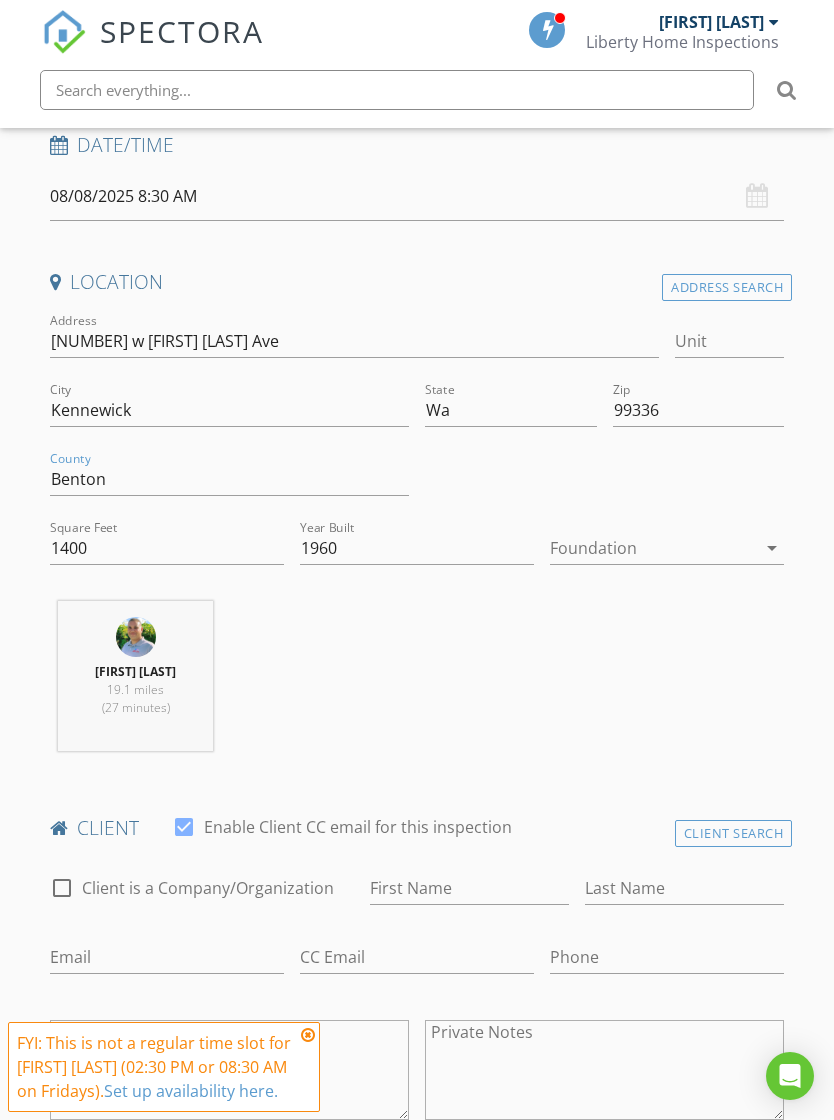 click at bounding box center (653, 548) 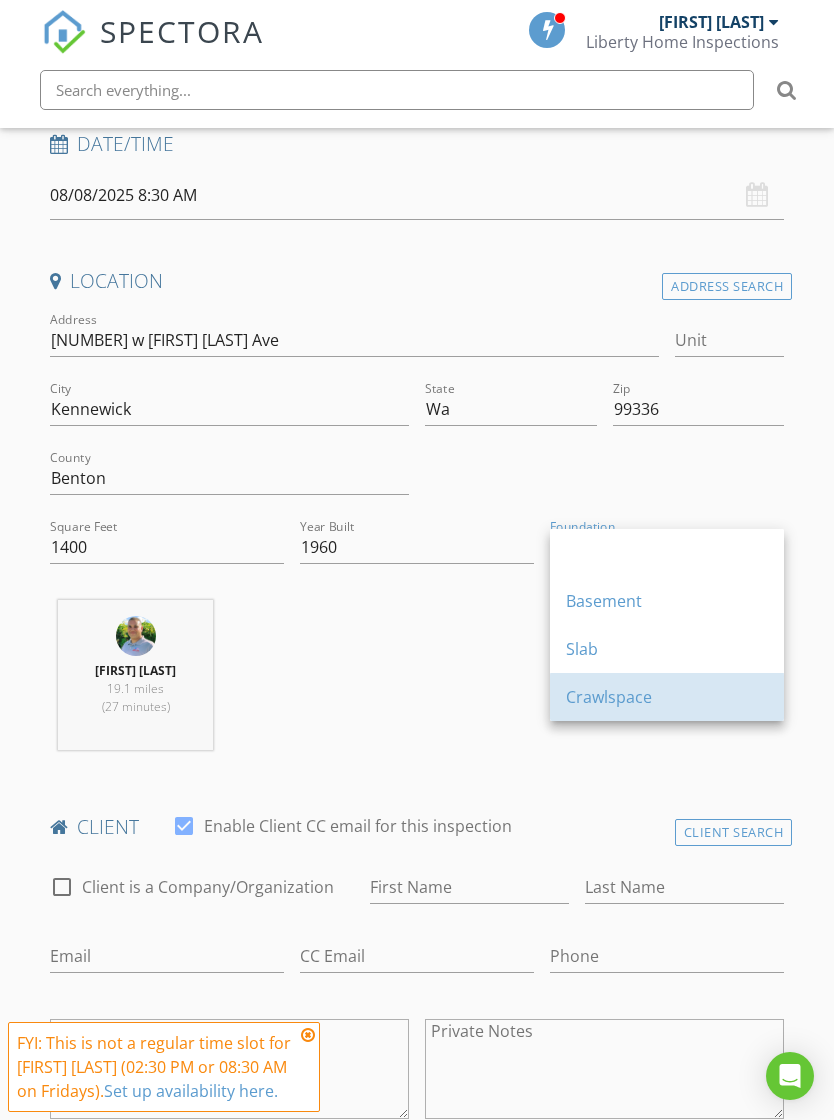 click on "Crawlspace" at bounding box center [667, 697] 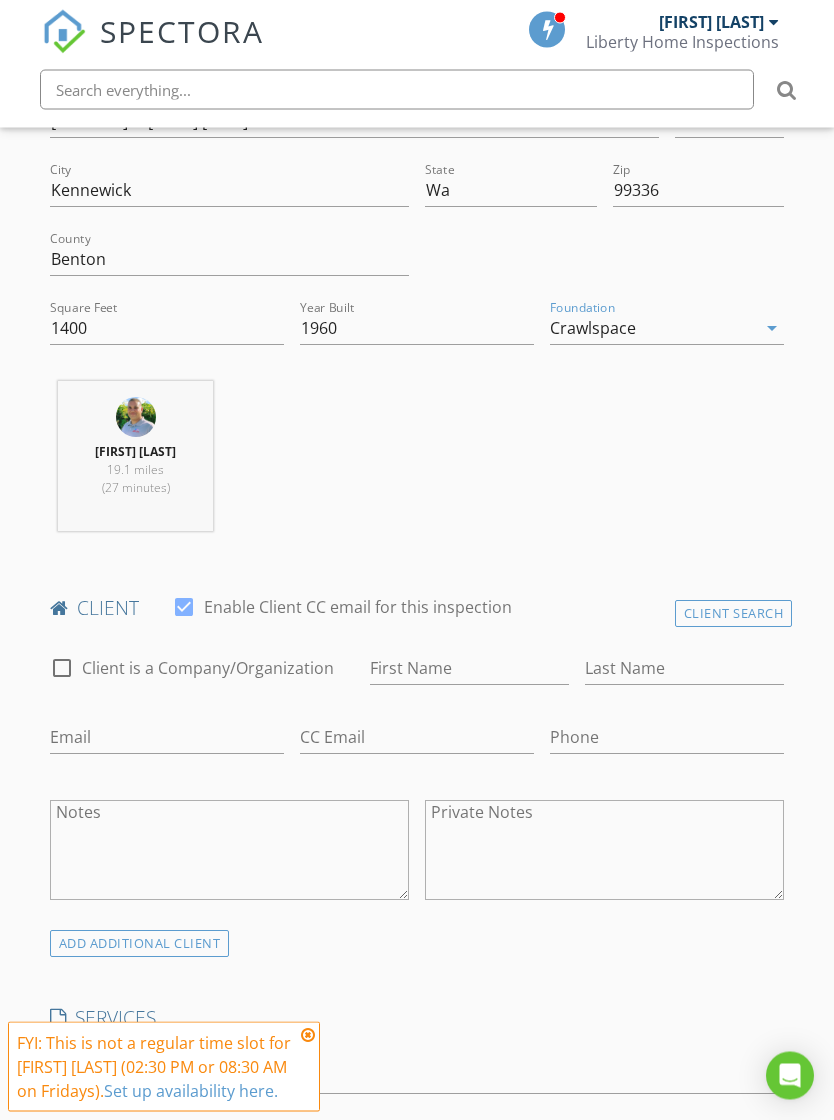 scroll, scrollTop: 672, scrollLeft: 0, axis: vertical 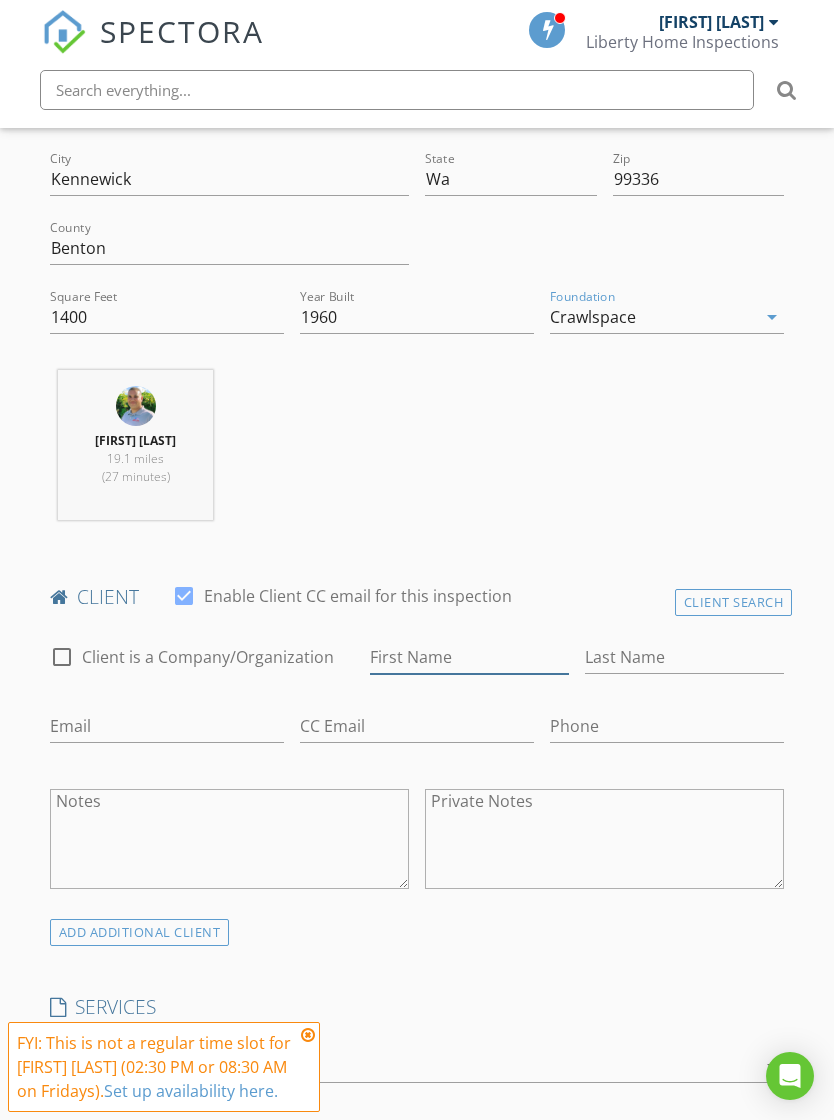 click on "First Name" at bounding box center [469, 657] 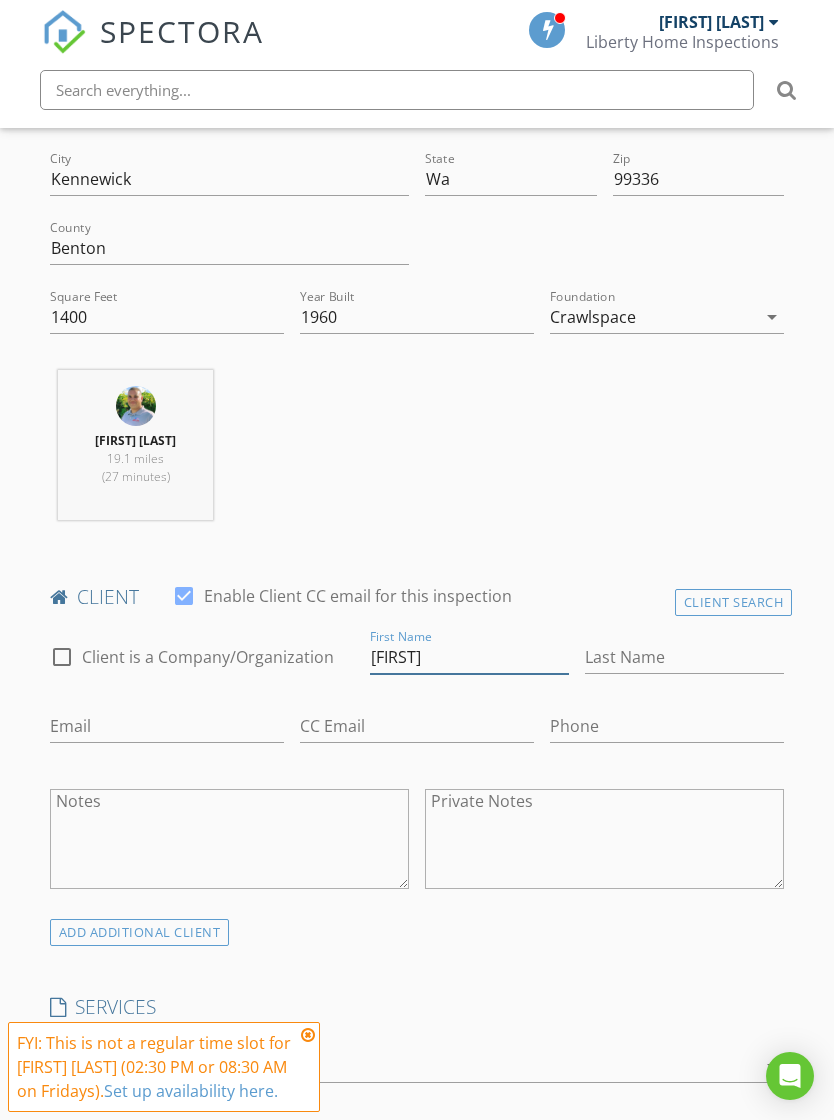 type on "Pablo" 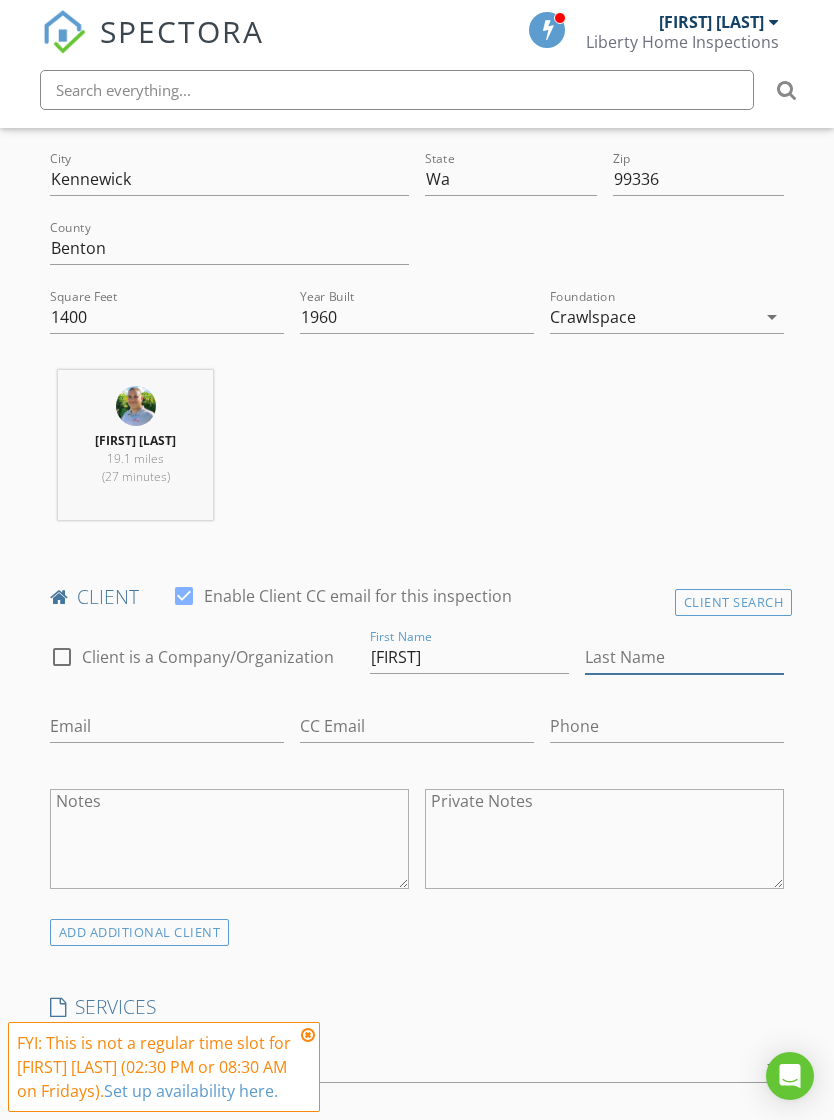 click on "Last Name" at bounding box center (684, 657) 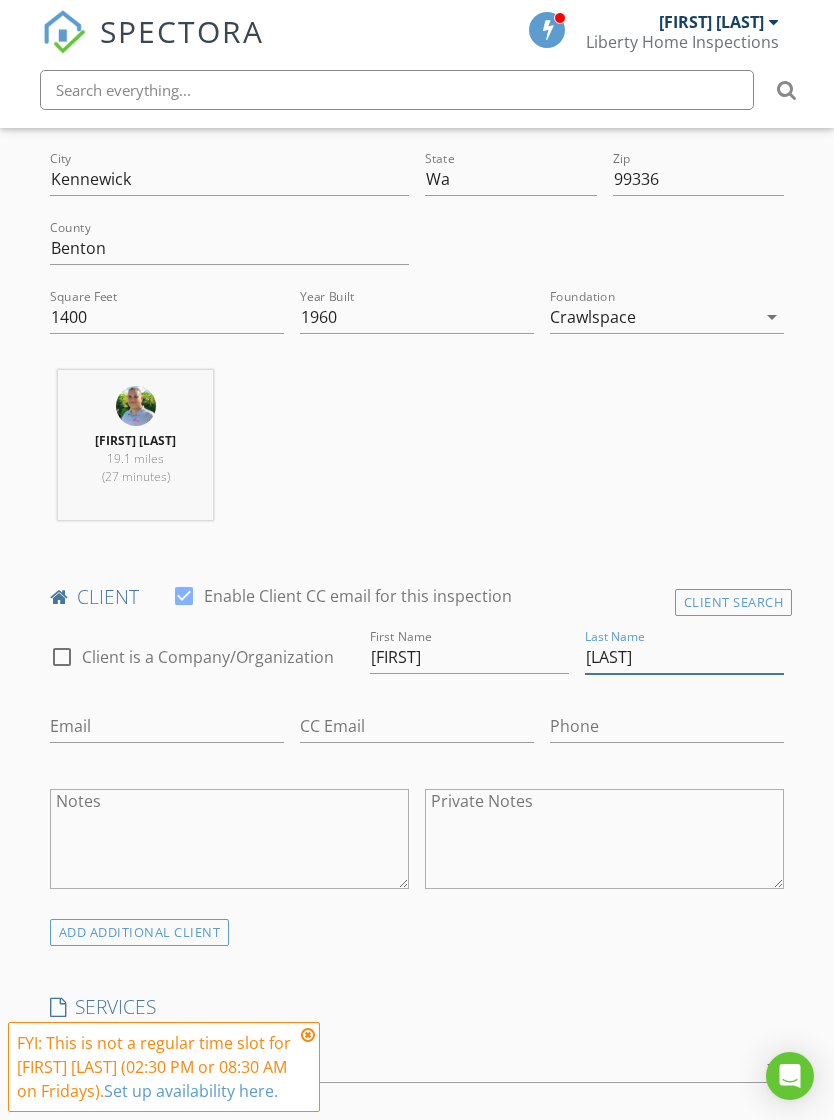 type on "Vega" 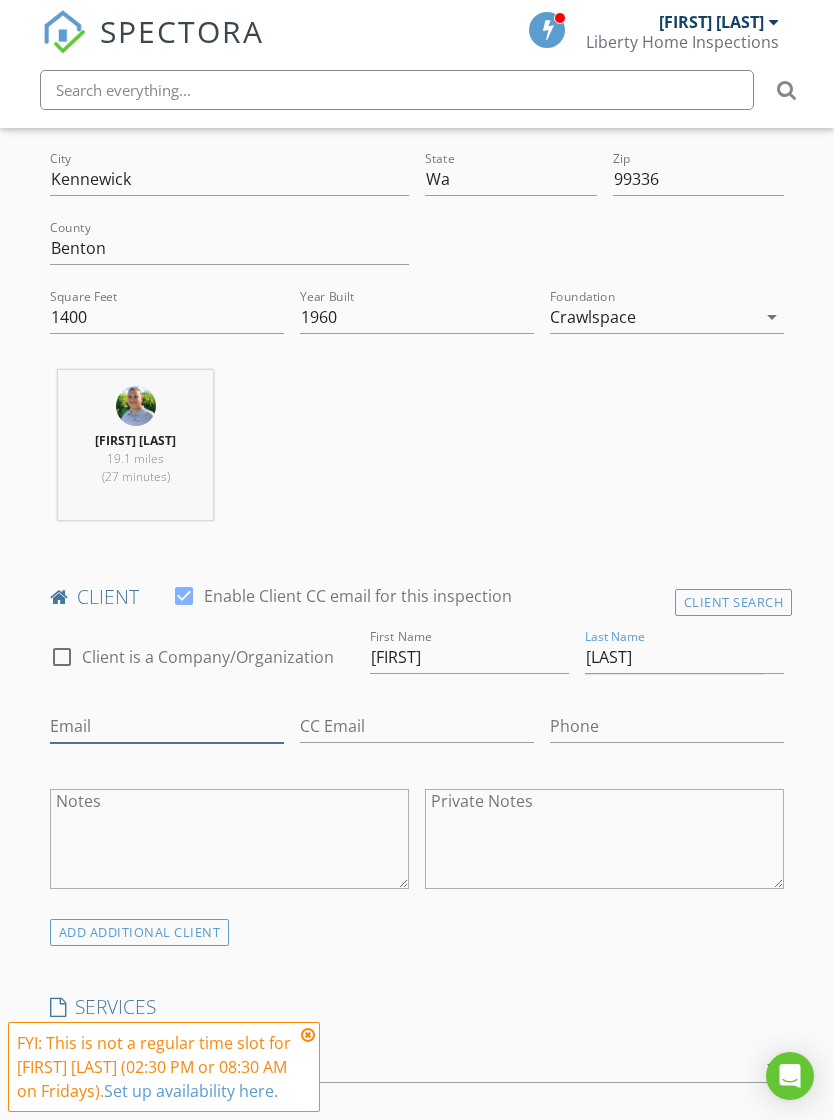click on "Email" at bounding box center (167, 726) 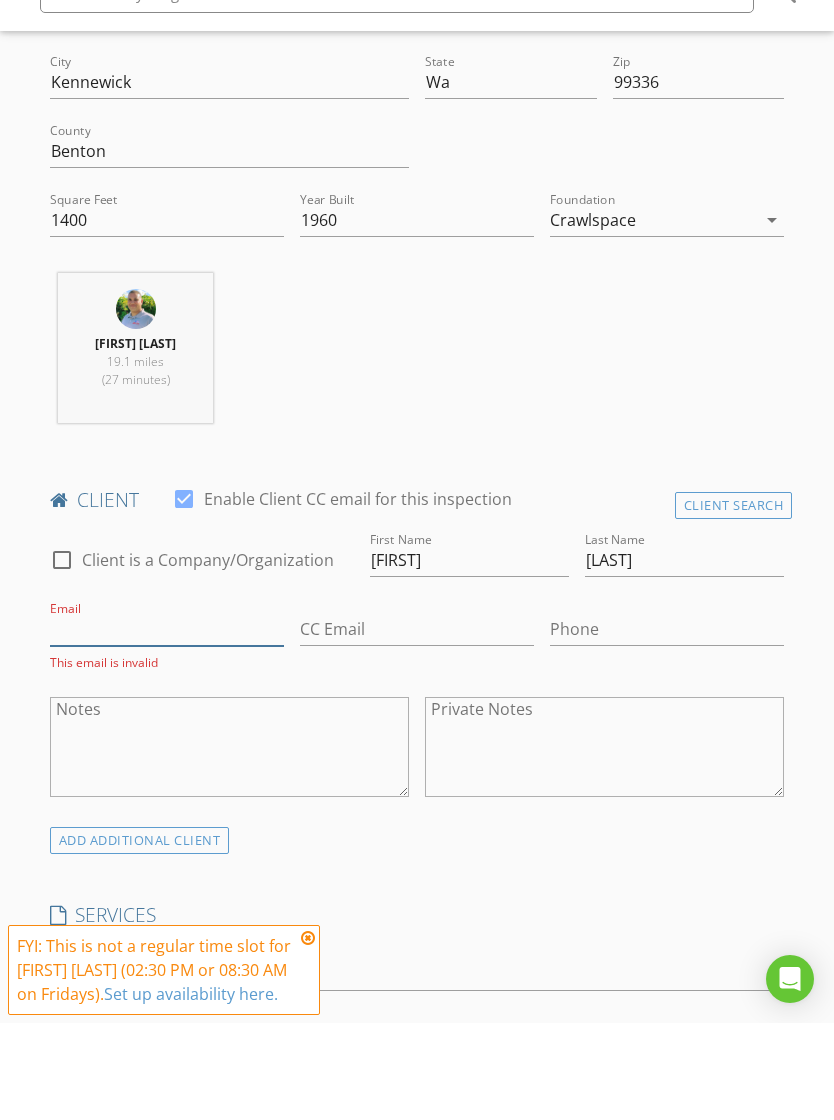 click on "Email" at bounding box center (167, 726) 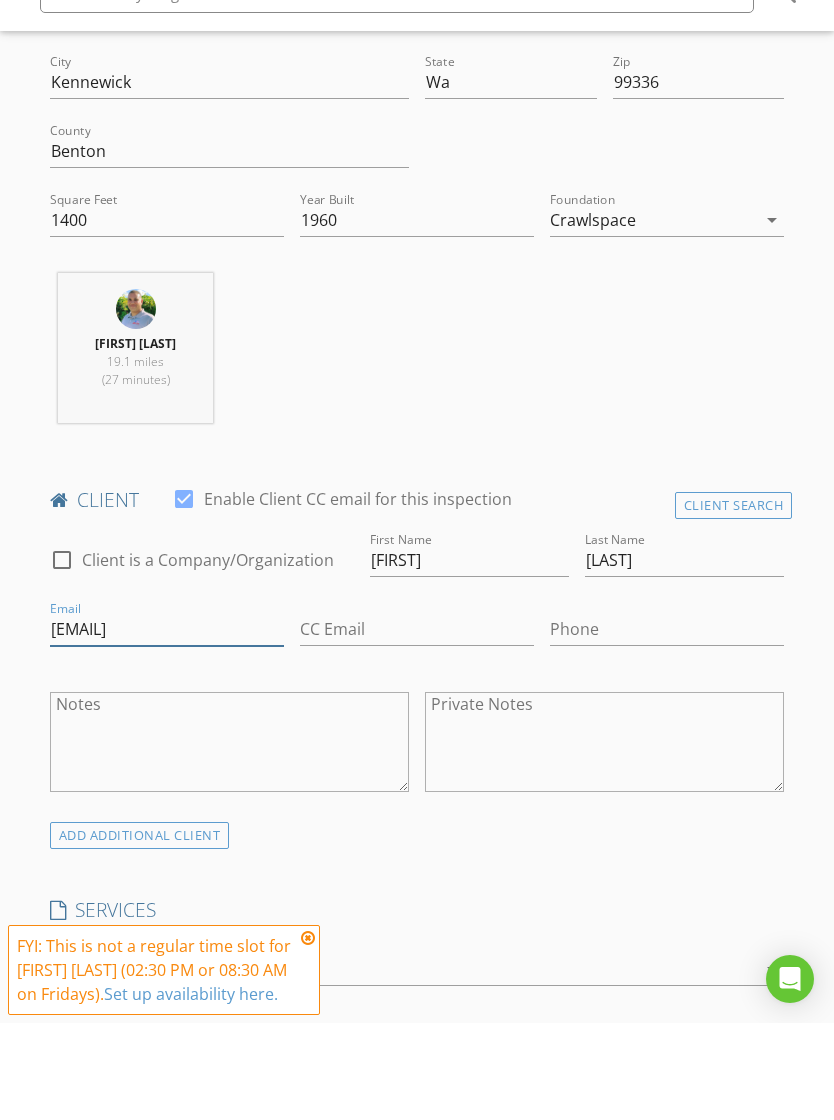 type on "vegaboyjr@gmail.com" 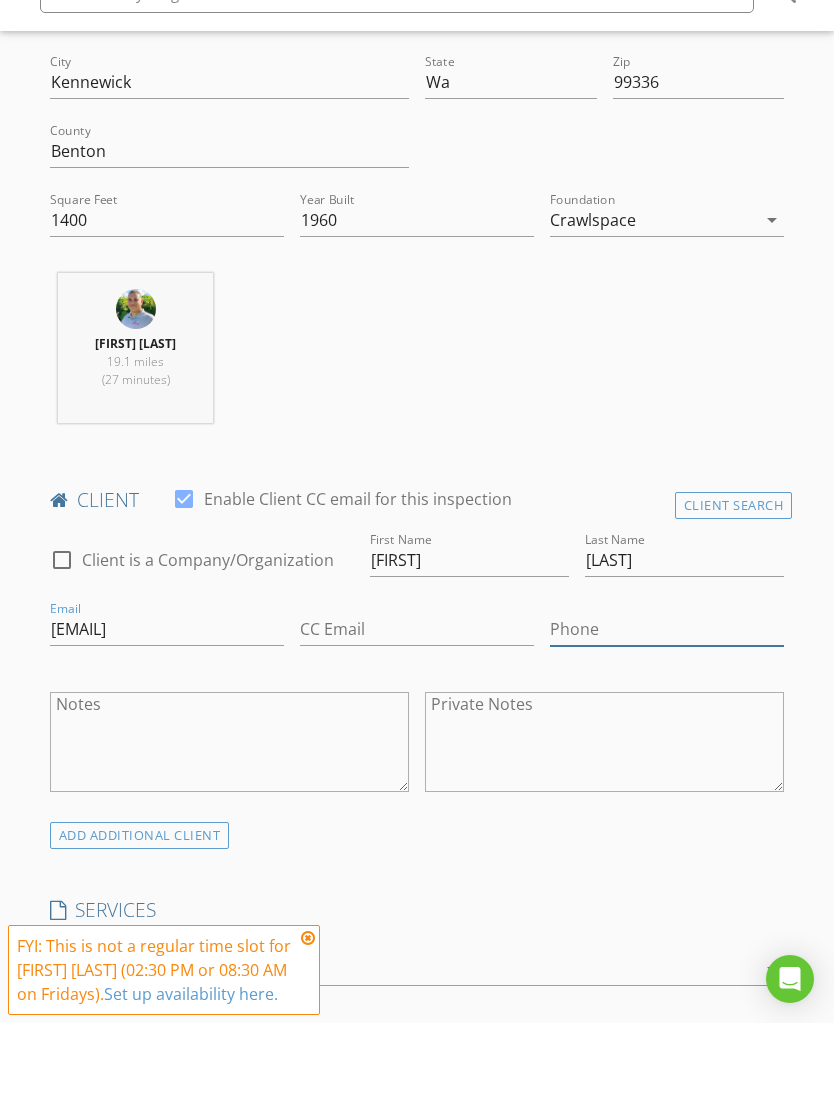 click on "Phone" at bounding box center [667, 726] 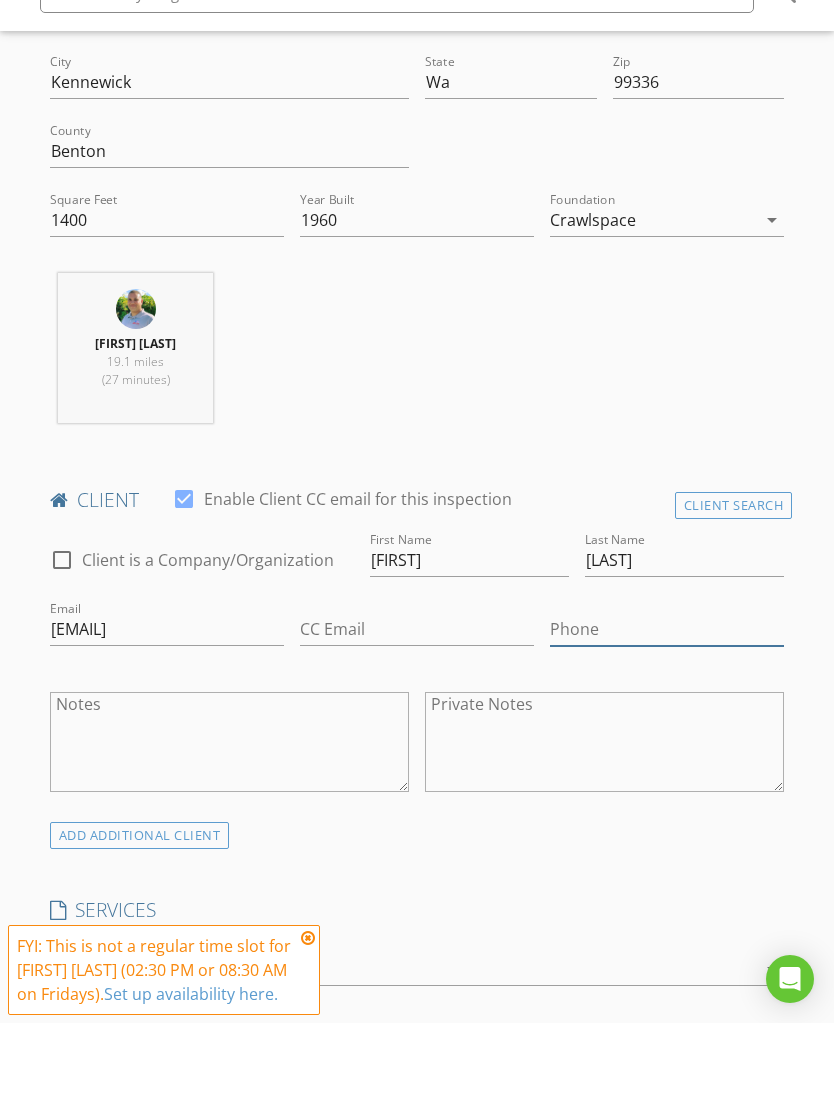 scroll, scrollTop: 821, scrollLeft: 0, axis: vertical 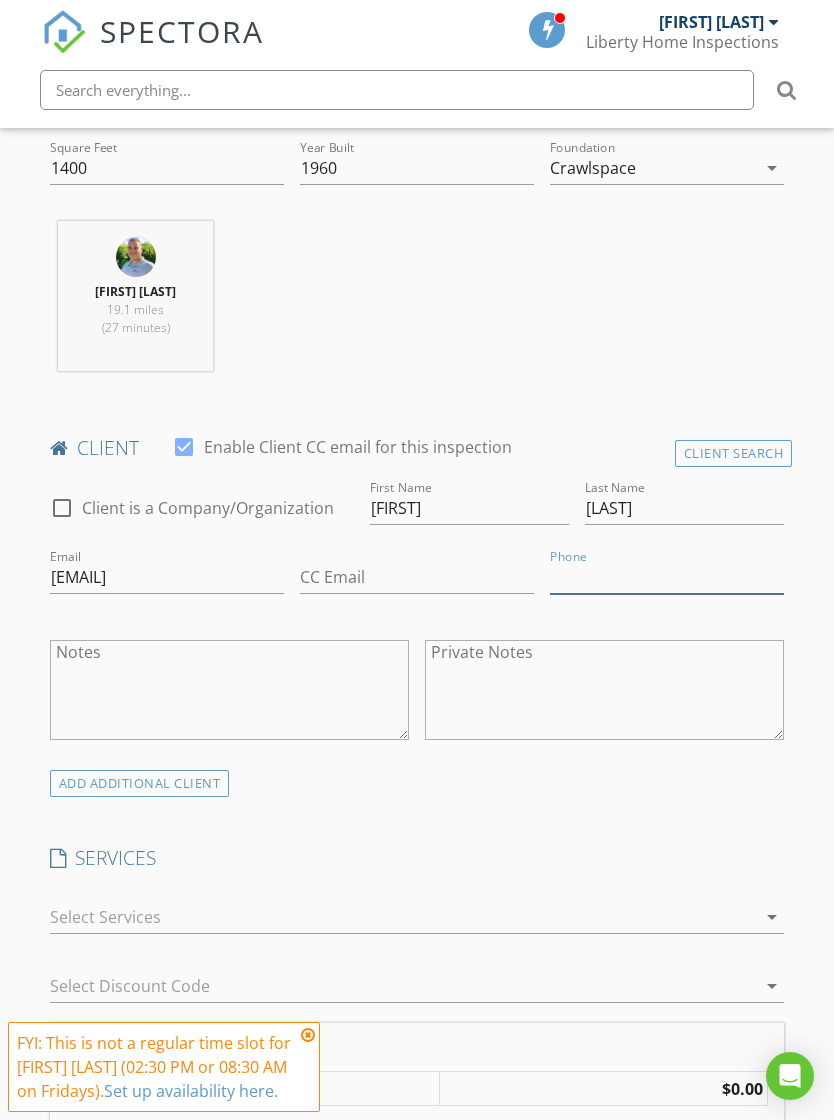 click on "Phone" at bounding box center [667, 577] 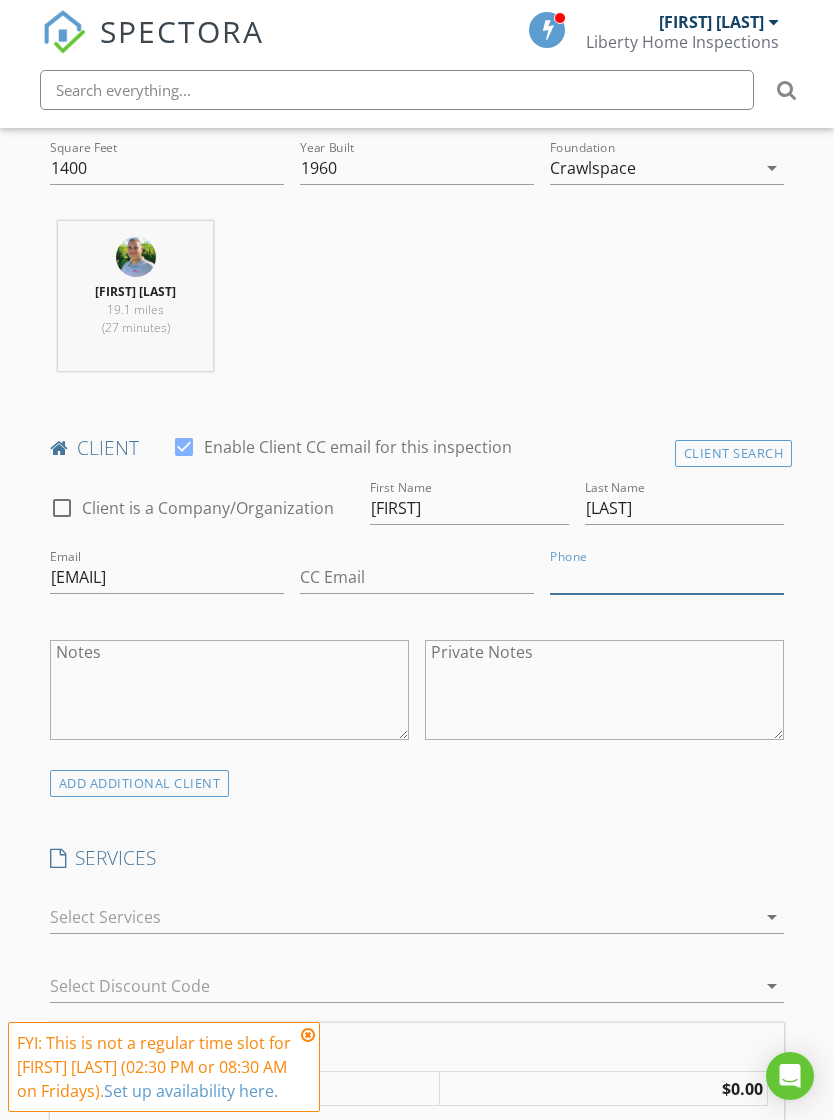 paste on "310-623-0281" 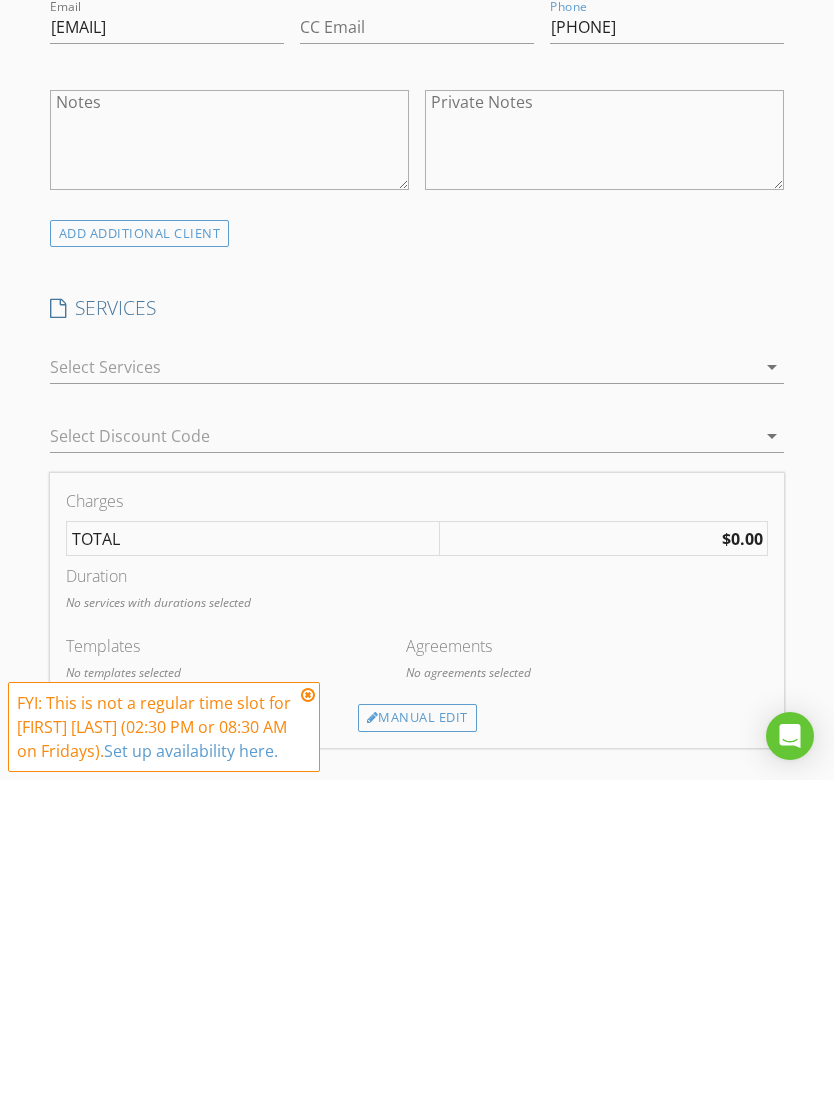 click at bounding box center (403, 707) 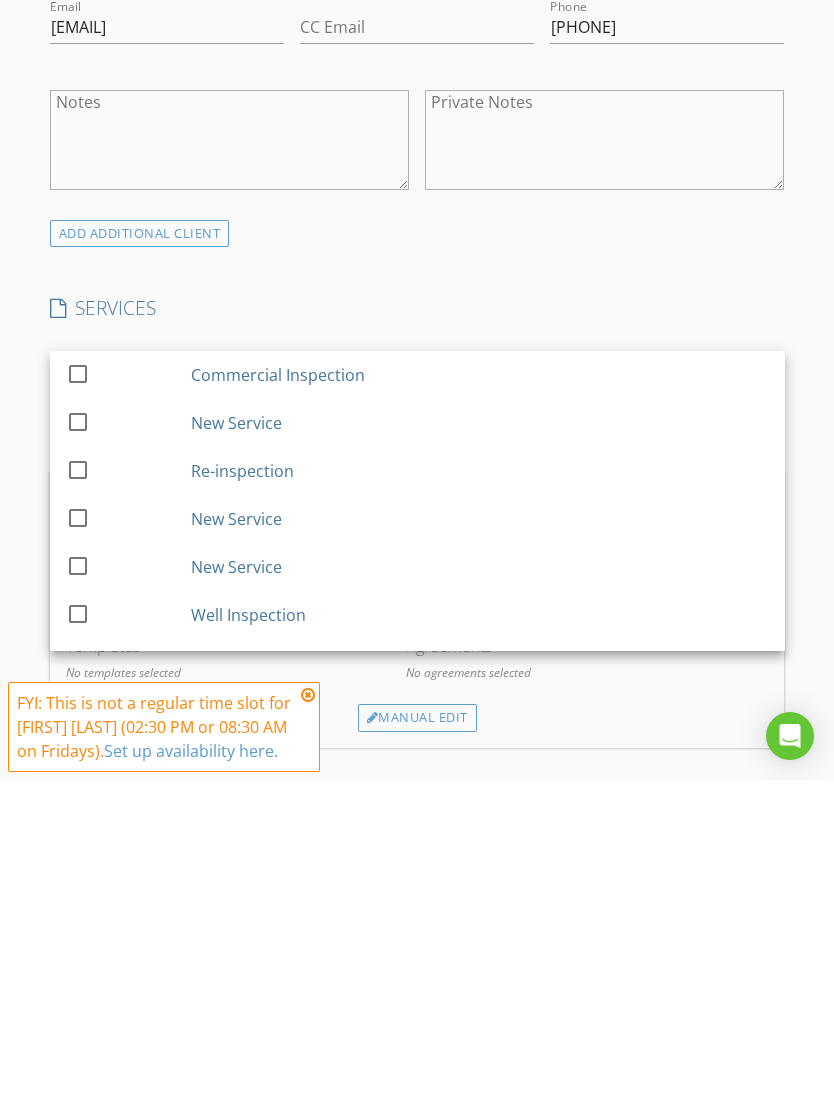scroll, scrollTop: 1371, scrollLeft: 0, axis: vertical 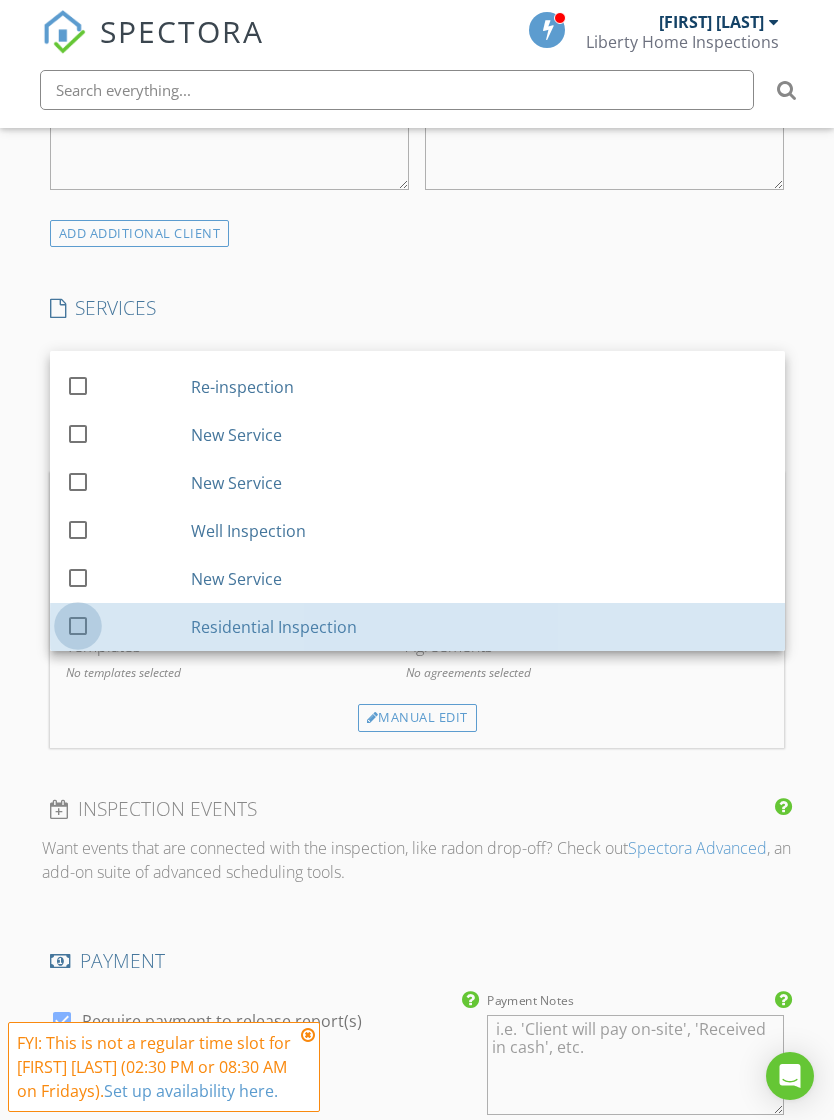 click at bounding box center (78, 625) 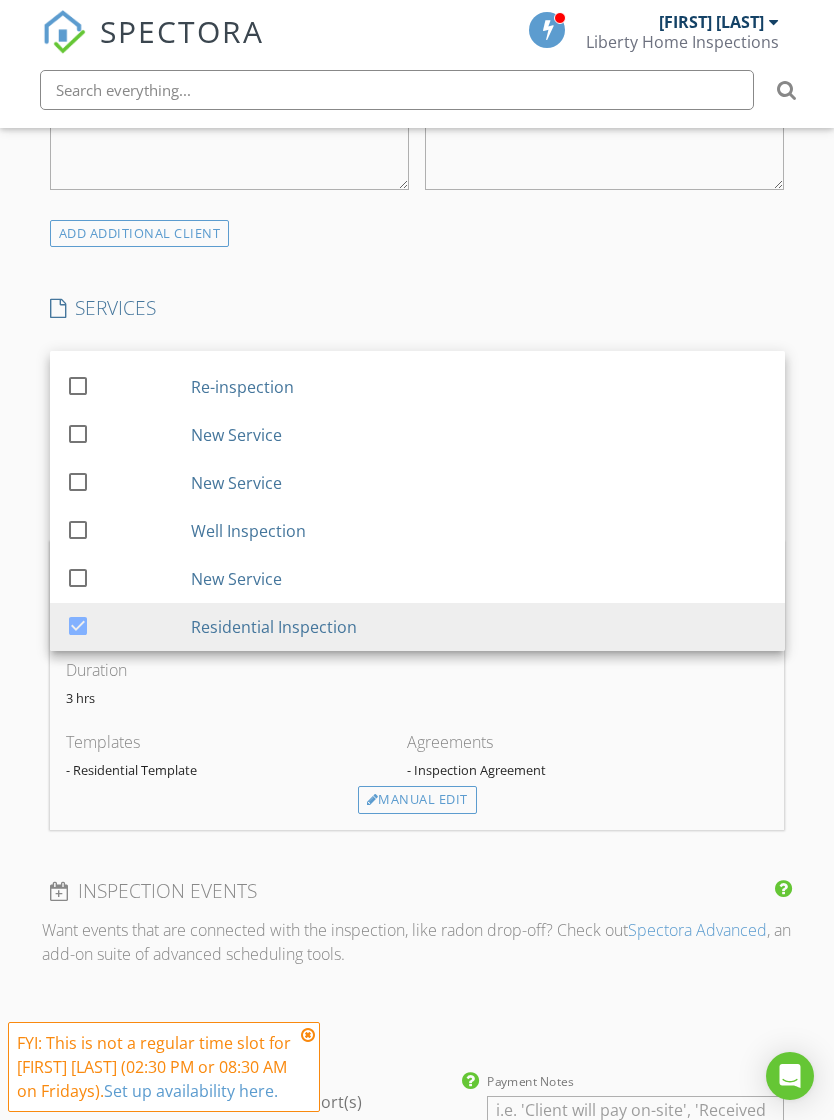 click on "INSPECTOR(S)
check_box   Bobby Flores   PRIMARY   Bobby Flores arrow_drop_down   check_box Bobby Flores specifically requested
Date/Time
08/08/2025 8:30 AM
Location
Address Search       Address 3212 w John day Ave   Unit   City Kennewick   State Wa   Zip 99336   County Benton     Square Feet 1400   Year Built 1960   Foundation Crawlspace arrow_drop_down     Bobby Flores     19.1 miles     (27 minutes)
client
check_box Enable Client CC email for this inspection   Client Search     check_box_outline_blank Client is a Company/Organization     First Name Pablo   Last Name Vega   Email vegaboyjr@gmail.com   CC Email   Phone 310-623-0281           Notes   Private Notes
ADD ADDITIONAL client
SERVICES
check_box_outline_blank   Commercial Inspection   check_box_outline_blank   New Service" at bounding box center (417, 586) 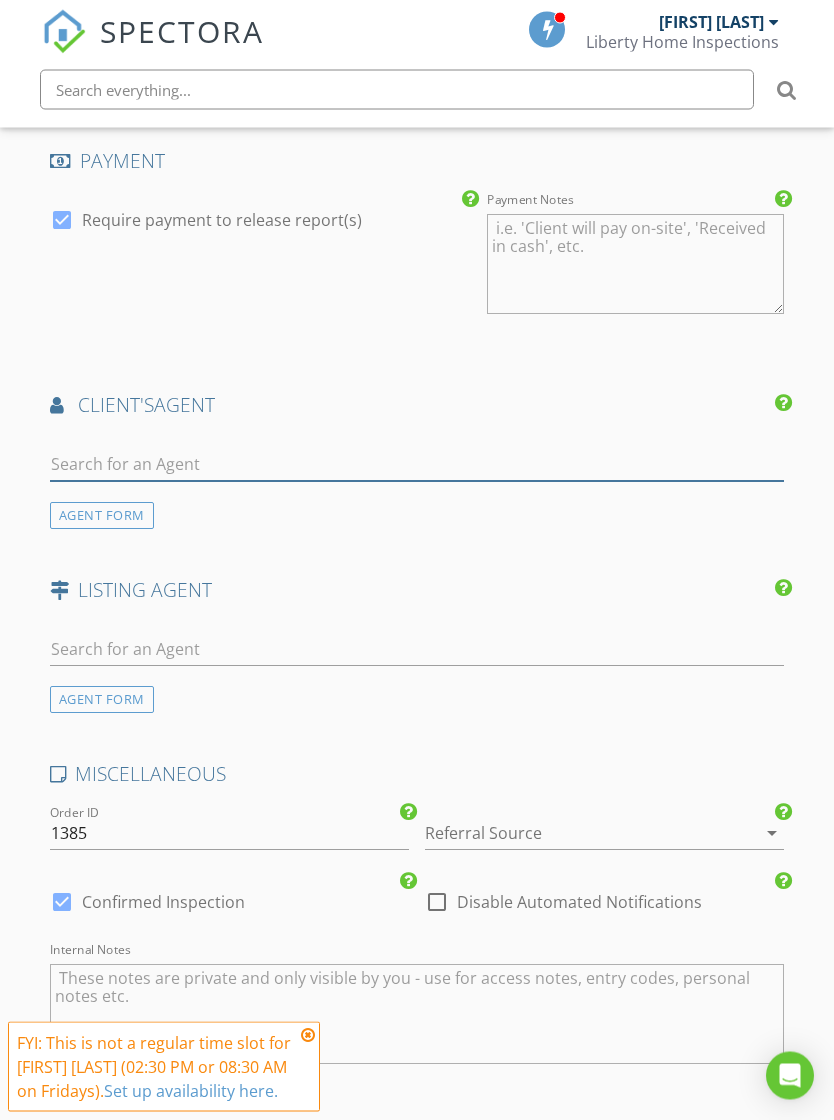 click at bounding box center (417, 465) 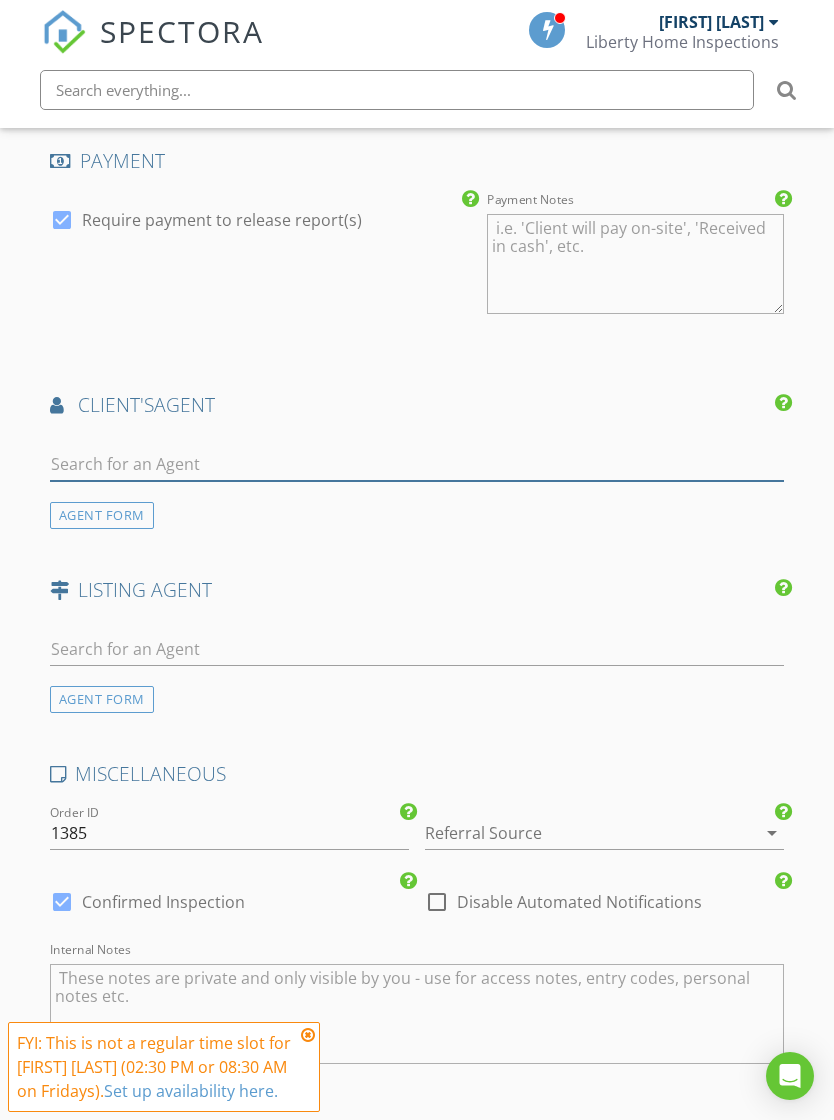 scroll, scrollTop: 2284, scrollLeft: 0, axis: vertical 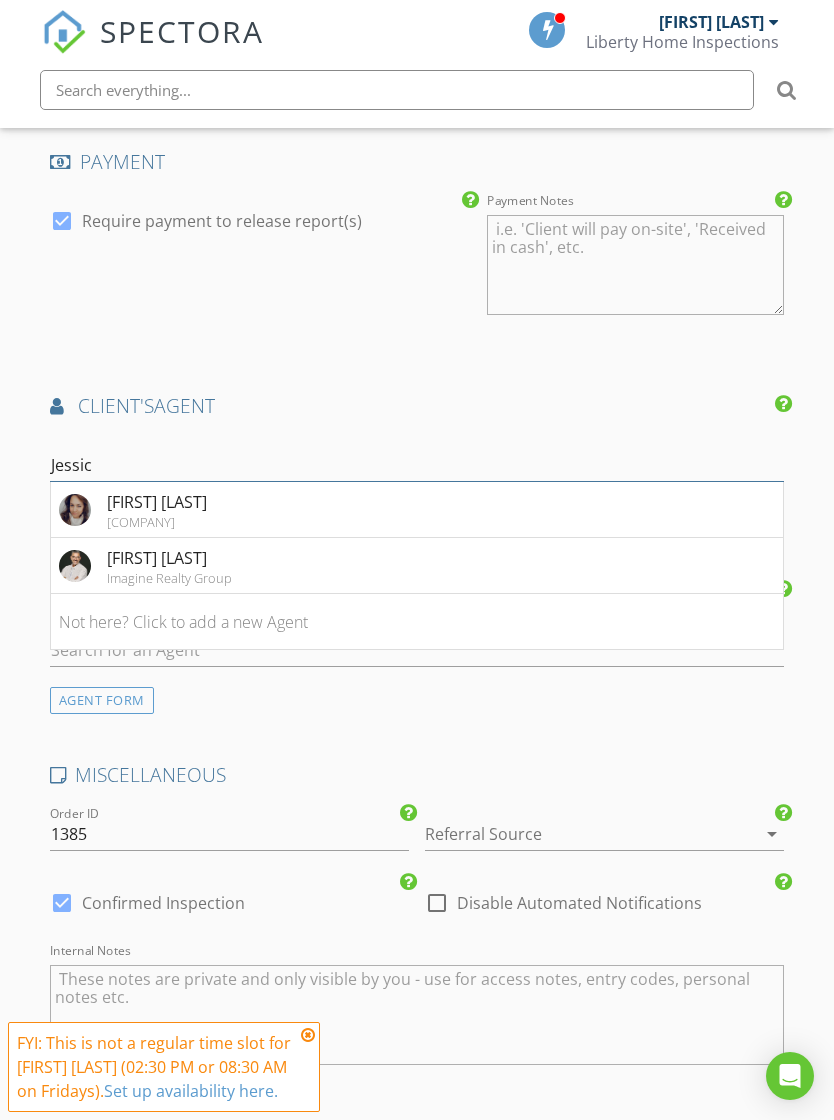 type on "Jessica" 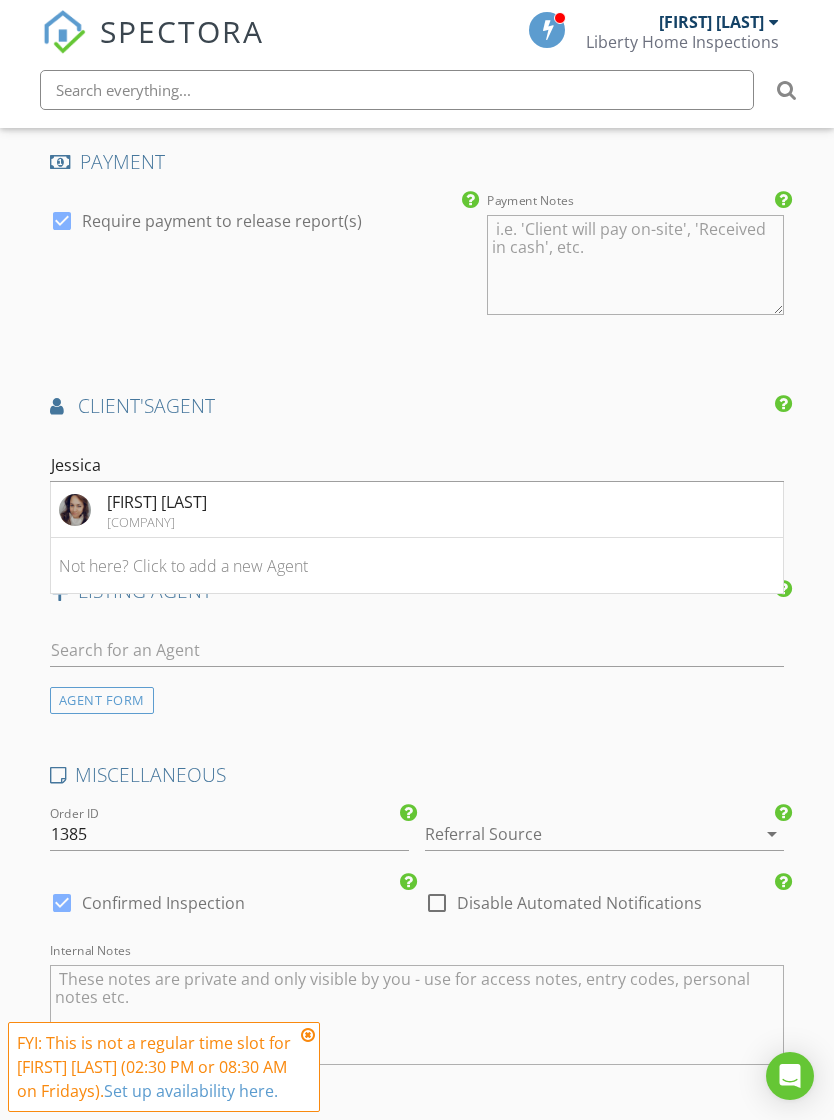 click on "Jessica Rinker" at bounding box center (157, 502) 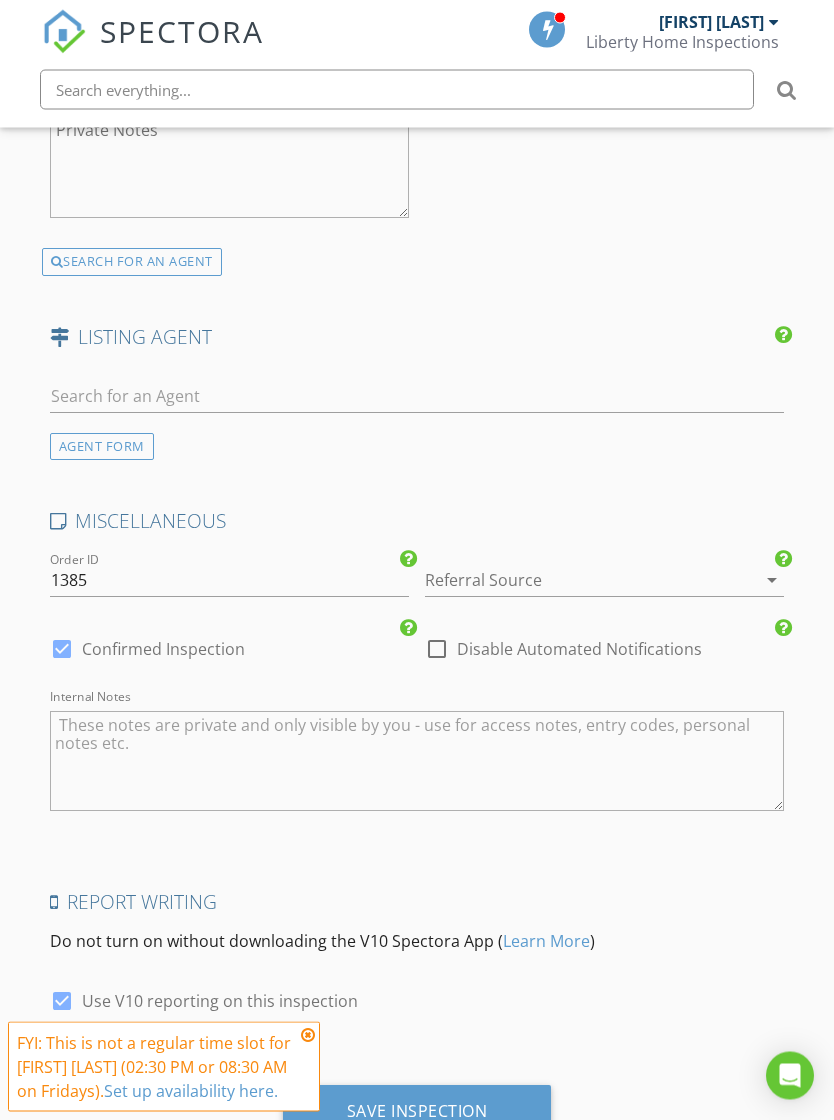 scroll, scrollTop: 2967, scrollLeft: 0, axis: vertical 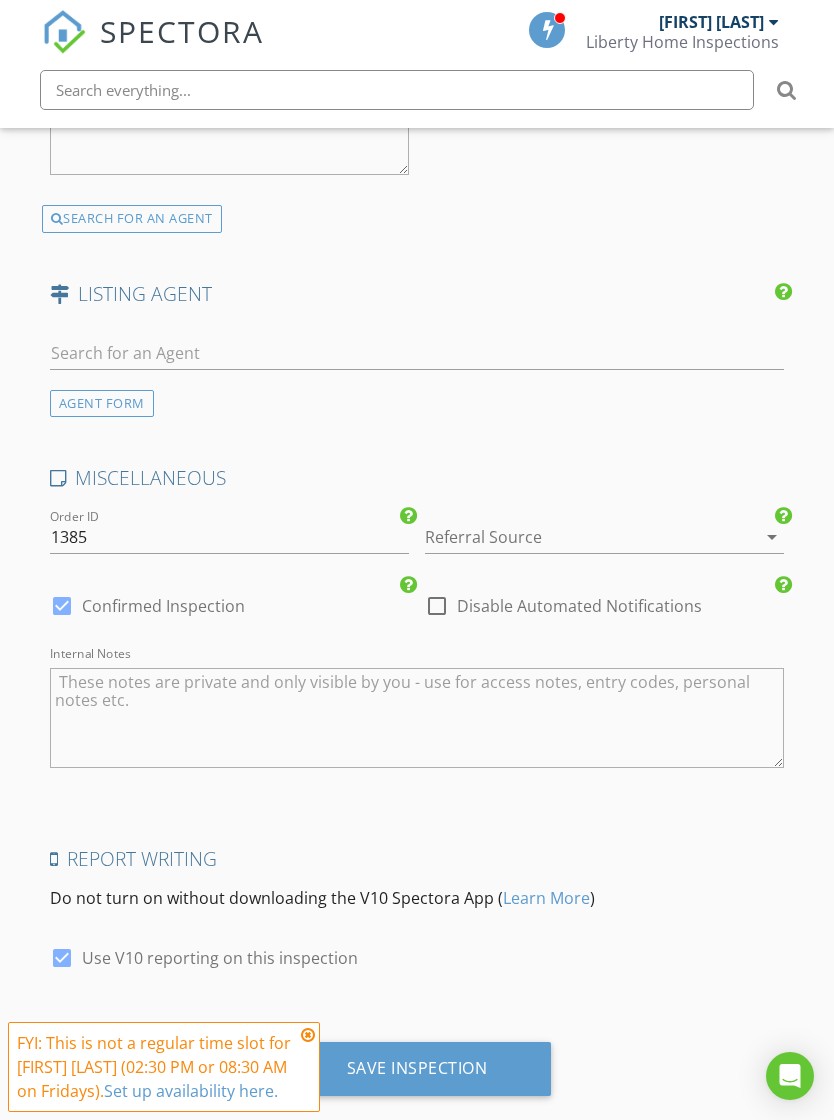 click on "arrow_drop_down" at bounding box center (772, 537) 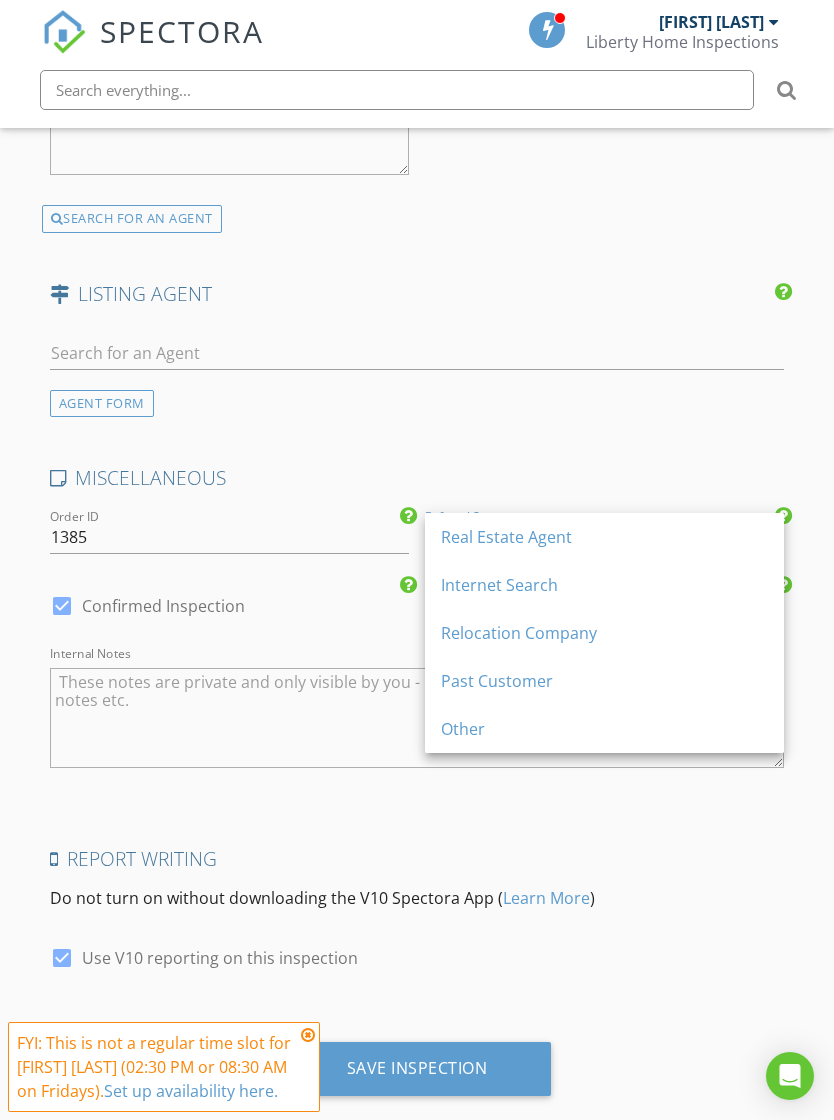 click on "Real Estate Agent" at bounding box center [604, 537] 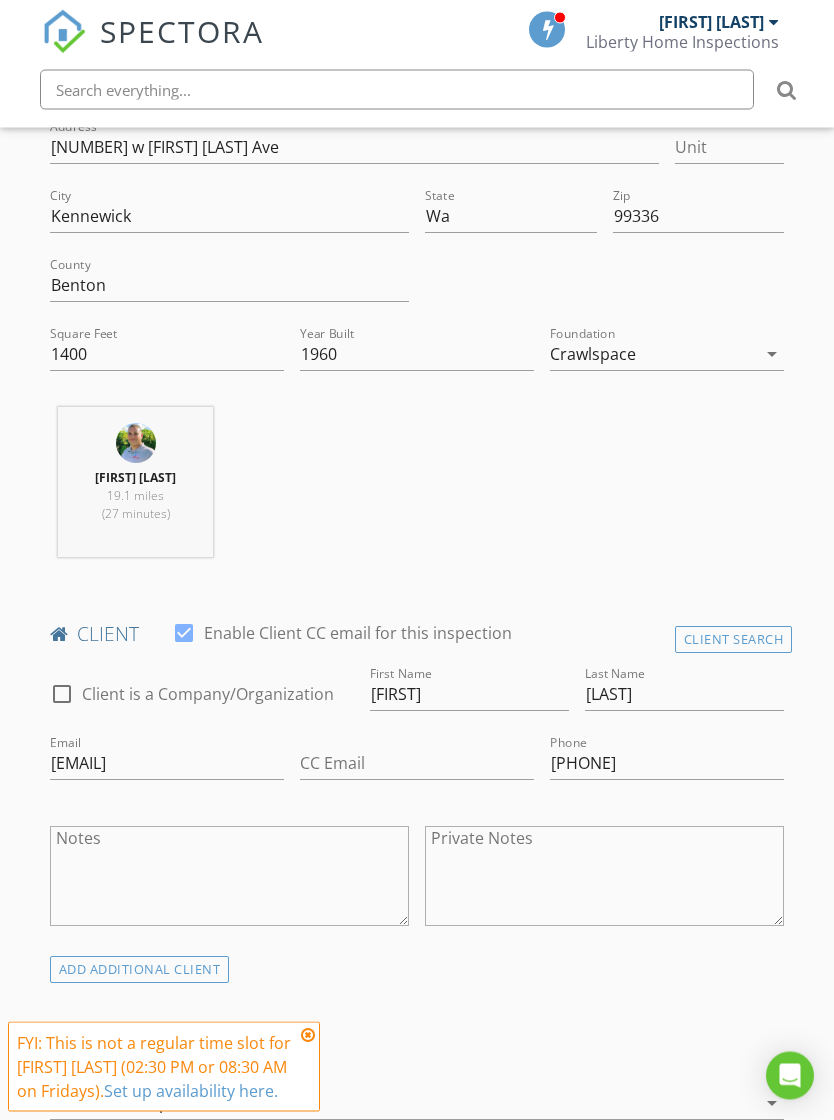 scroll, scrollTop: 635, scrollLeft: 0, axis: vertical 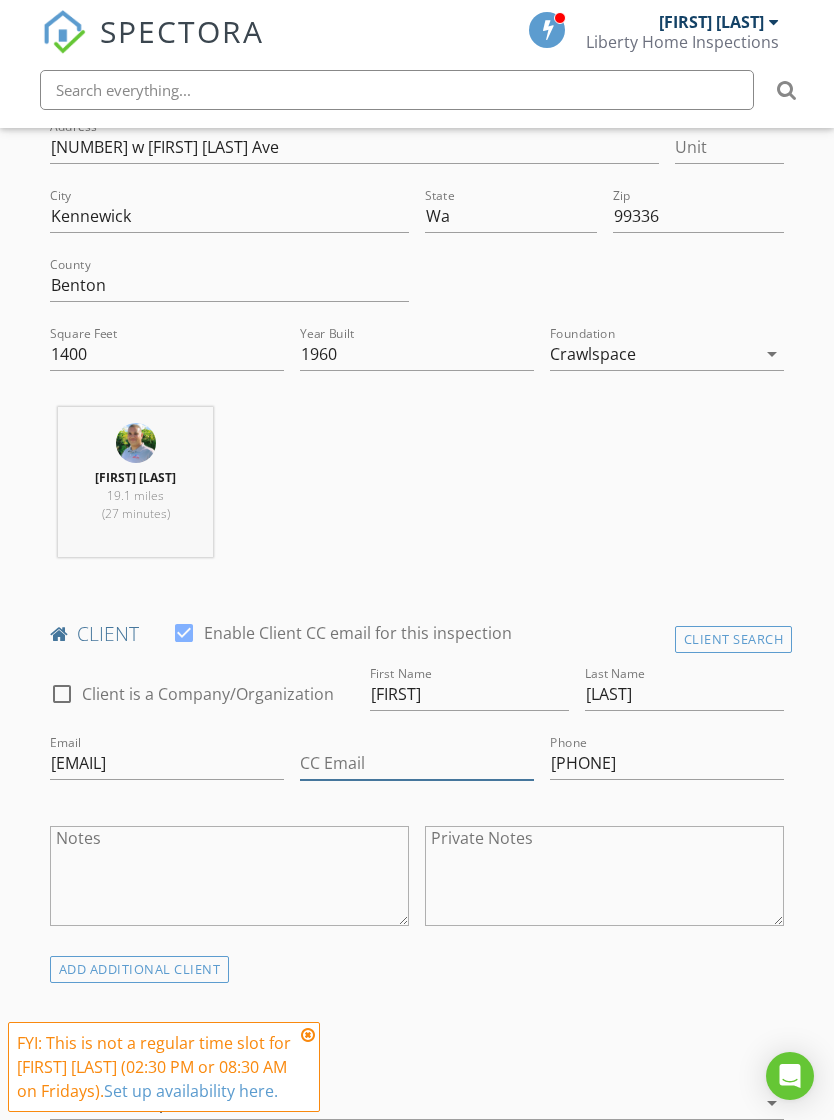 click on "CC Email" at bounding box center [417, 763] 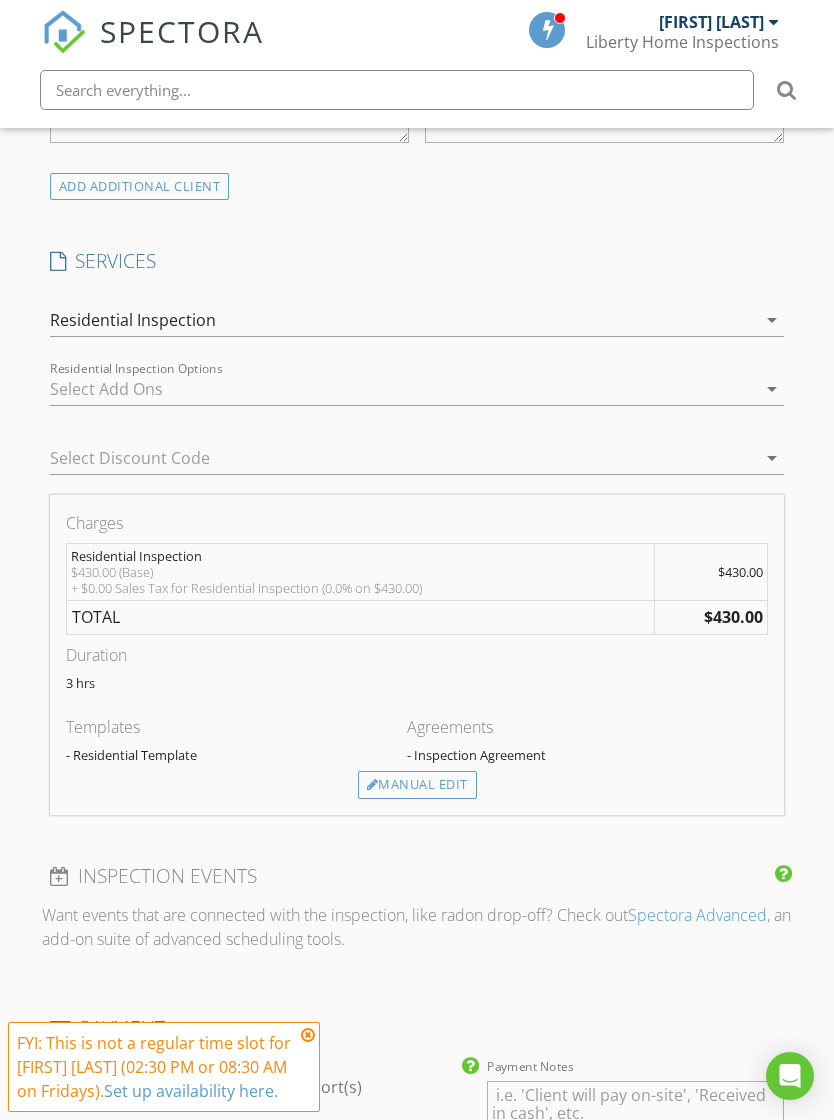 scroll, scrollTop: 1395, scrollLeft: 0, axis: vertical 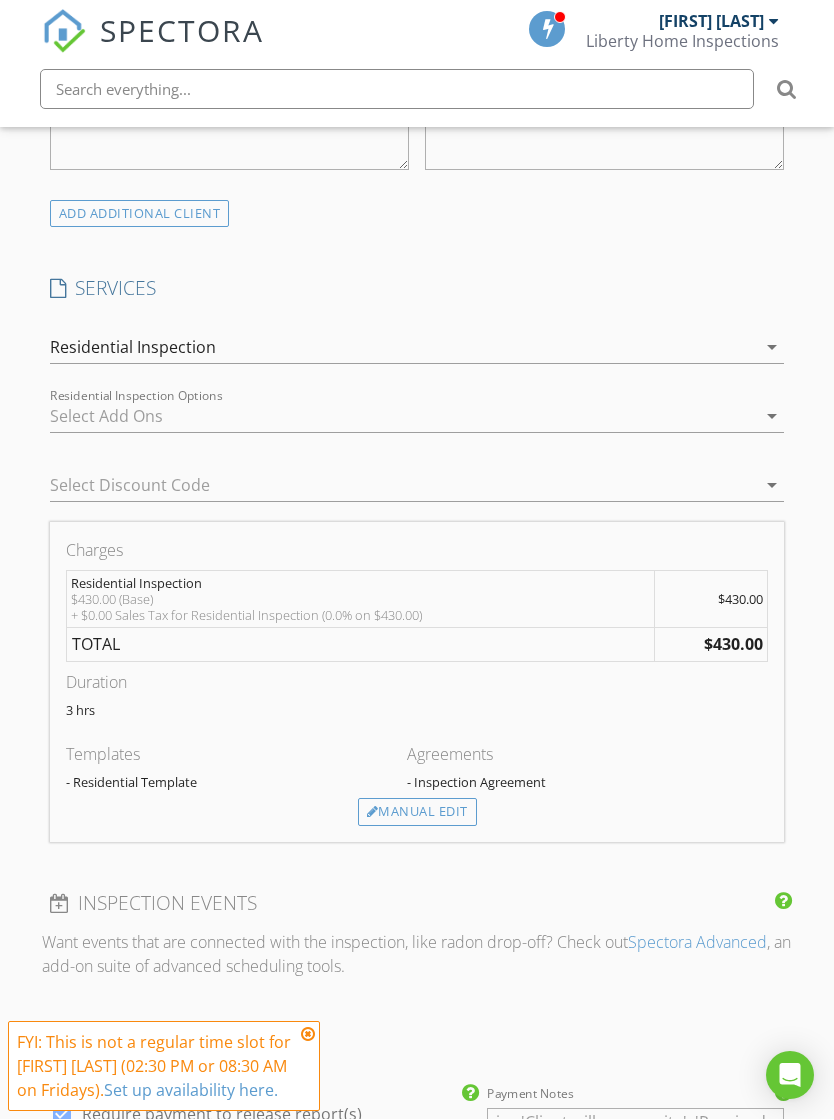 type on "Lily3904@gmail.com" 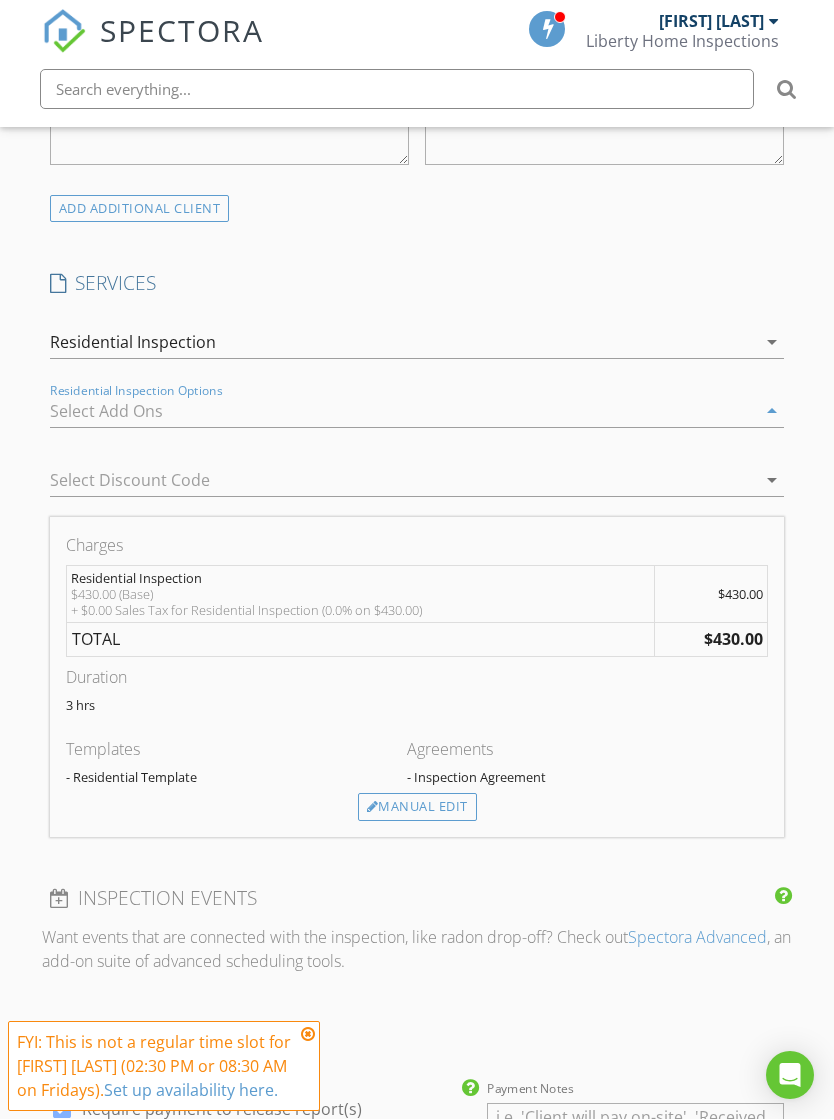 scroll, scrollTop: 1396, scrollLeft: 0, axis: vertical 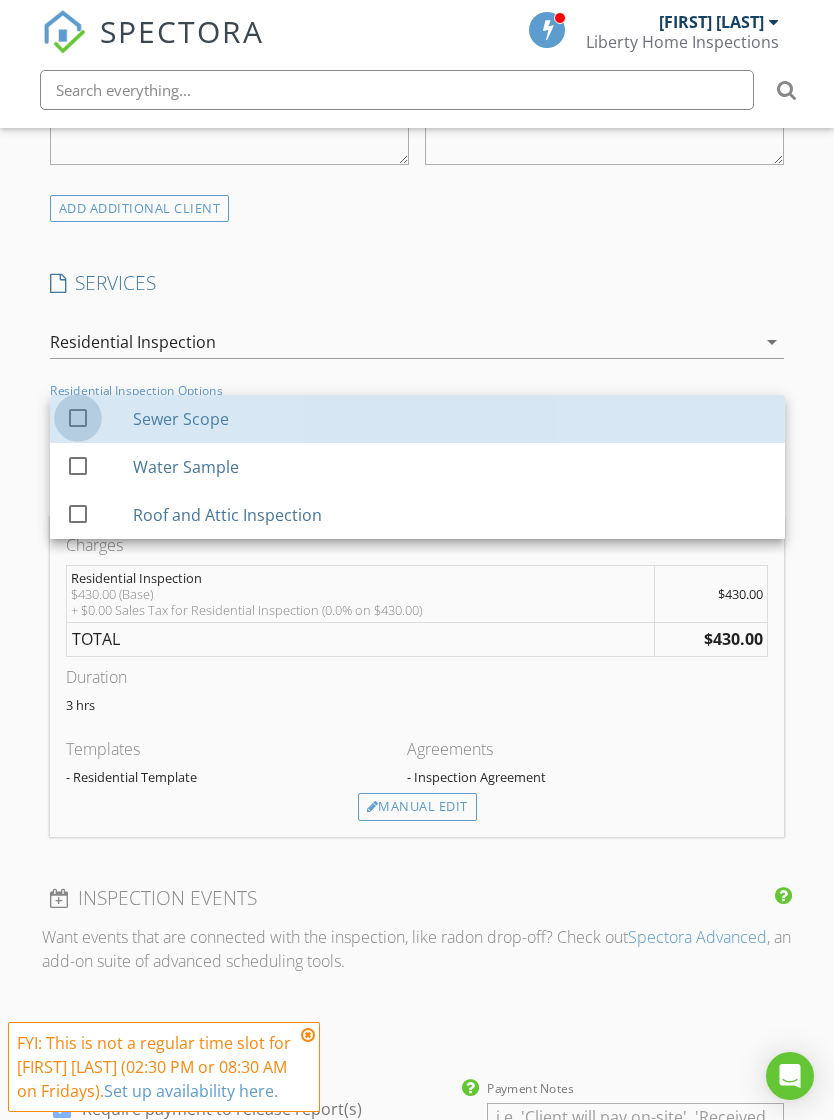 click at bounding box center (78, 417) 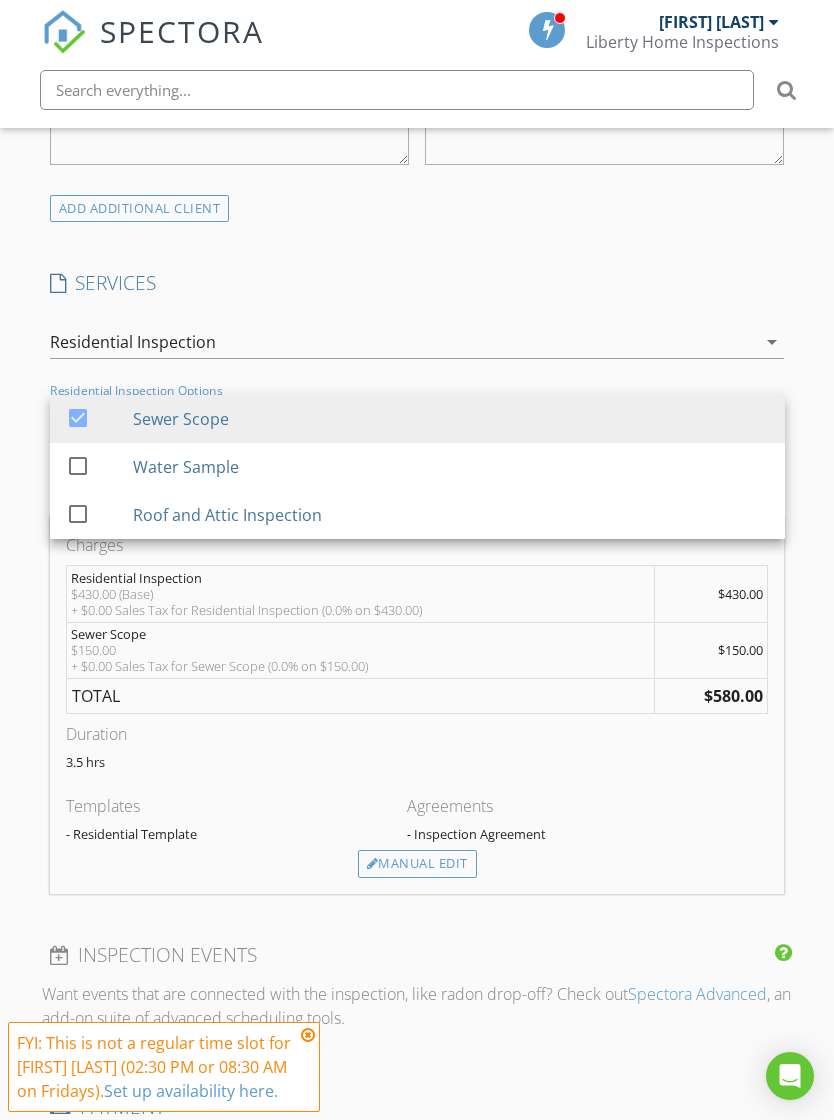 click on "SERVICES" at bounding box center (417, 283) 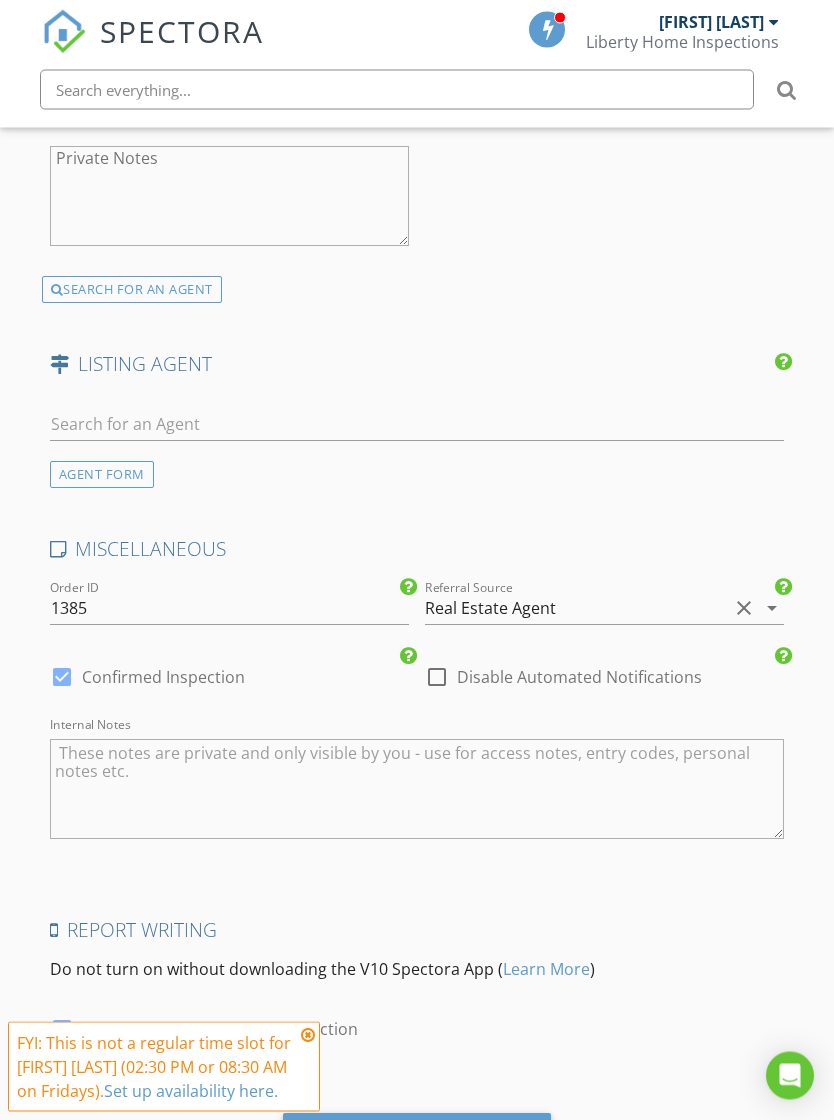 scroll, scrollTop: 3023, scrollLeft: 0, axis: vertical 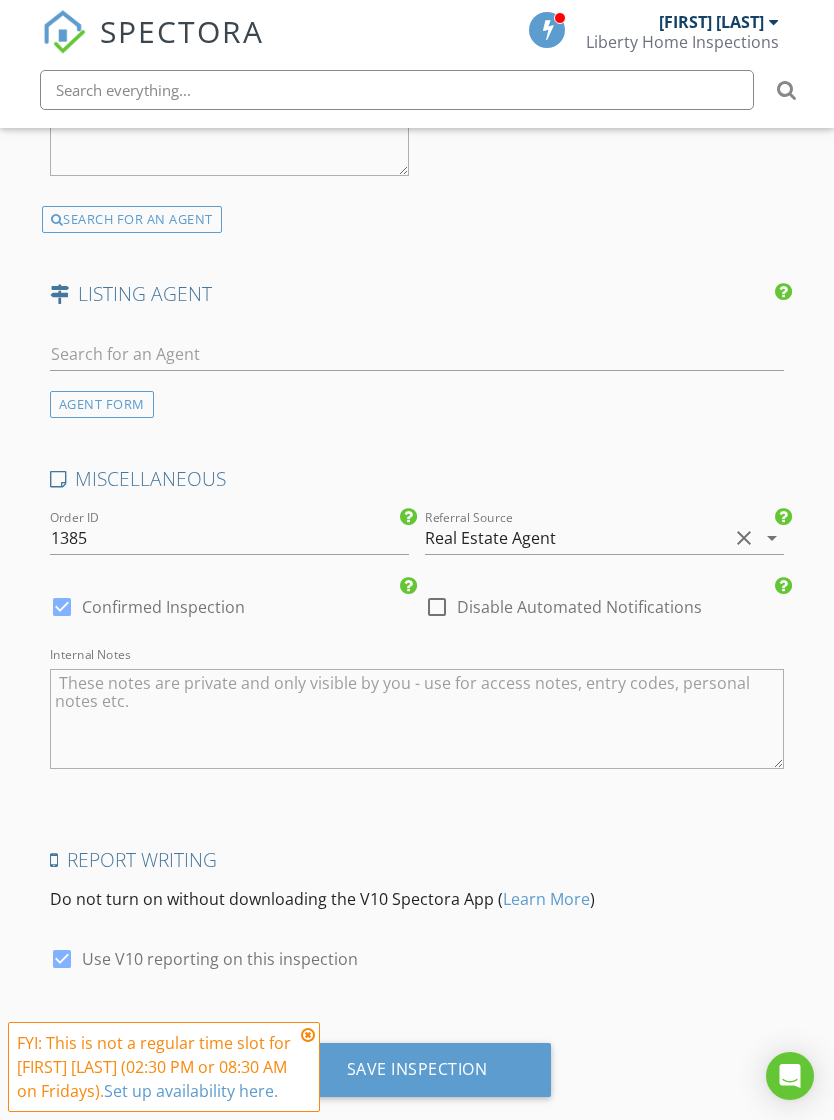 click on "Save Inspection" at bounding box center [417, 1069] 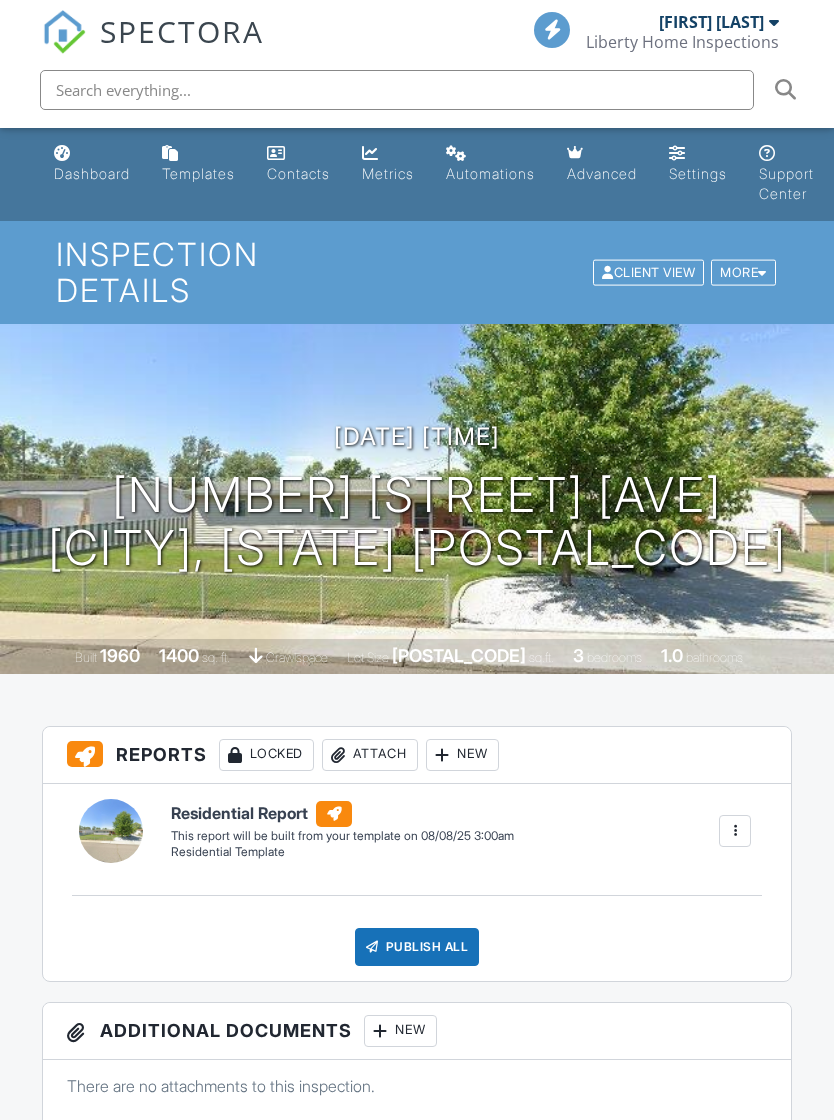 scroll, scrollTop: 0, scrollLeft: 0, axis: both 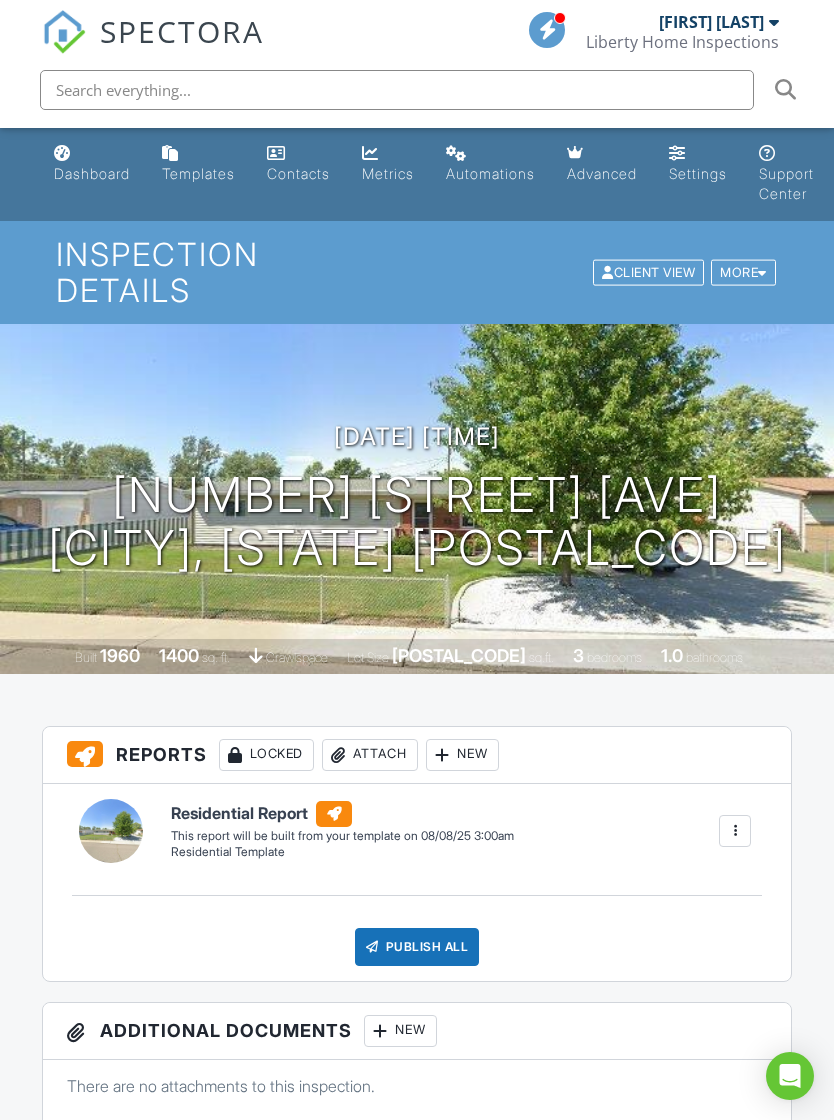 click on "Dashboard" at bounding box center [92, 173] 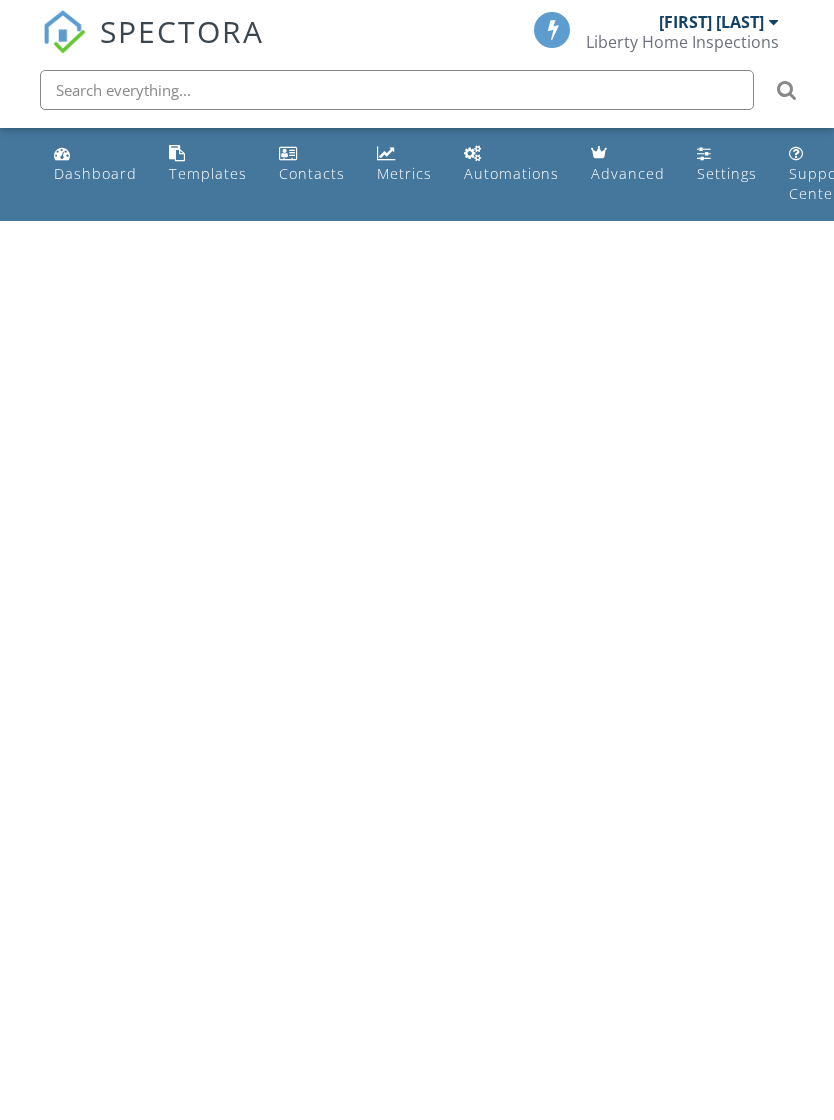 scroll, scrollTop: 0, scrollLeft: 0, axis: both 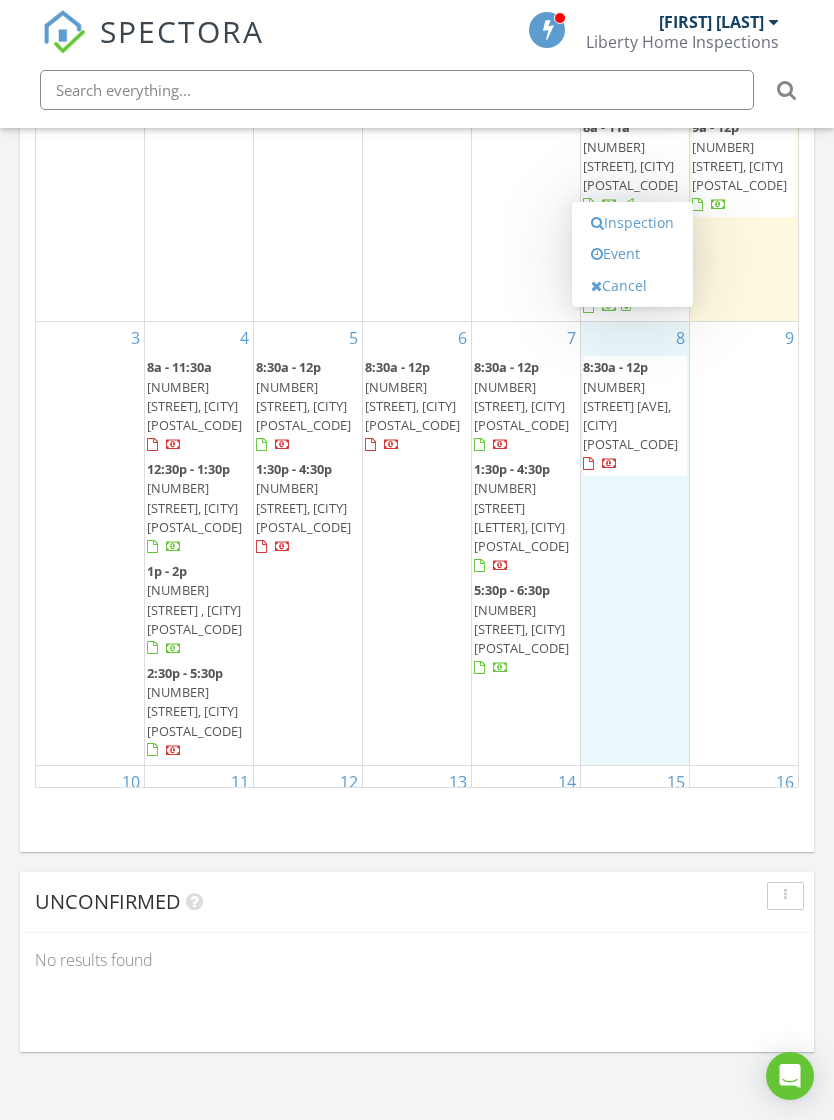 click on "Inspection" at bounding box center [632, 223] 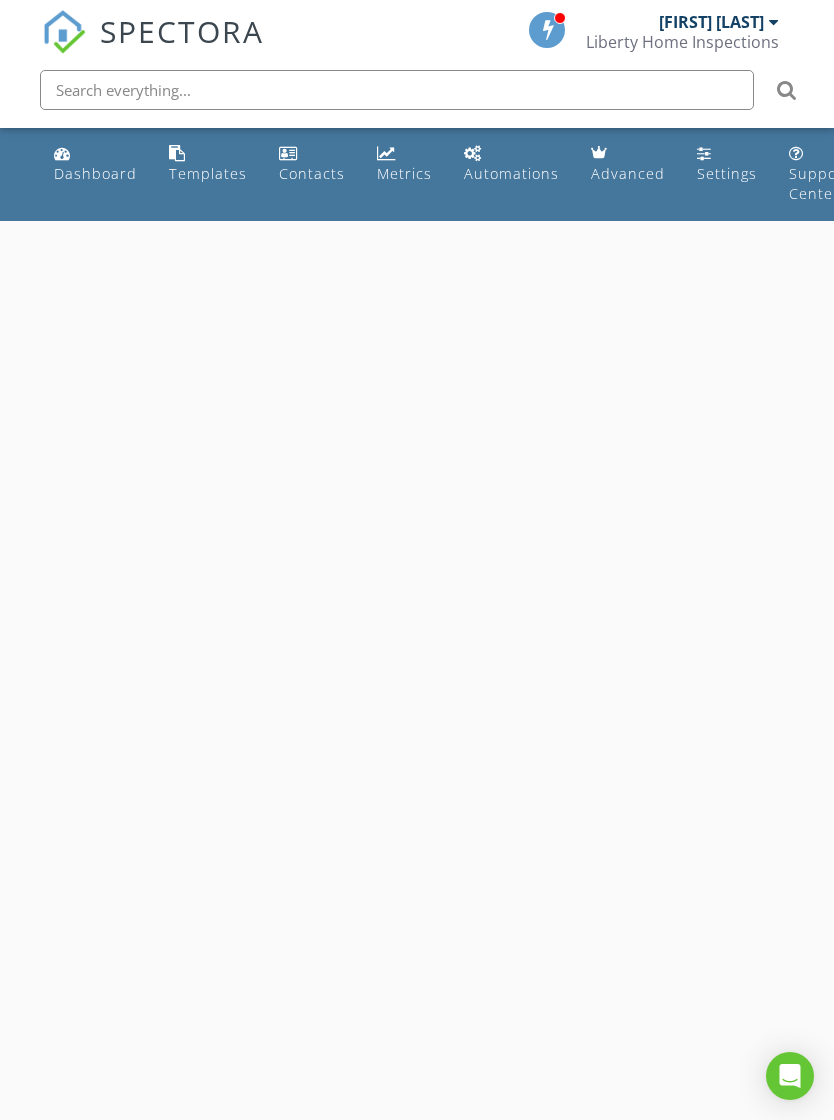 scroll, scrollTop: 0, scrollLeft: 0, axis: both 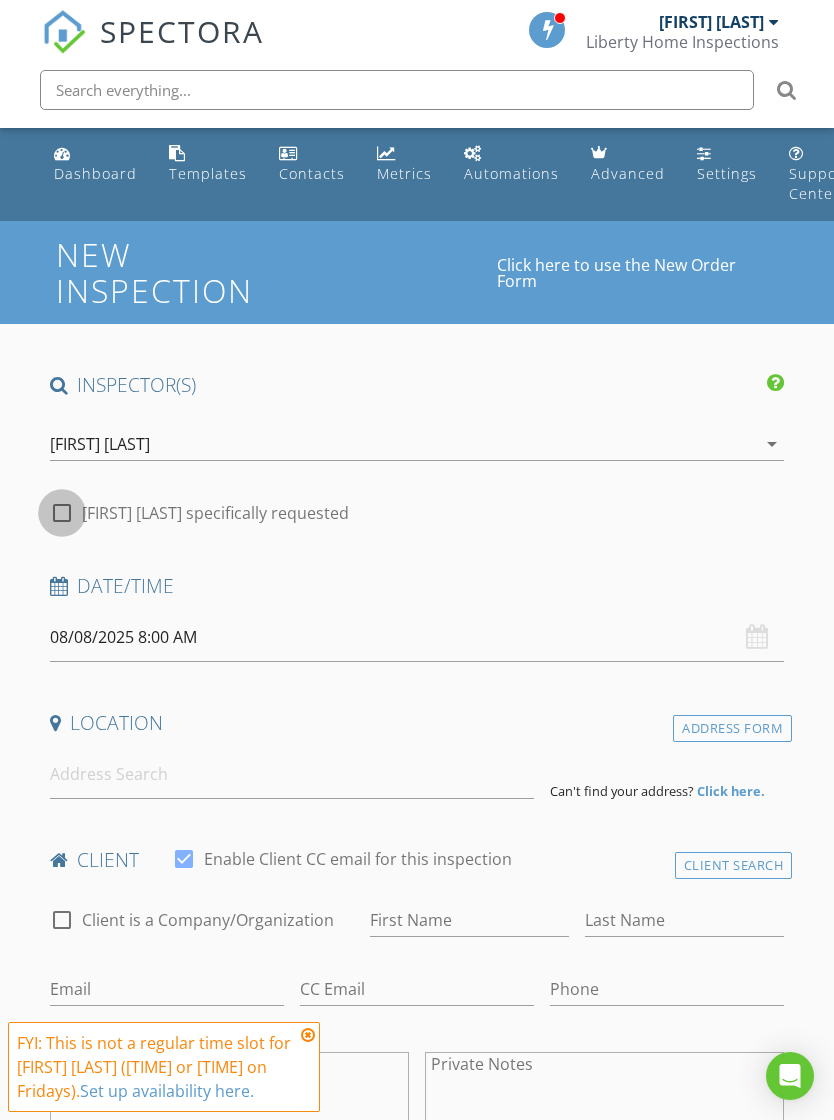 click at bounding box center (62, 513) 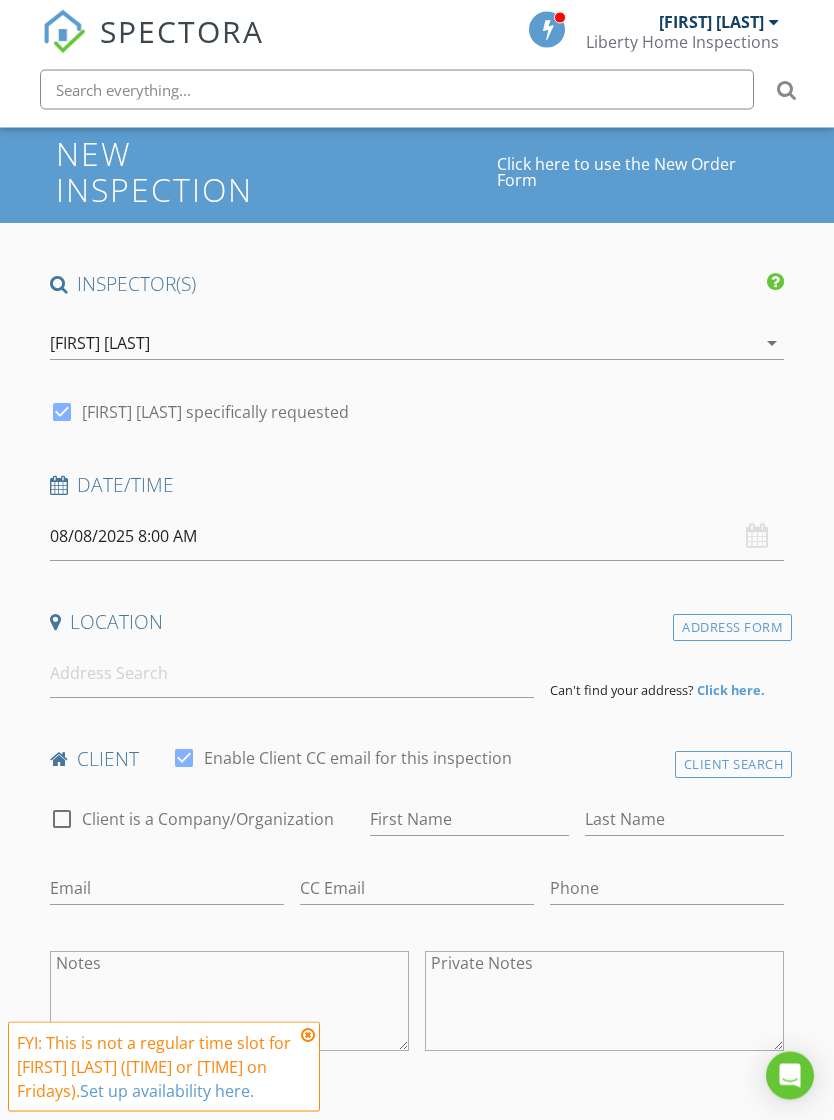 click on "08/08/2025 8:00 AM" at bounding box center [417, 537] 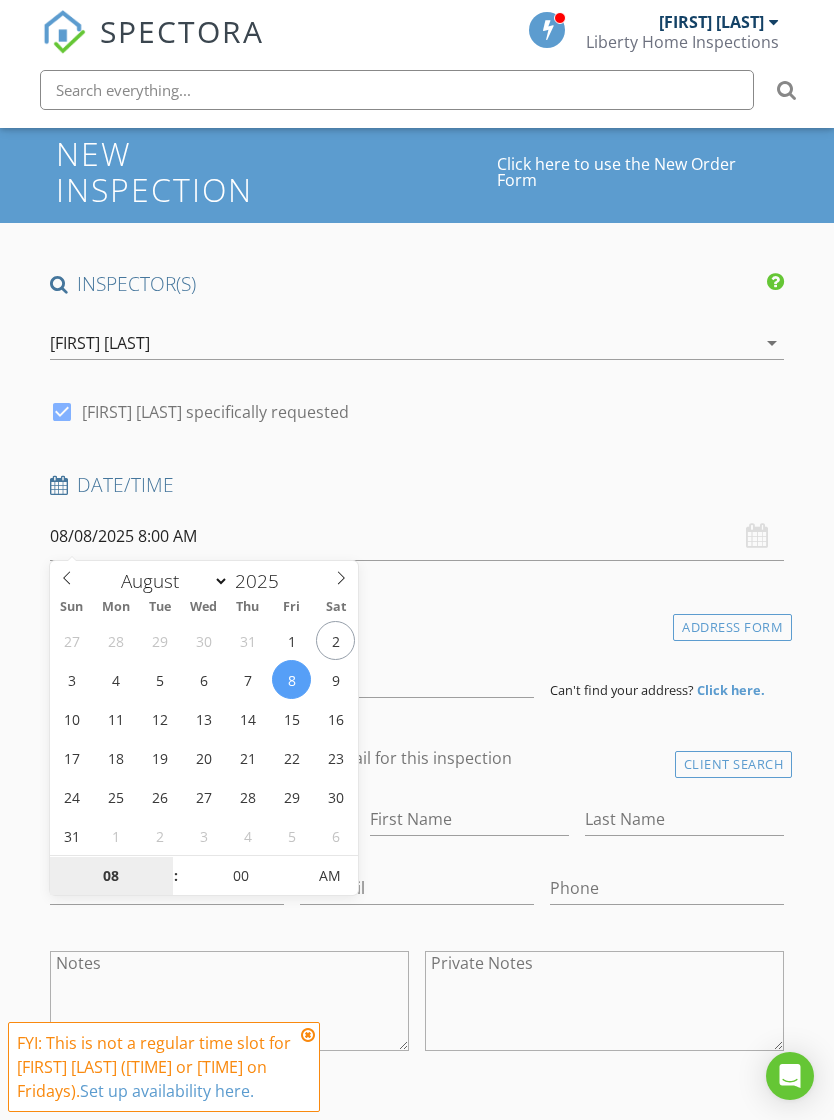 click on "08" at bounding box center [111, 877] 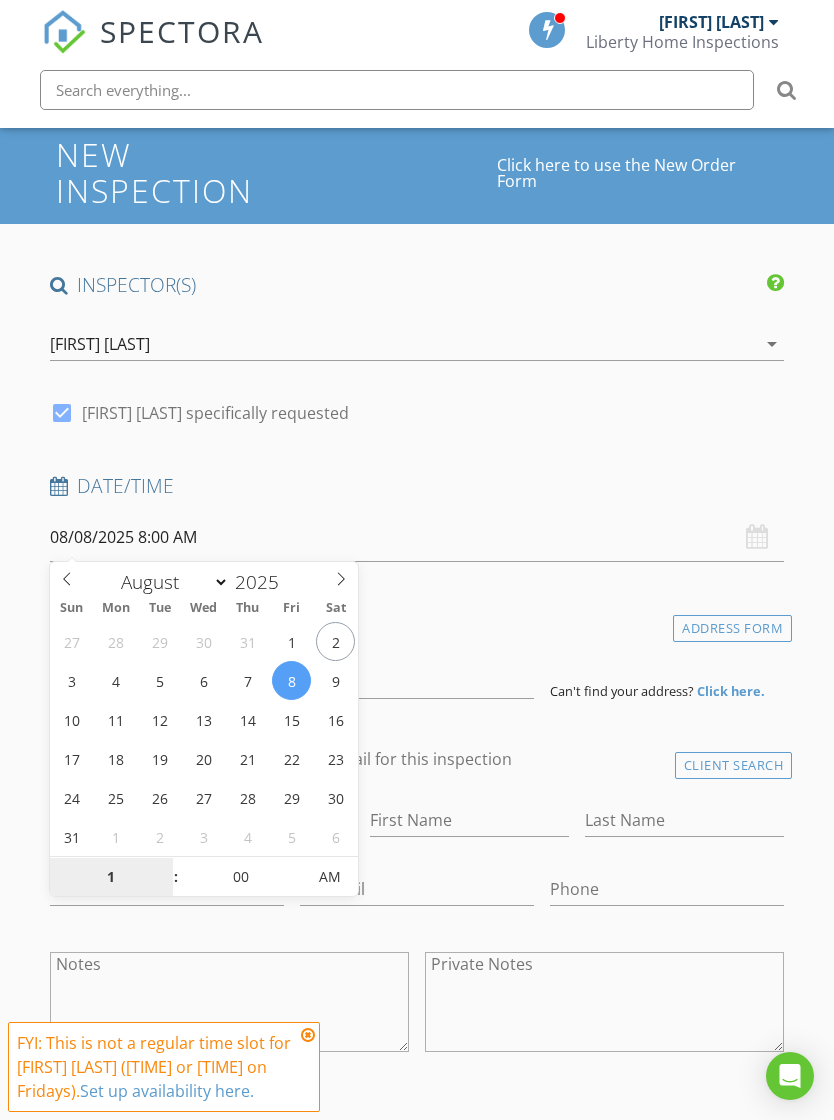 scroll, scrollTop: 232, scrollLeft: 0, axis: vertical 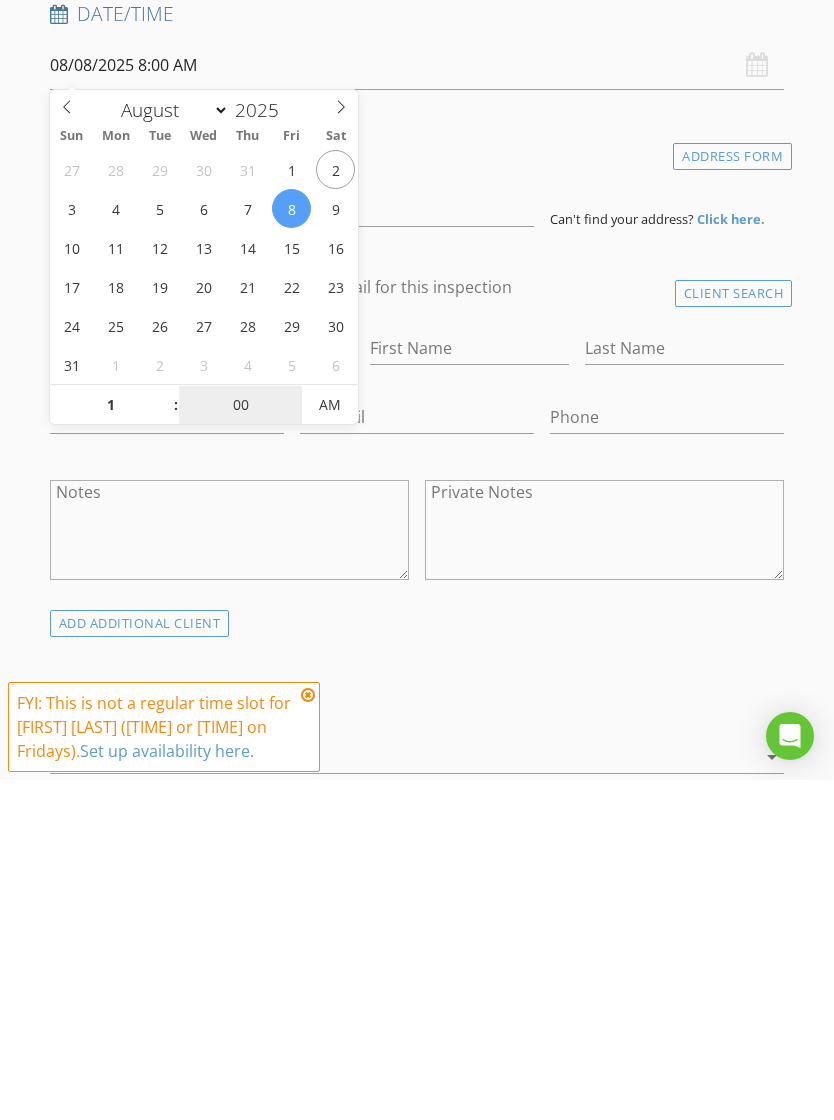 click on "00" at bounding box center (240, 746) 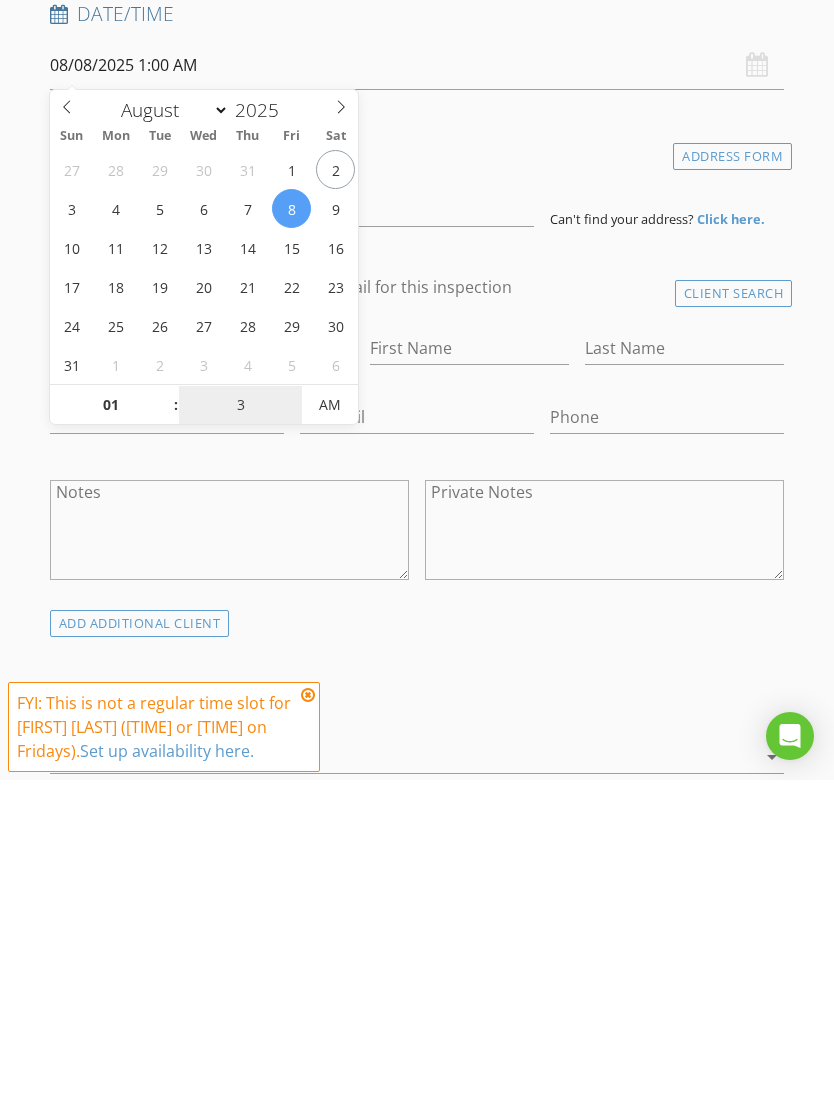 type on "30" 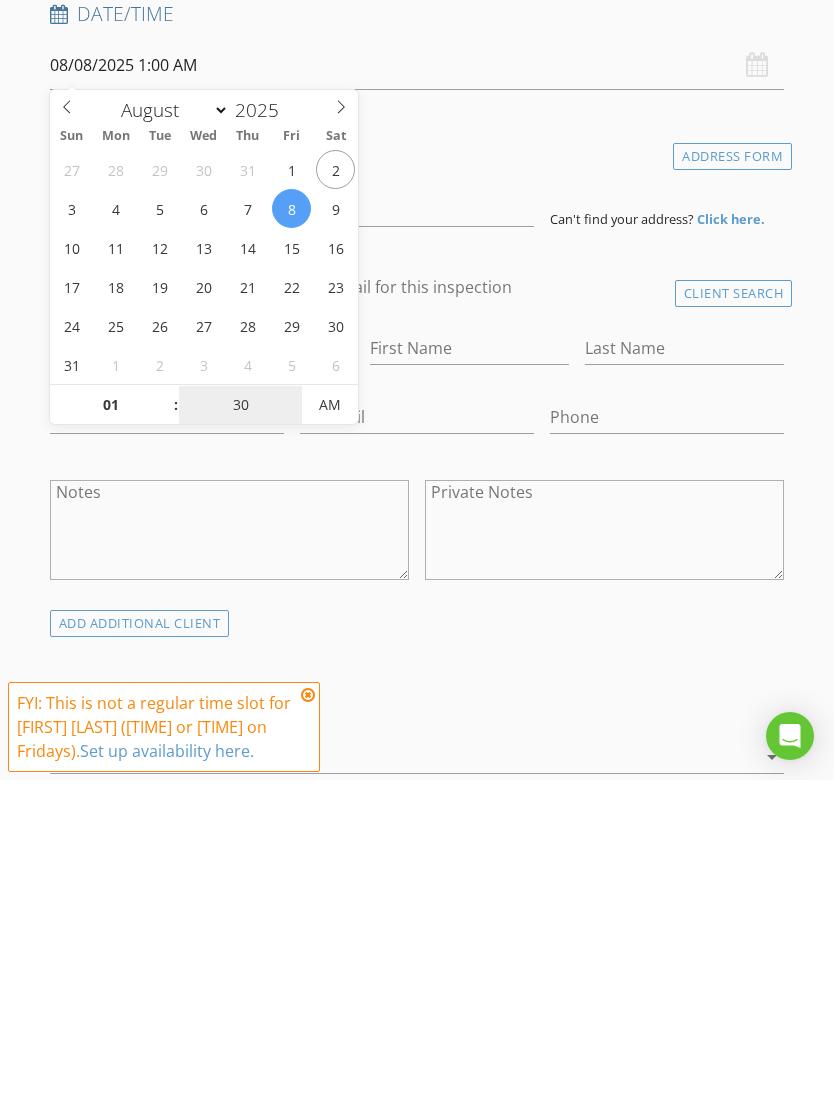 type on "08/08/2025 1:30 PM" 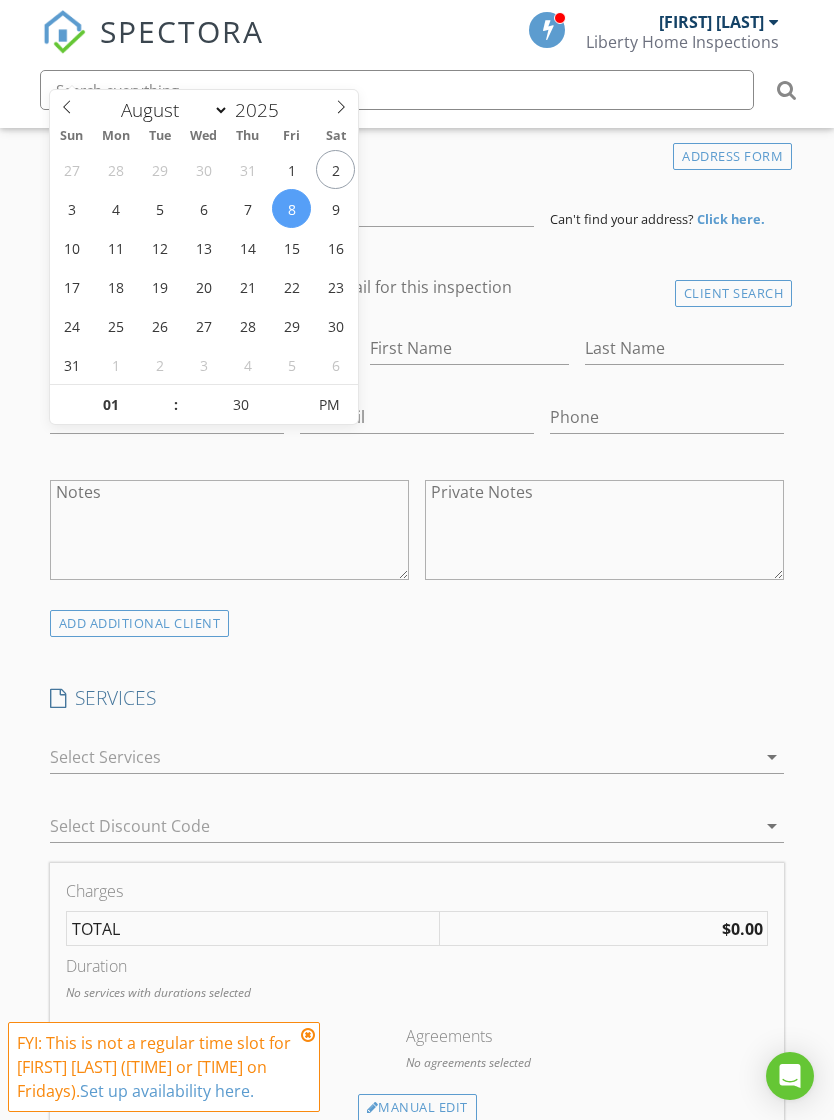 click on "INSPECTOR(S)
check_box   Bobby Flores   PRIMARY   Bobby Flores arrow_drop_down   check_box Bobby Flores specifically requested
Date/Time
08/08/2025 1:30 PM
Location
Address Form       Can't find your address?   Click here.
client
check_box Enable Client CC email for this inspection   Client Search     check_box_outline_blank Client is a Company/Organization     First Name   Last Name   Email   CC Email   Phone           Notes   Private Notes
ADD ADDITIONAL client
SERVICES
check_box_outline_blank   Commercial Inspection   check_box_outline_blank   New Service   check_box_outline_blank   Re-inspection   check_box_outline_blank   New Service   check_box_outline_blank   New Service   check_box_outline_blank   Well Inspection   check_box_outline_blank   New Service       arrow_drop_down" at bounding box center (417, 1140) 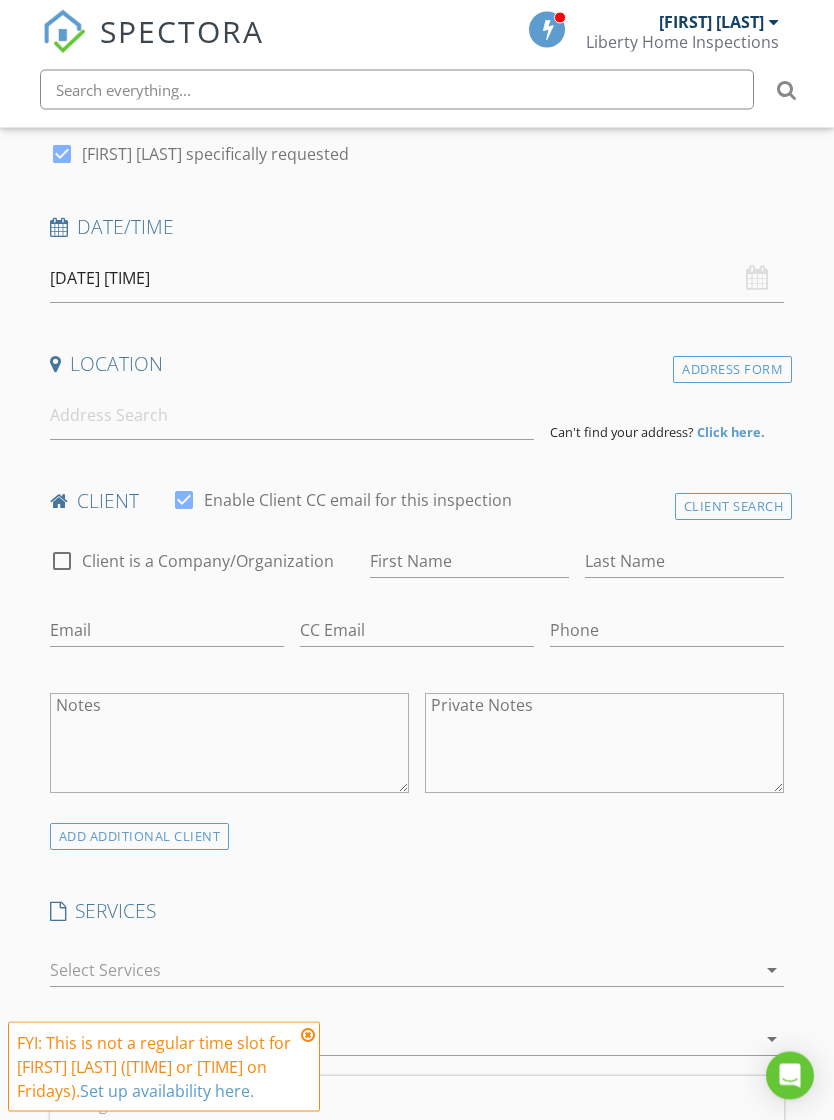 scroll, scrollTop: 359, scrollLeft: 0, axis: vertical 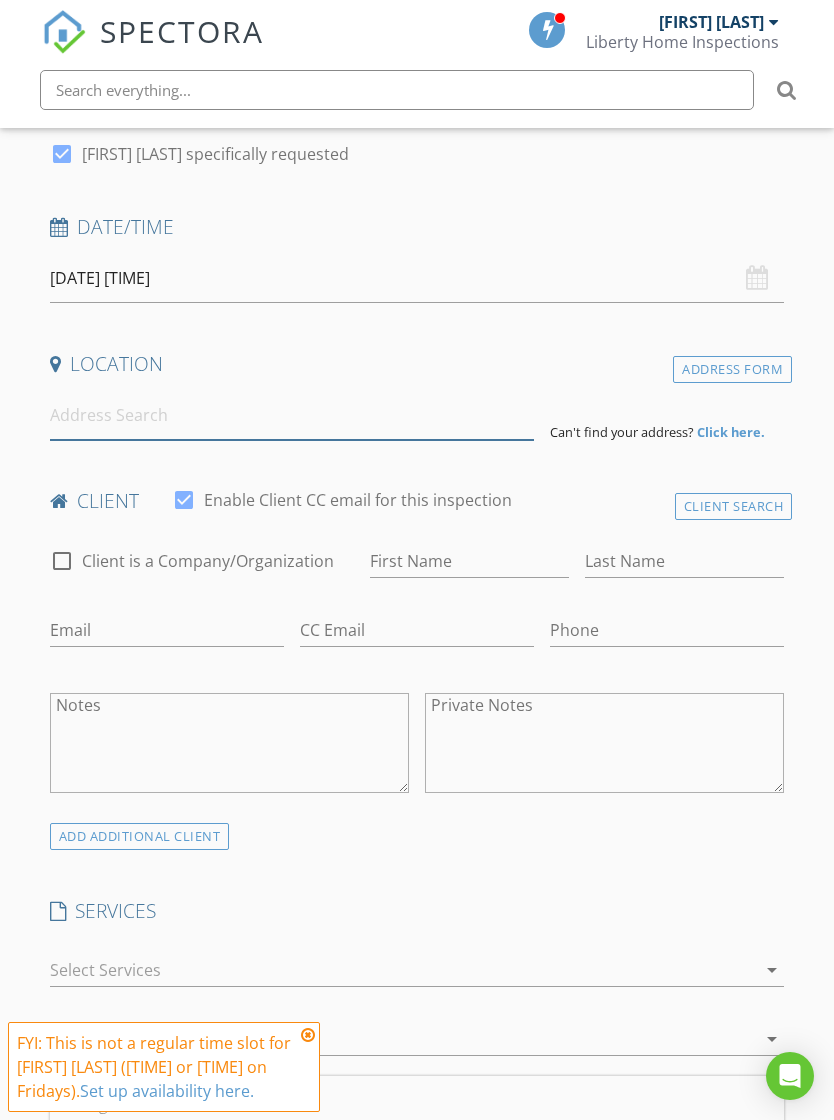 click at bounding box center (292, 415) 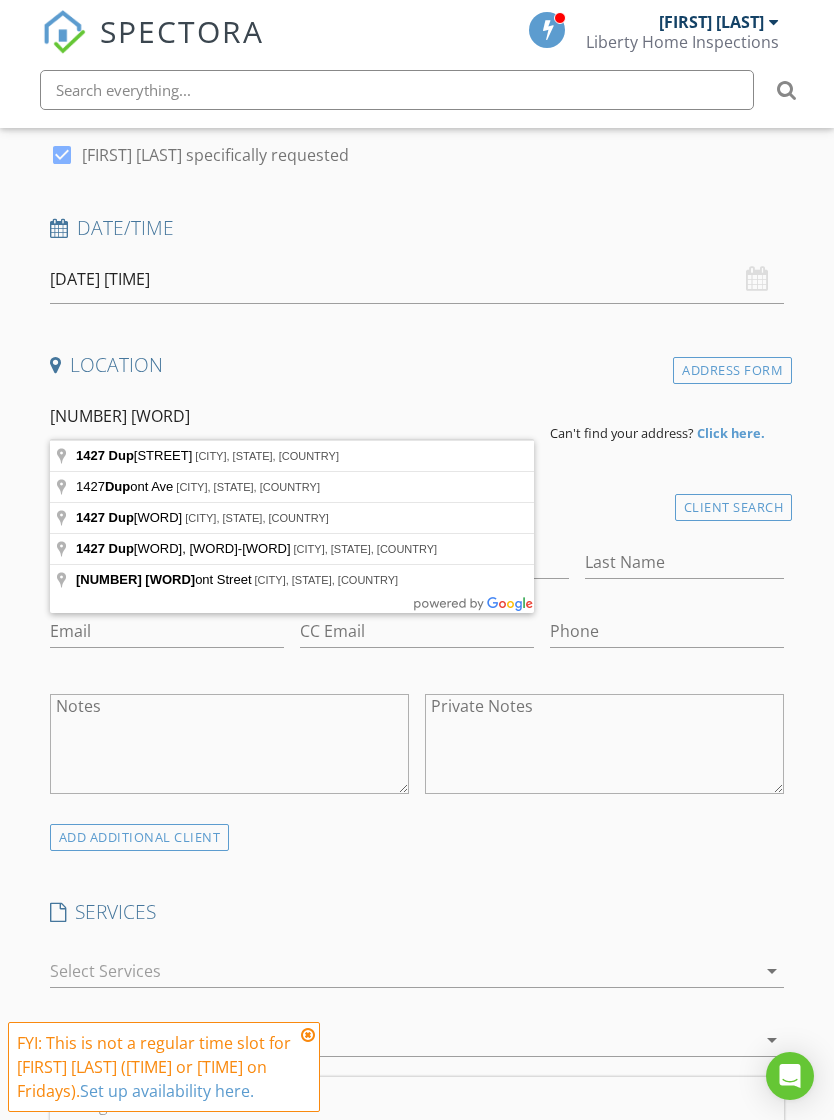 type on "1427 Duportail Street, Richland, WA, USA" 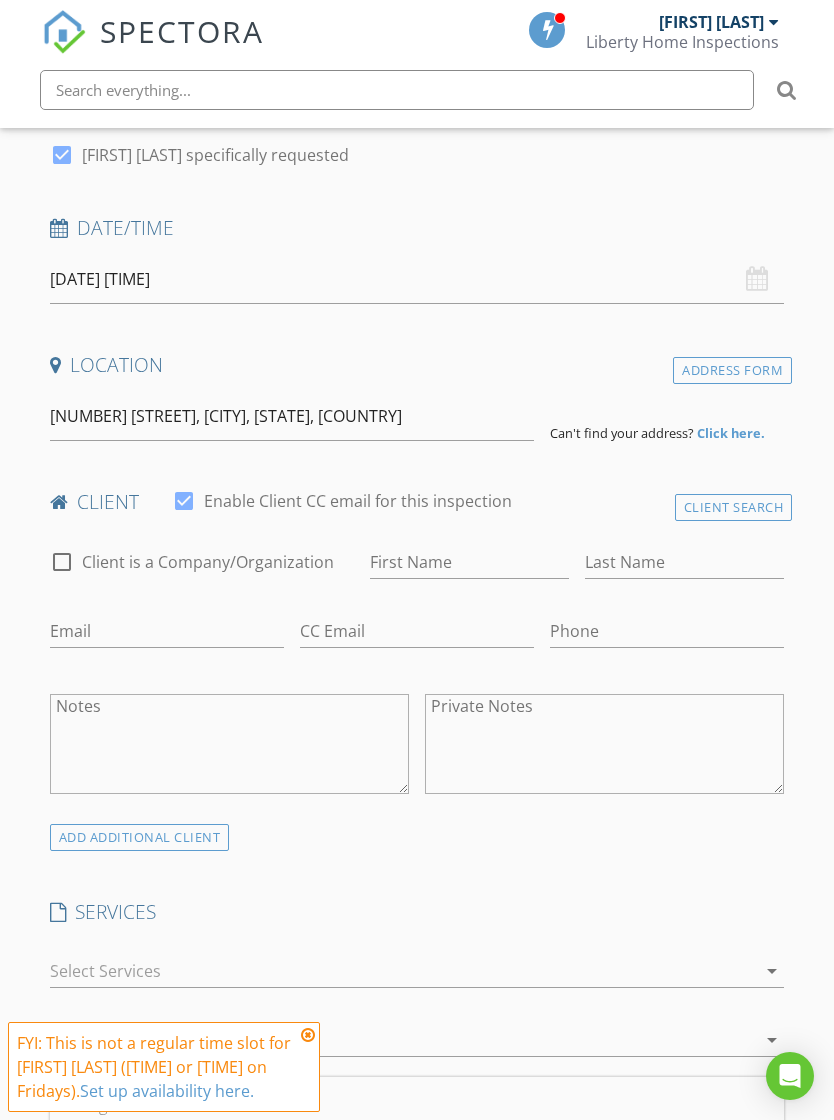 scroll, scrollTop: 359, scrollLeft: 0, axis: vertical 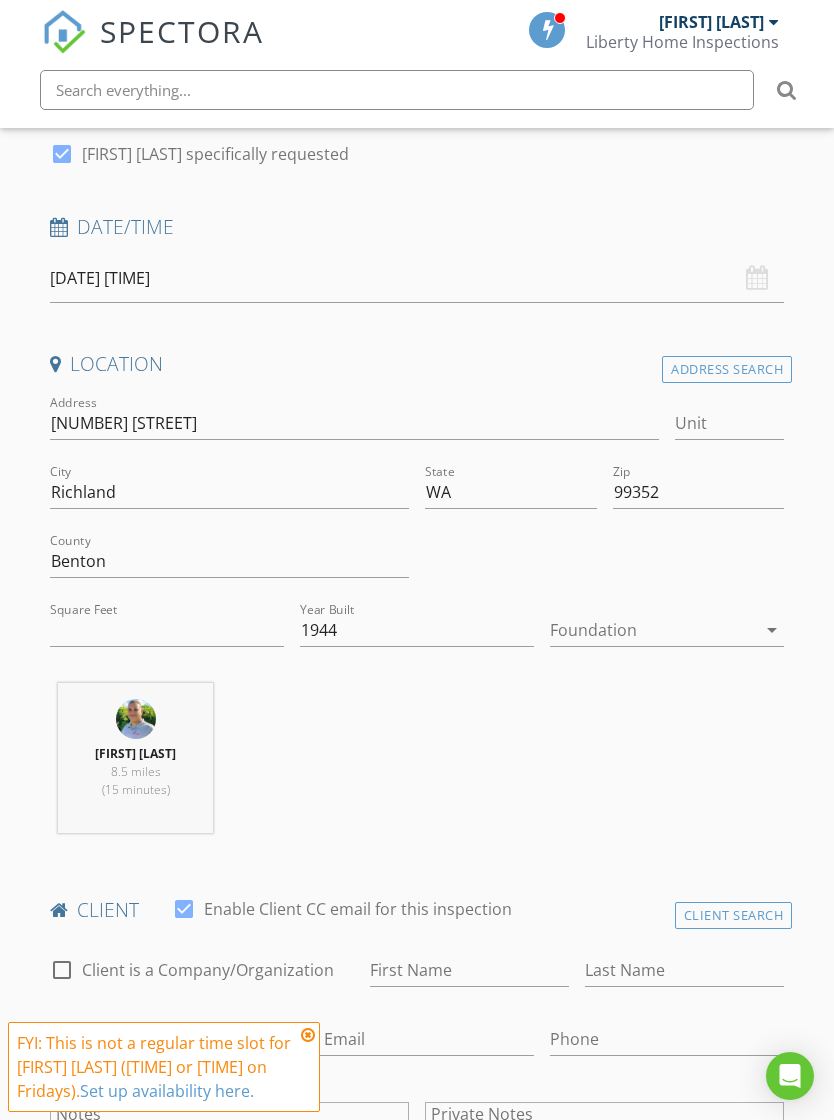 click on "arrow_drop_down" at bounding box center (772, 630) 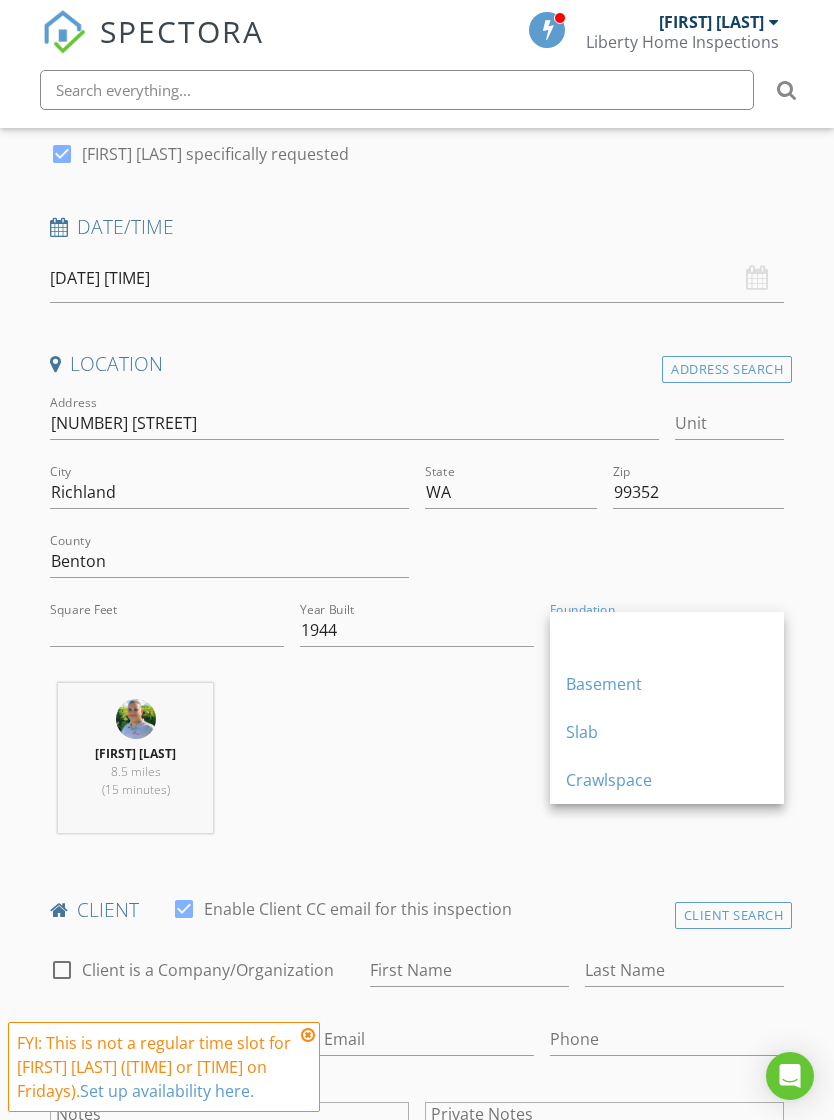 click on "Crawlspace" at bounding box center (667, 780) 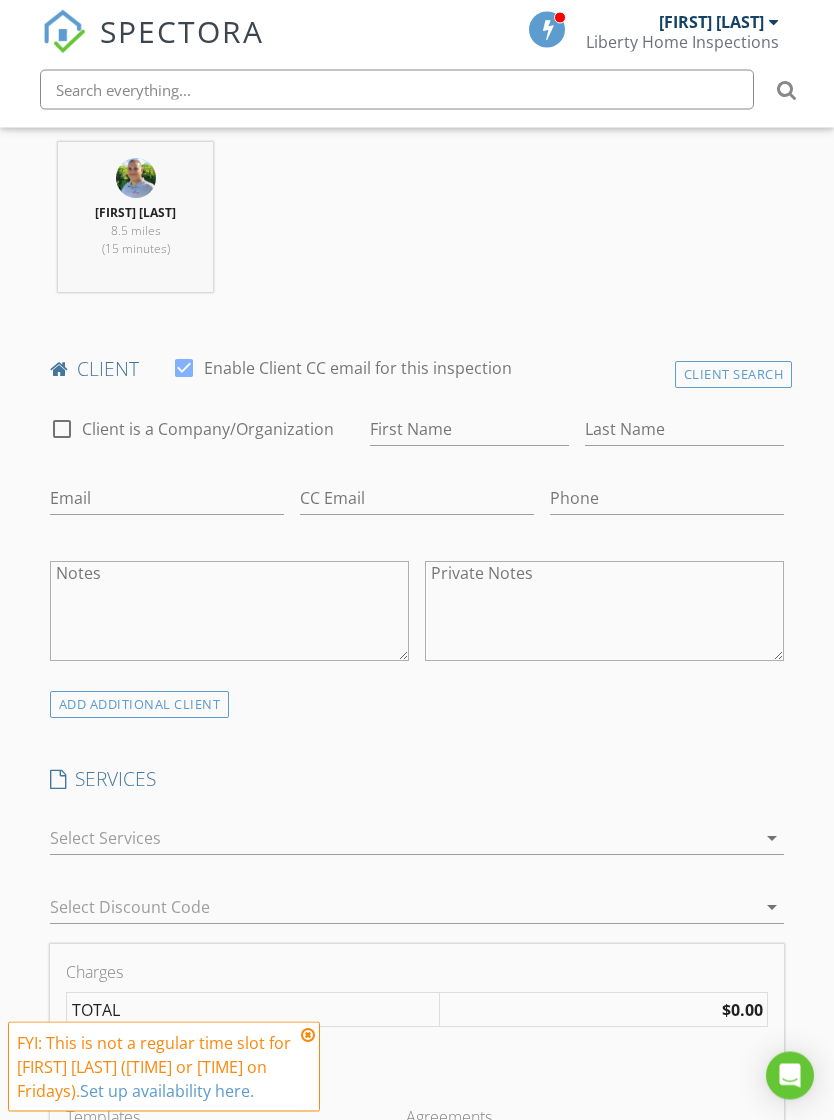scroll, scrollTop: 900, scrollLeft: 0, axis: vertical 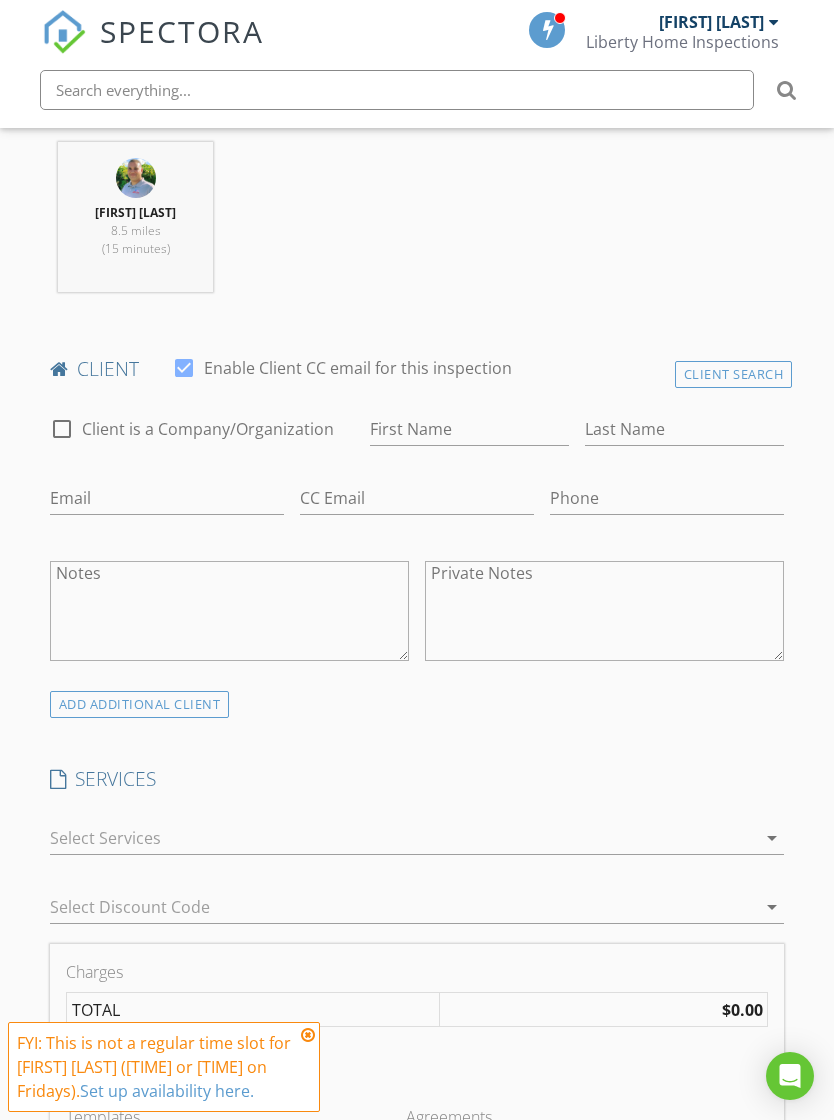 click on "arrow_drop_down" at bounding box center [772, 838] 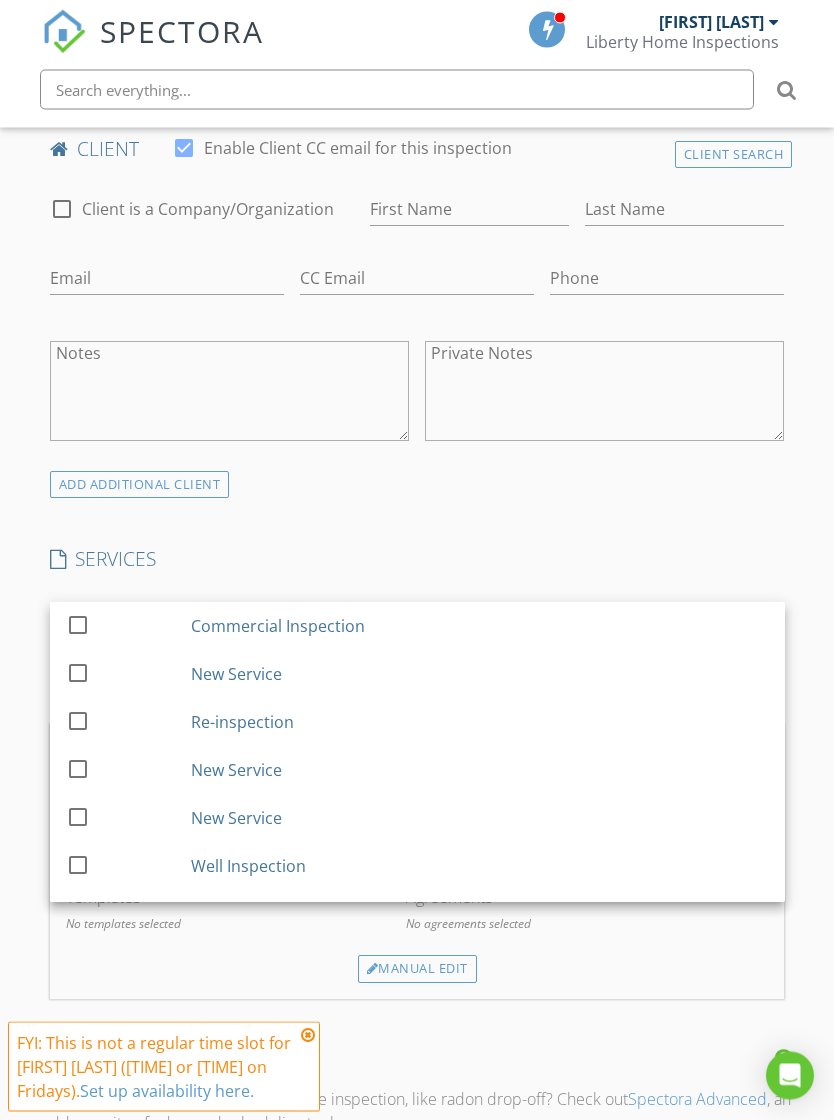 scroll, scrollTop: 1120, scrollLeft: 0, axis: vertical 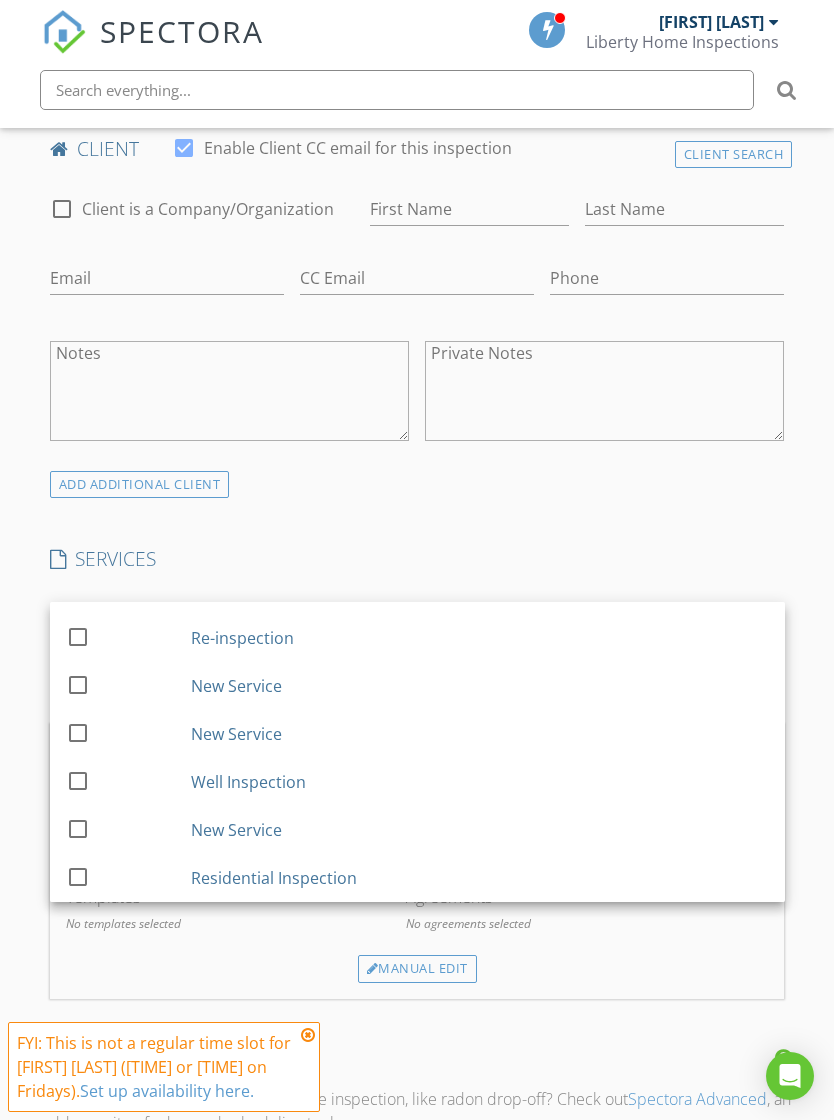click at bounding box center (78, 876) 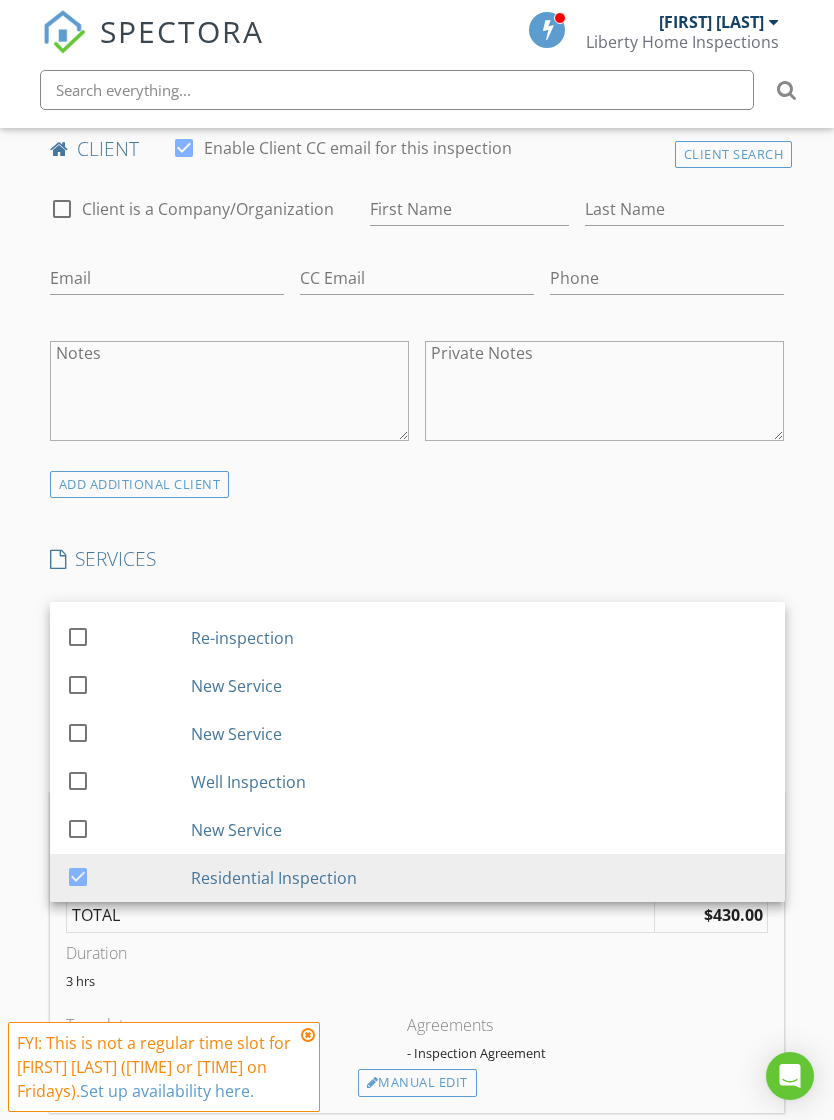 click on "INSPECTOR(S)
check_box   Bobby Flores   PRIMARY   Bobby Flores arrow_drop_down   check_box Bobby Flores specifically requested
Date/Time
08/08/2025 1:30 PM
Location
Address Search       Address 1427 Duportail St   Unit   City Richland   State WA   Zip 99352   County Benton     Square Feet 816   Year Built 1944   Foundation Crawlspace arrow_drop_down     Bobby Flores     8.5 miles     (15 minutes)
client
check_box Enable Client CC email for this inspection   Client Search     check_box_outline_blank Client is a Company/Organization     First Name   Last Name   Email   CC Email   Phone           Notes   Private Notes
ADD ADDITIONAL client
SERVICES
check_box_outline_blank   Commercial Inspection   check_box_outline_blank   New Service   check_box_outline_blank   Re-inspection" at bounding box center (417, 853) 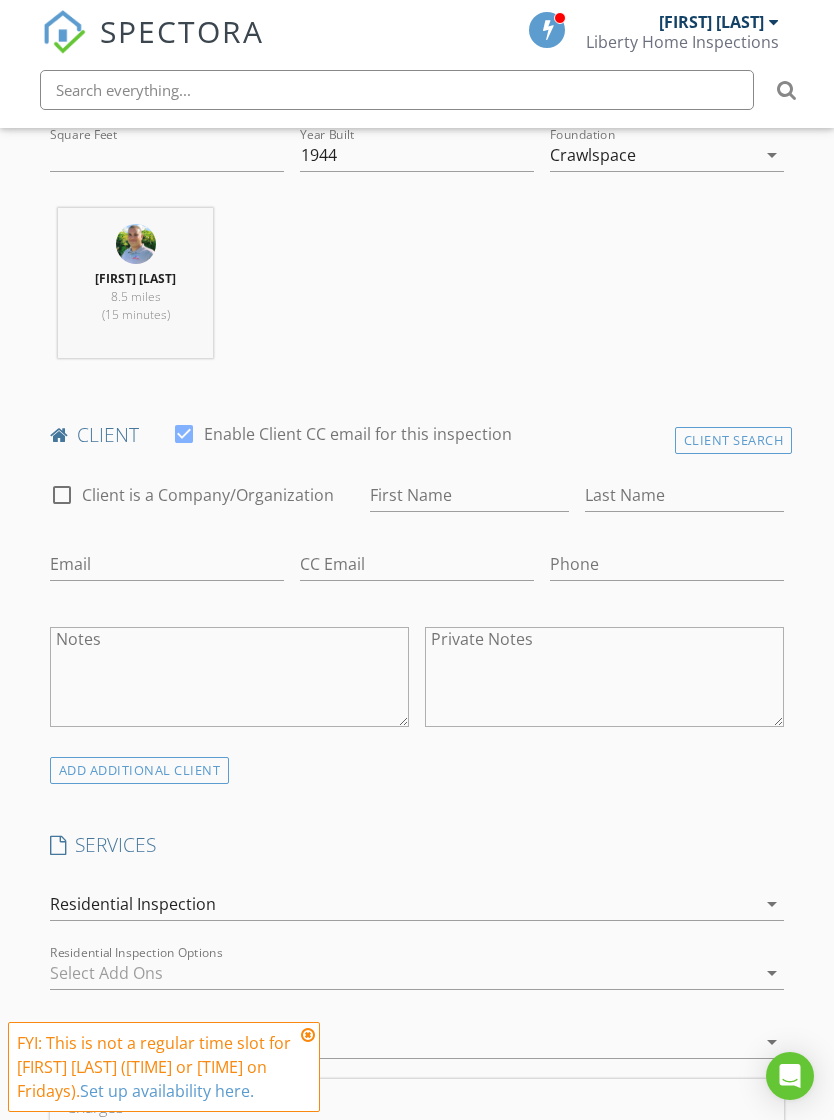 scroll, scrollTop: 835, scrollLeft: 0, axis: vertical 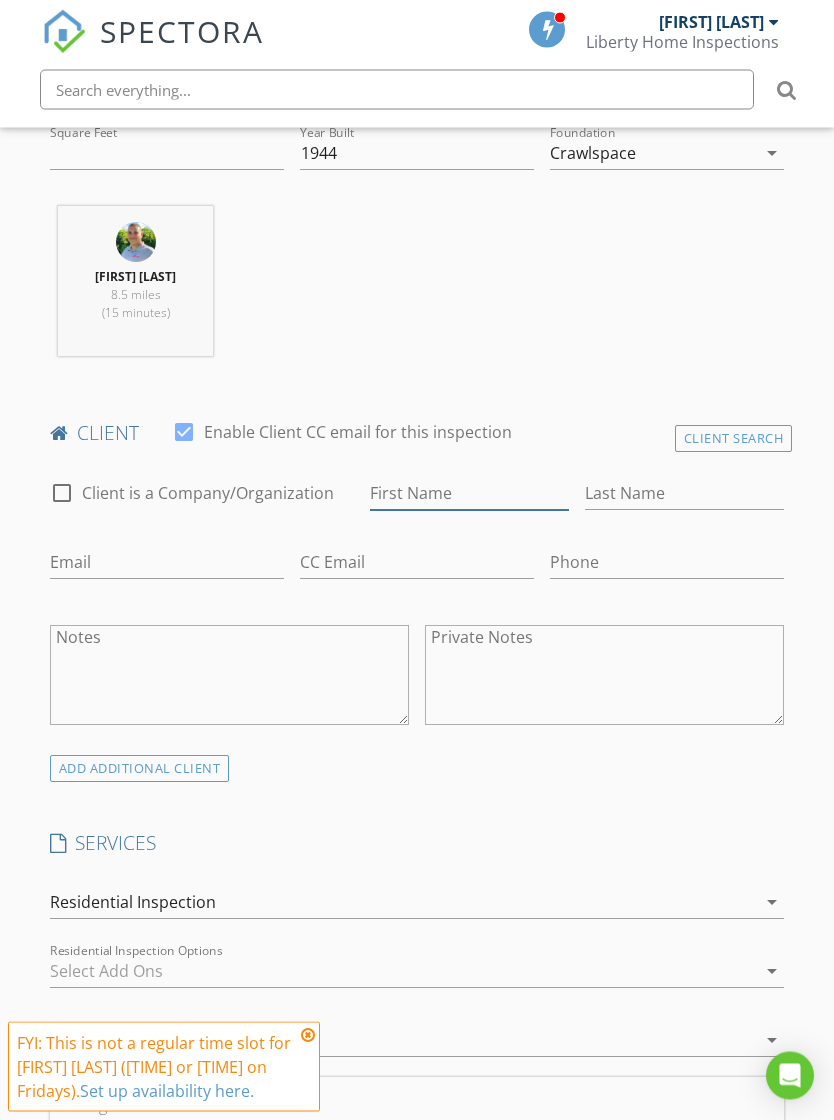 click on "First Name" at bounding box center (469, 494) 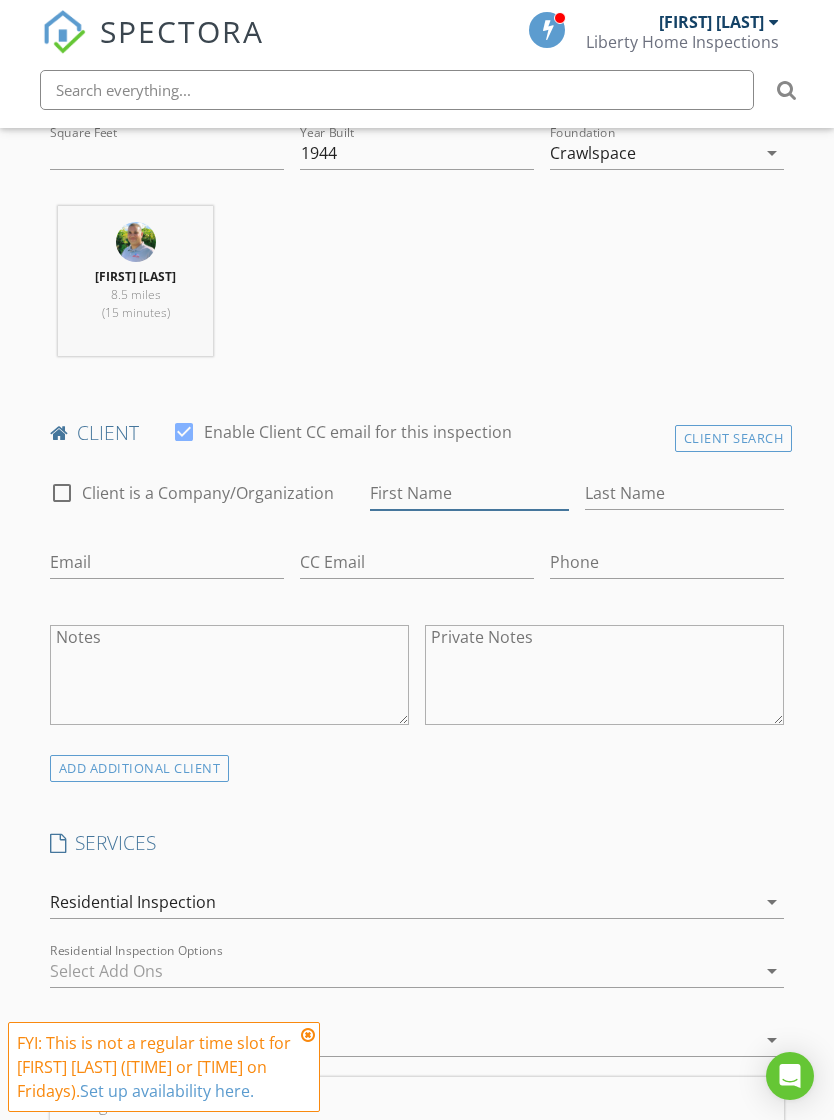 scroll, scrollTop: 835, scrollLeft: 0, axis: vertical 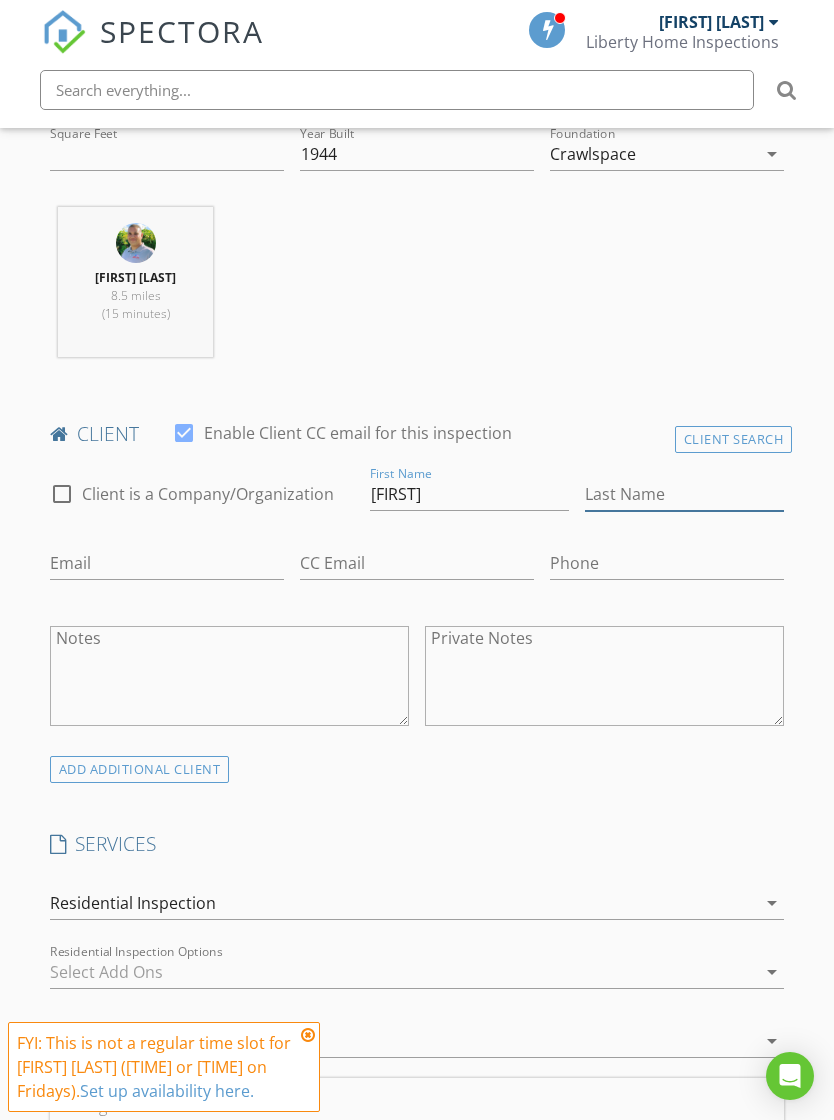 click on "Last Name" at bounding box center [684, 494] 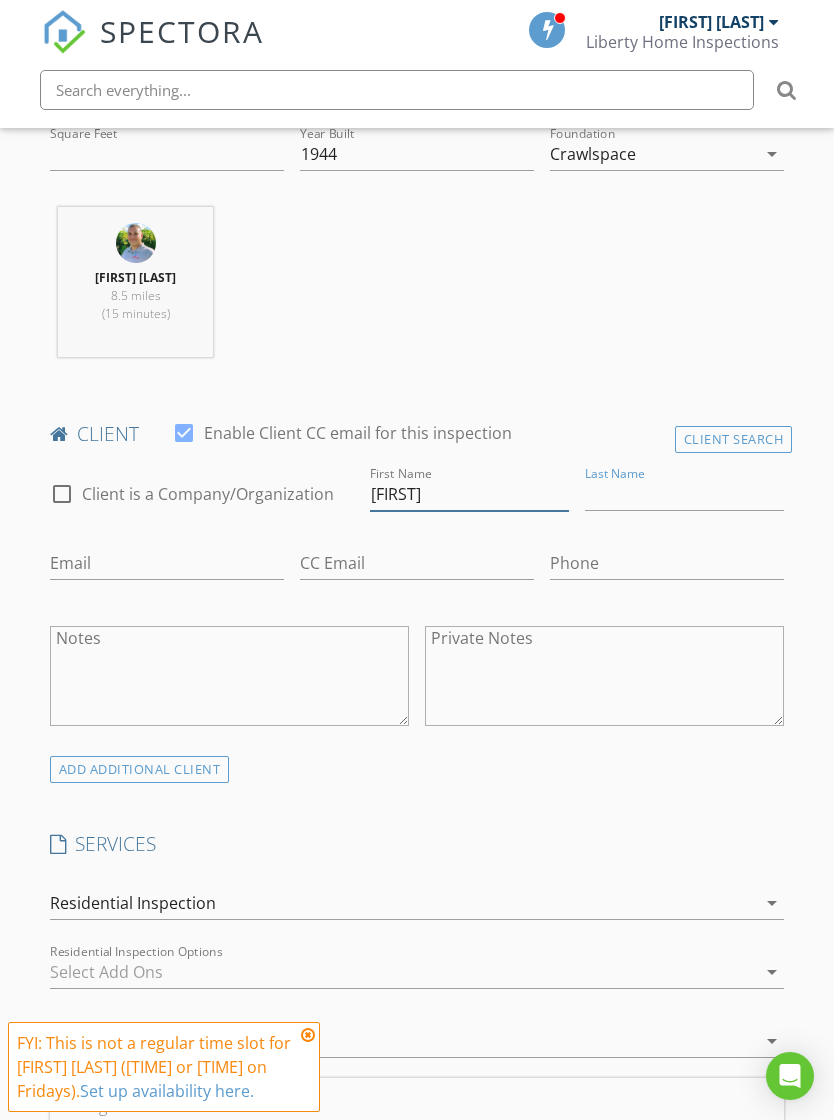 click on "Antony" at bounding box center [469, 494] 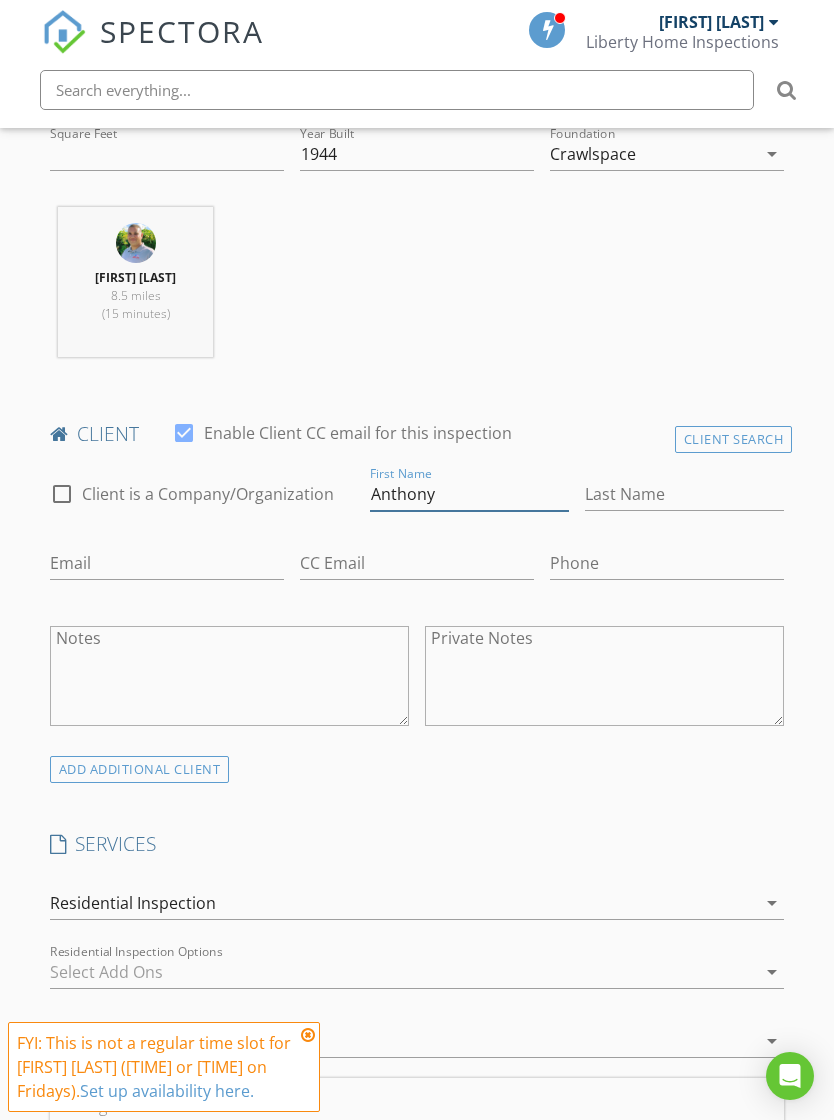 type on "Anthony" 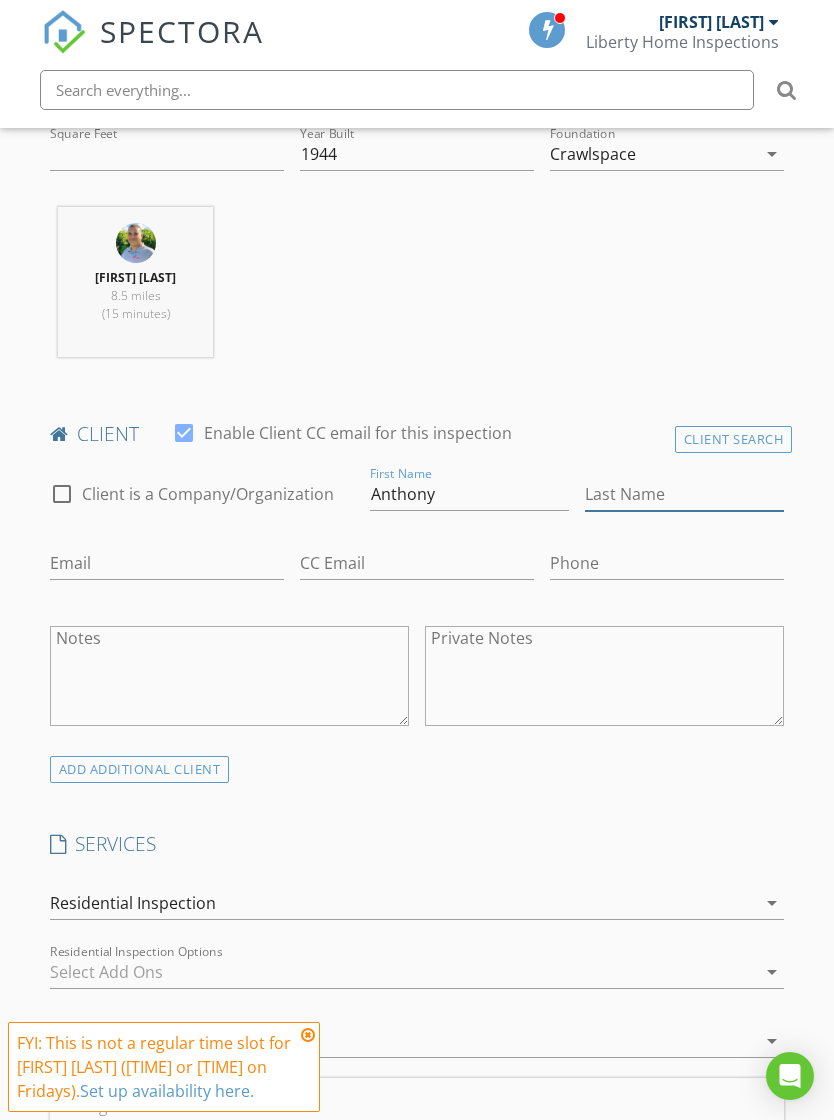 click on "Last Name" at bounding box center [684, 494] 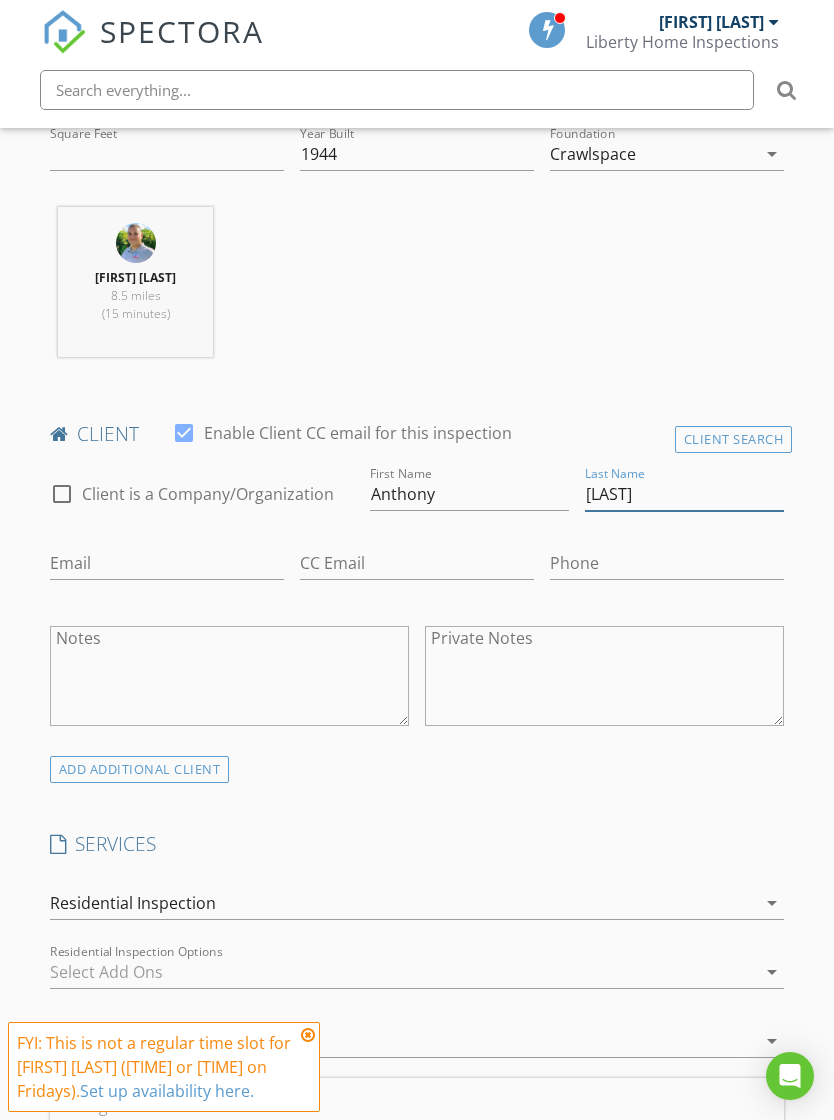 type on "Mendoza" 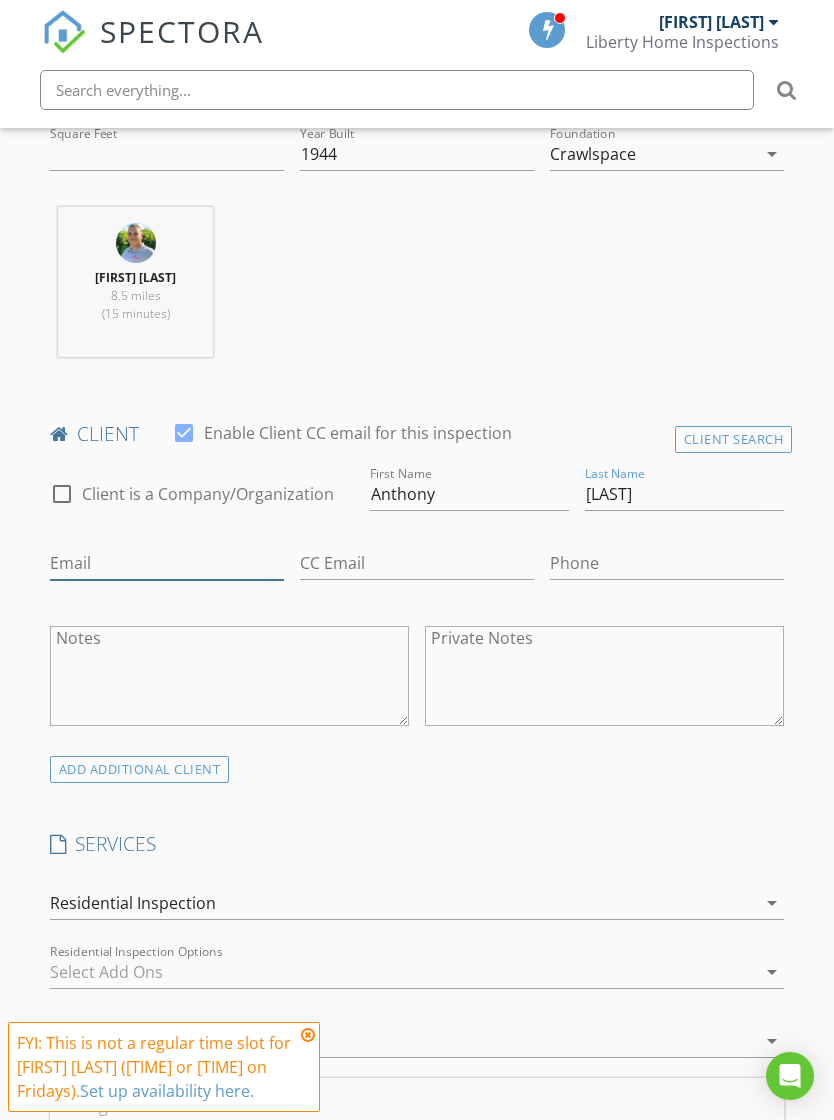 click on "Email" at bounding box center [167, 563] 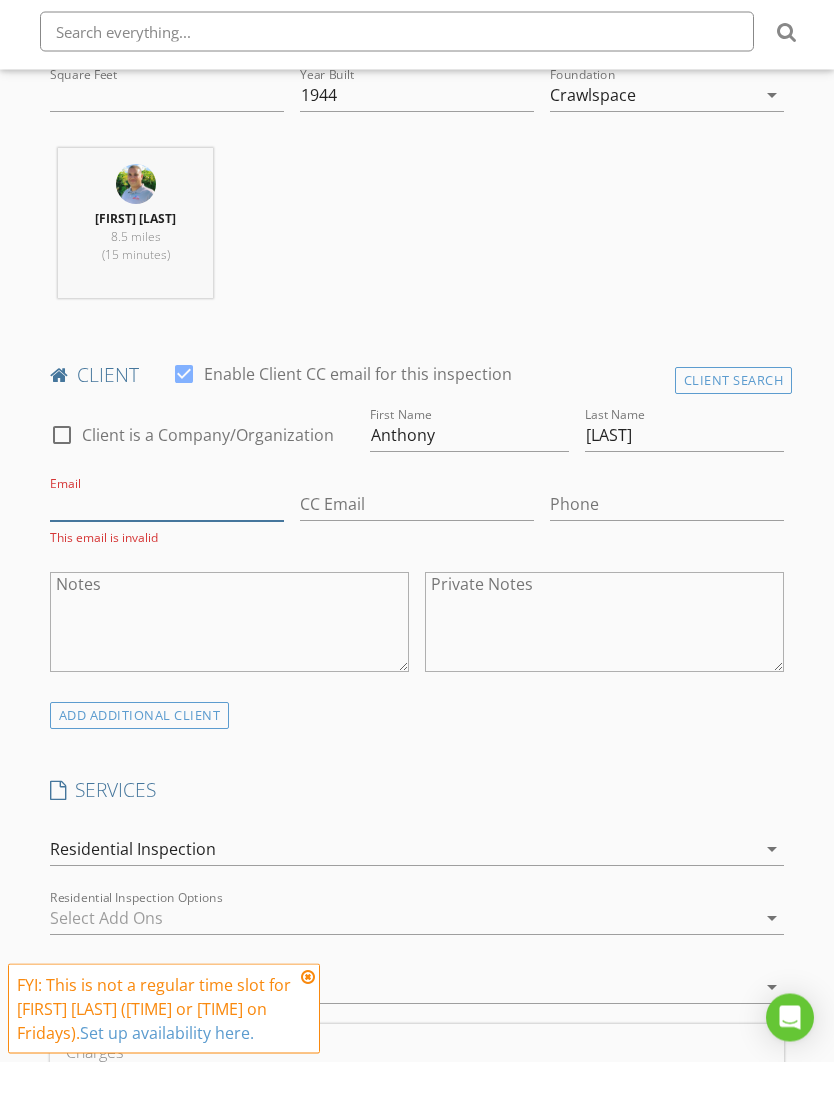 click on "Email" at bounding box center [167, 563] 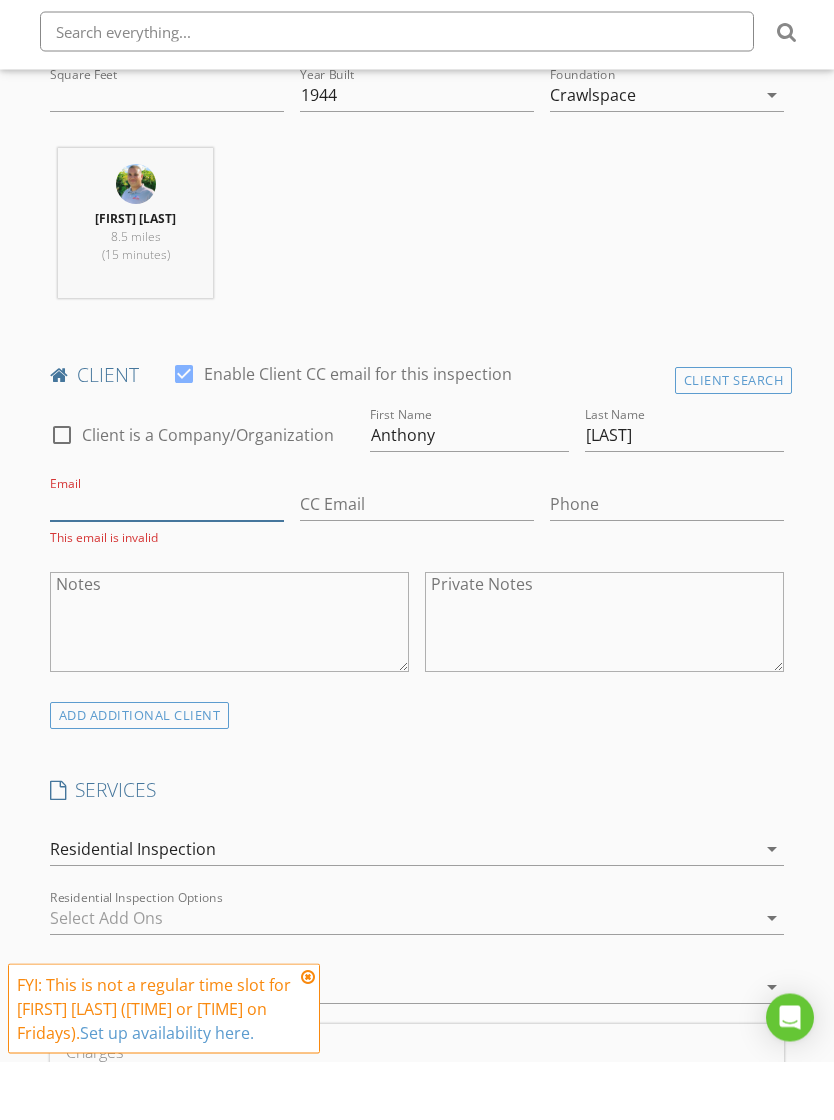 paste on "Anthony.b.m9@gmail.com" 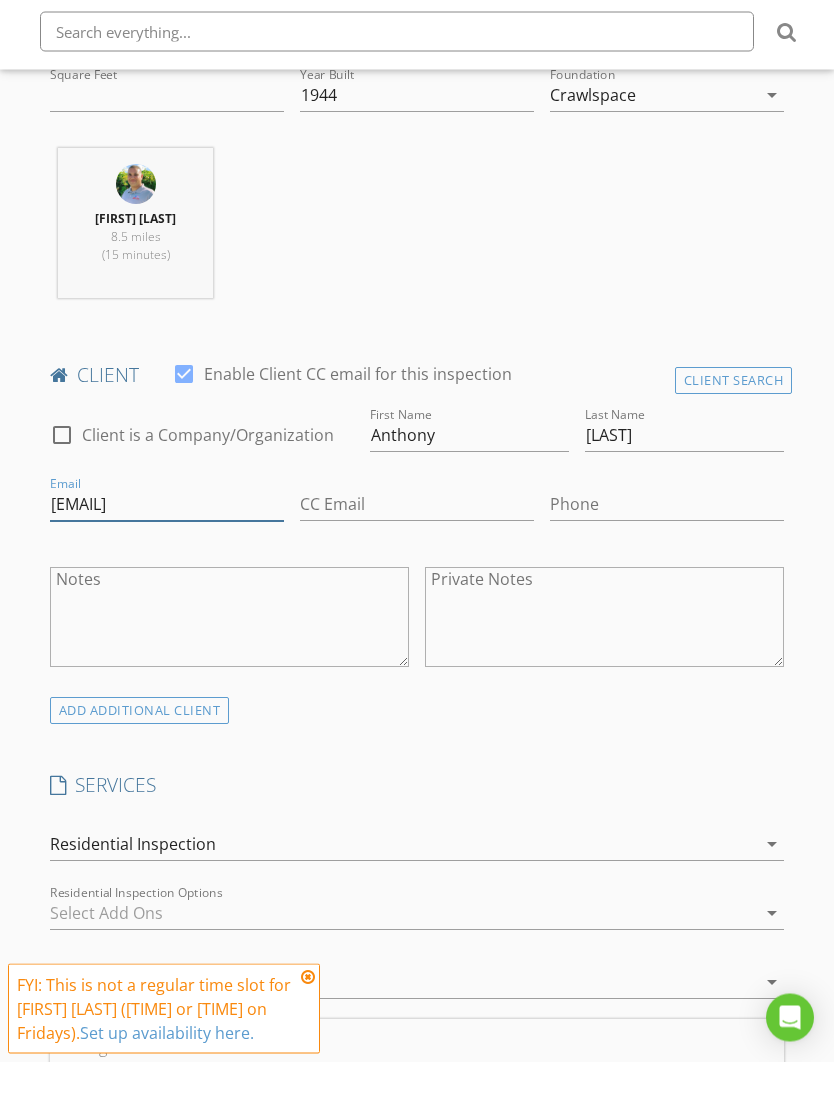 type on "Anthony.b.m9@gmail.com" 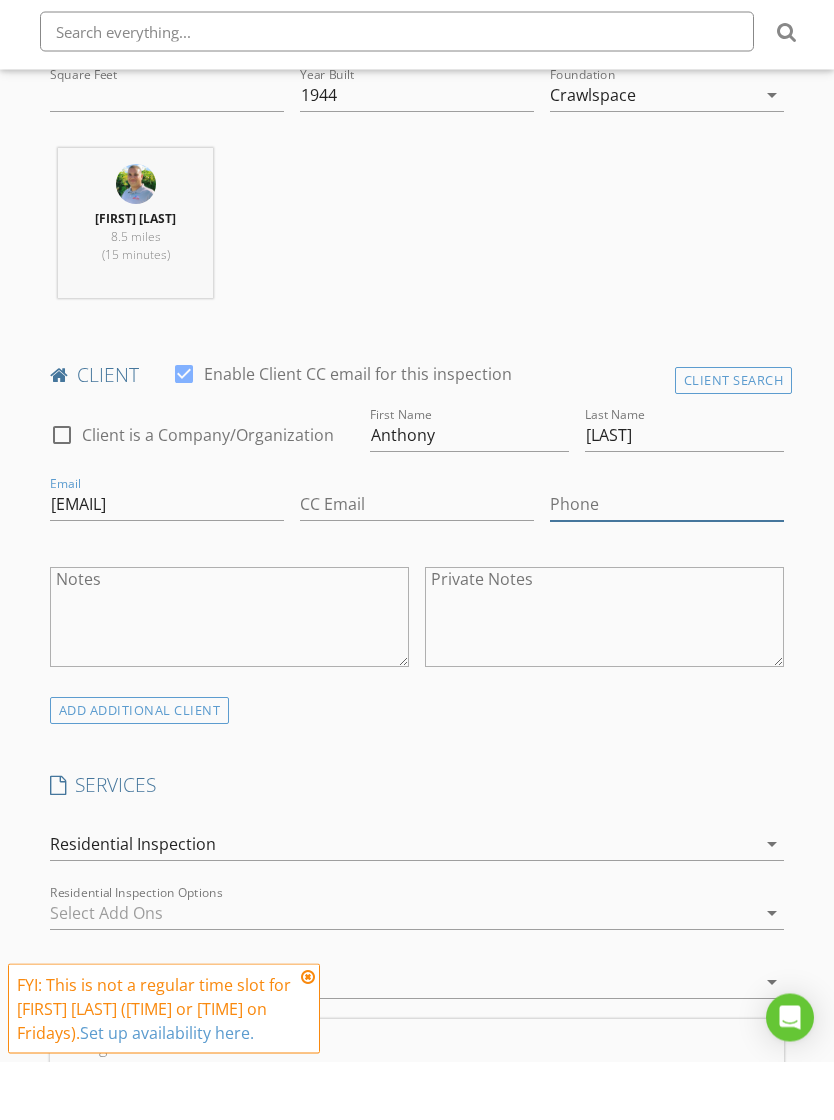 click on "Phone" at bounding box center (667, 563) 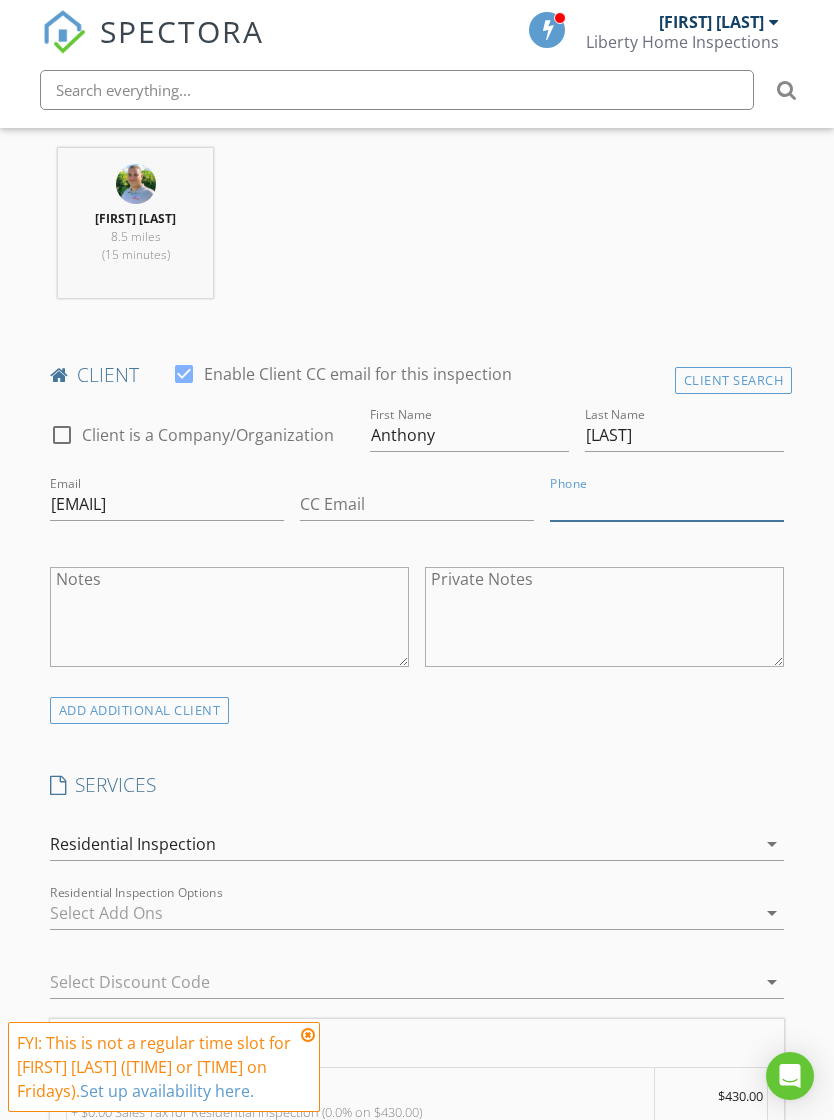 scroll, scrollTop: 958, scrollLeft: 0, axis: vertical 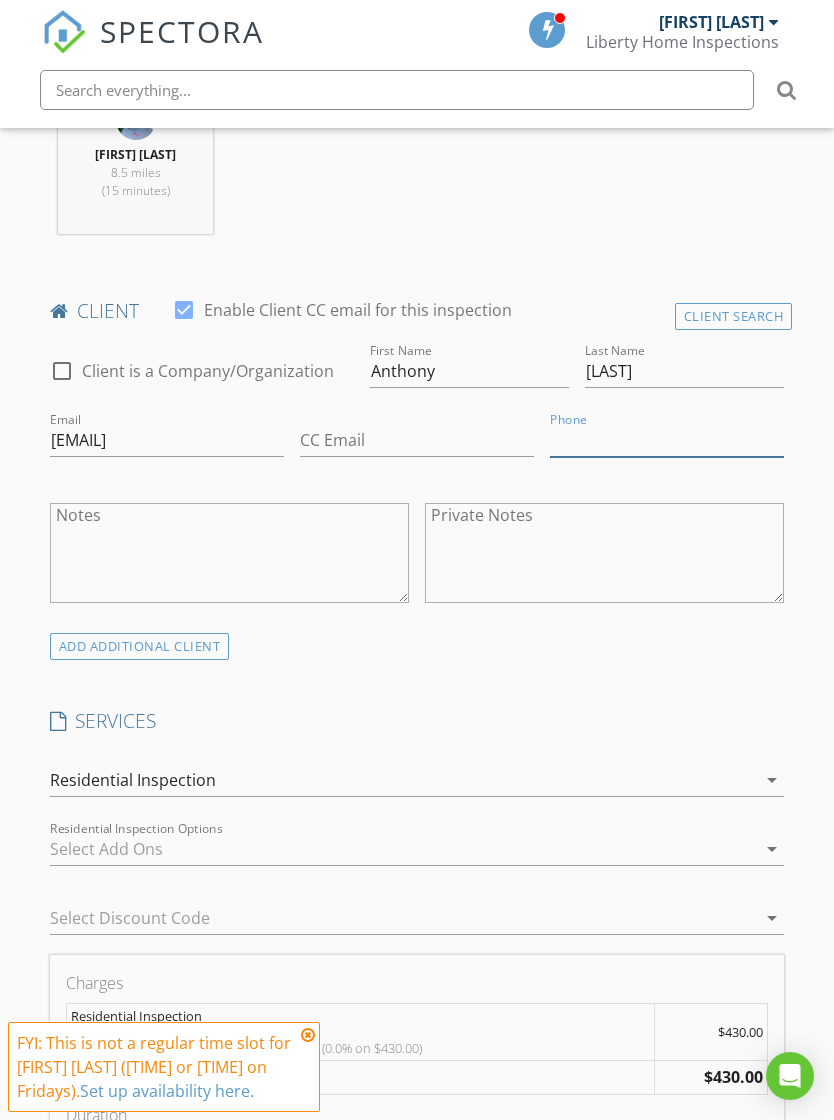 click on "Phone" at bounding box center [667, 440] 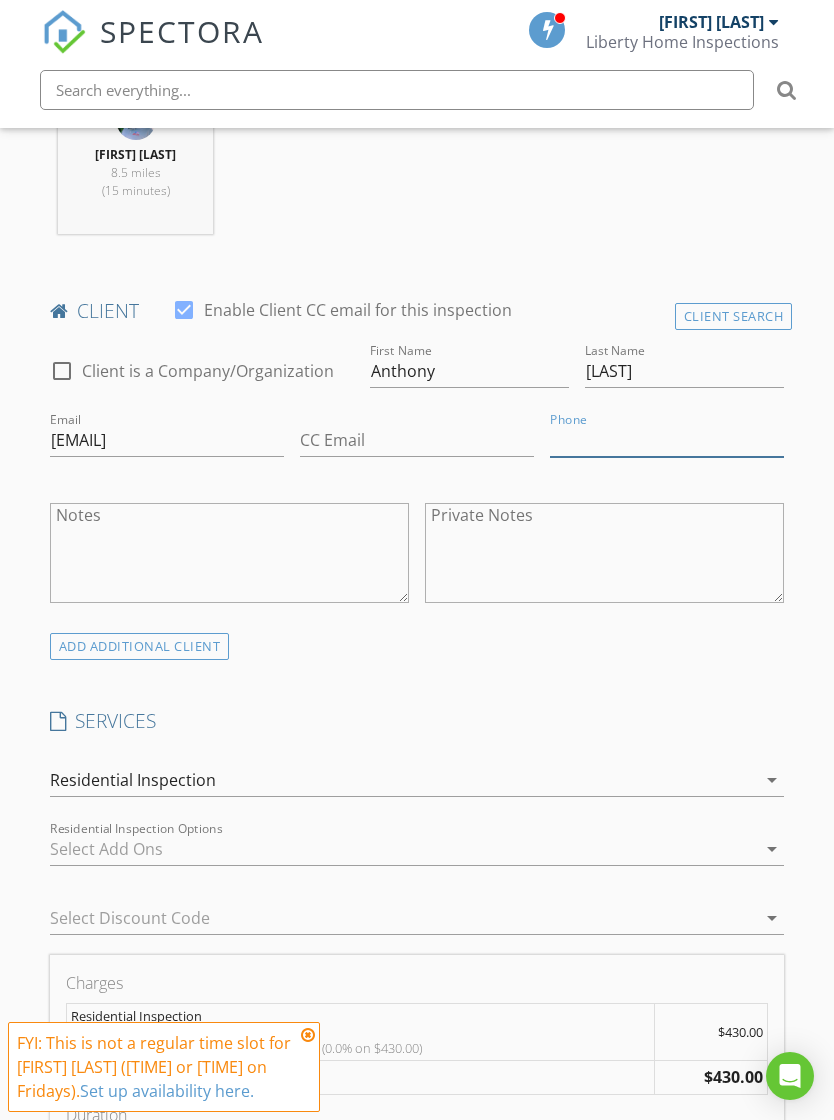 paste on "360-421-7183" 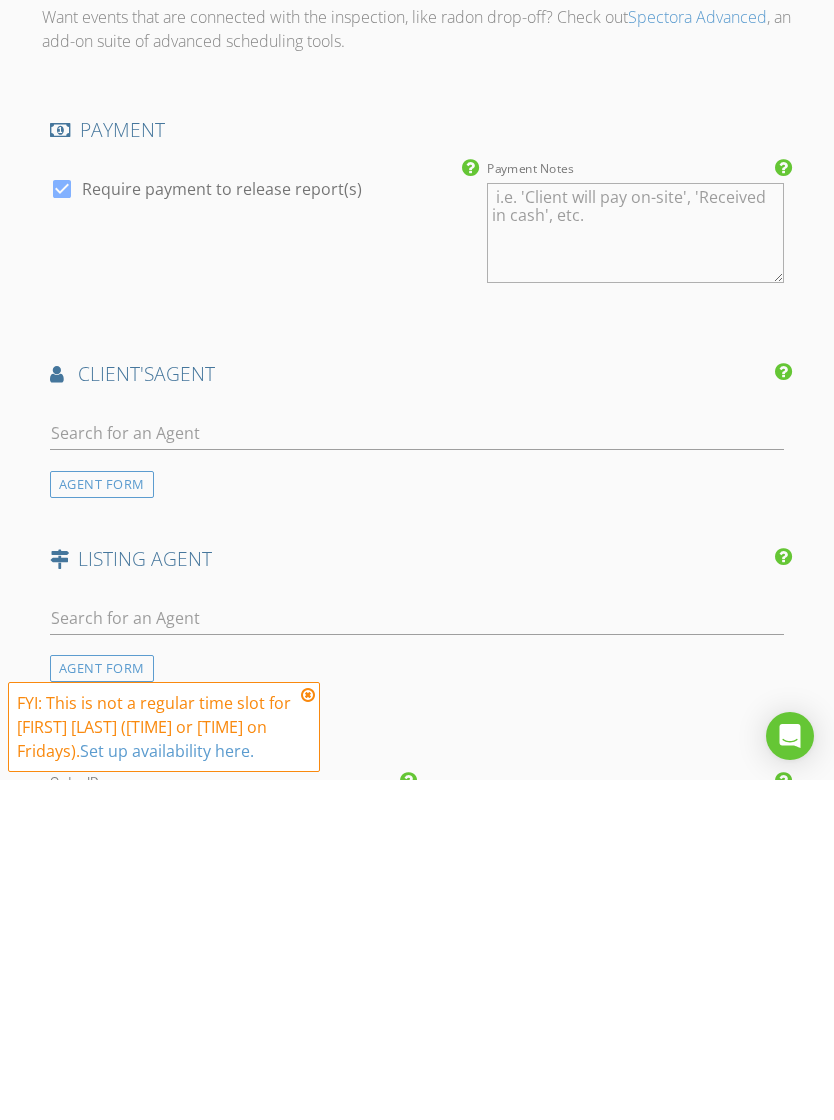 scroll, scrollTop: 2026, scrollLeft: 0, axis: vertical 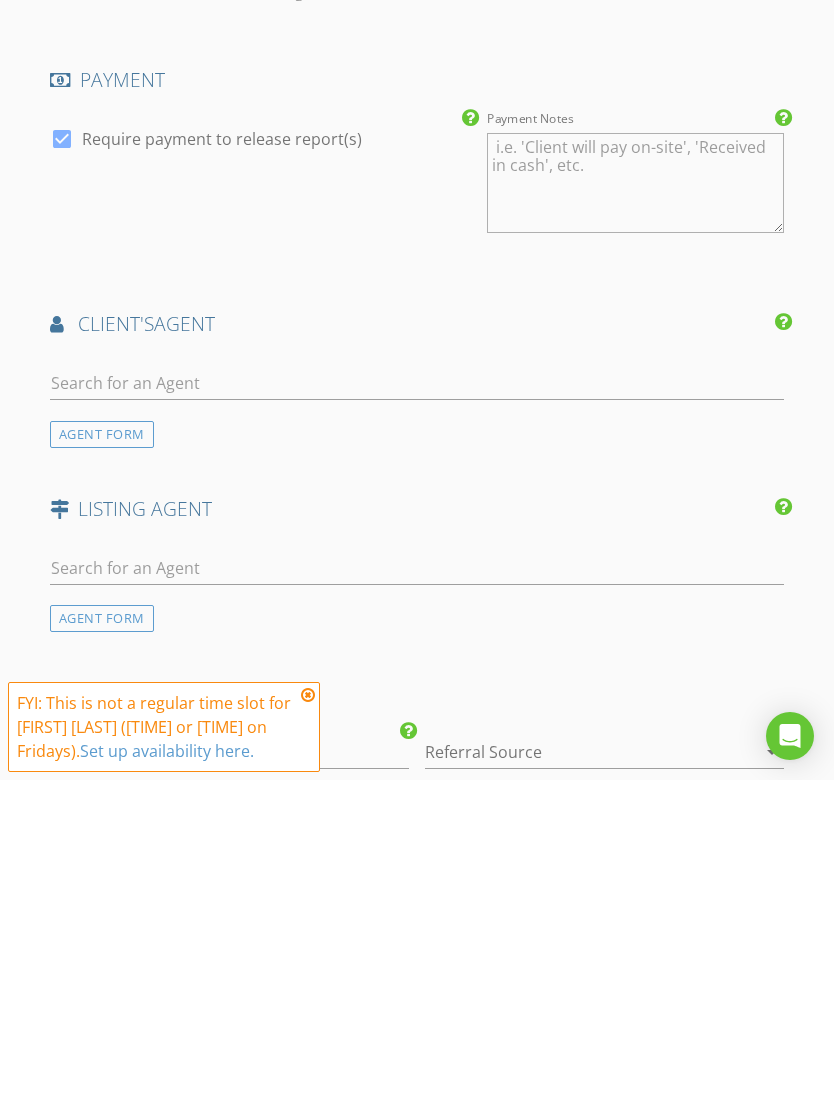 type on "360-421-7183" 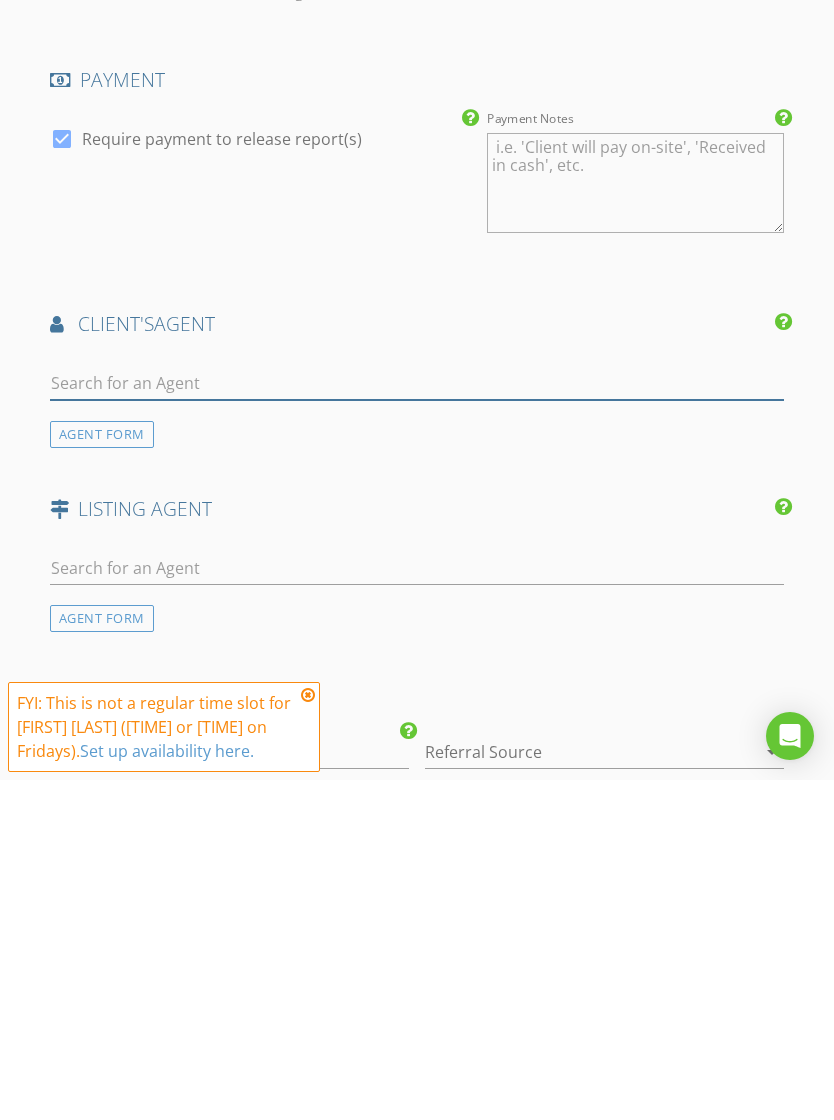 click at bounding box center [417, 723] 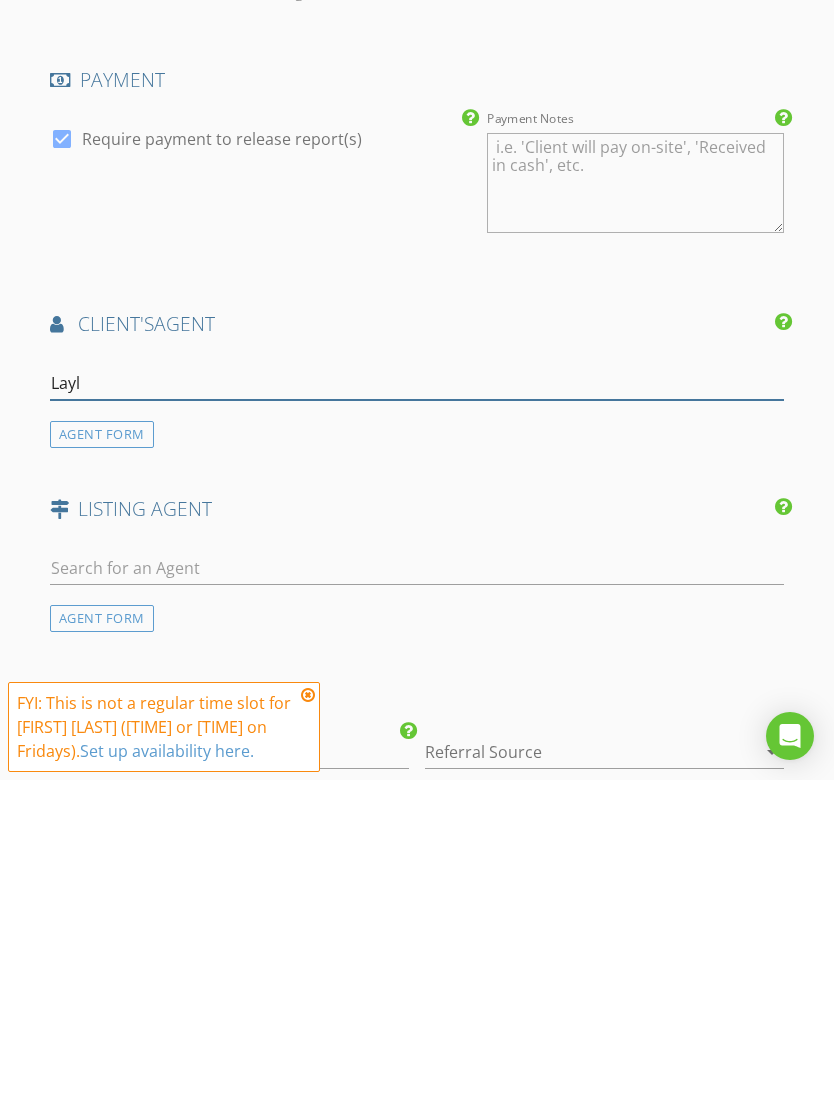 type on "Layla" 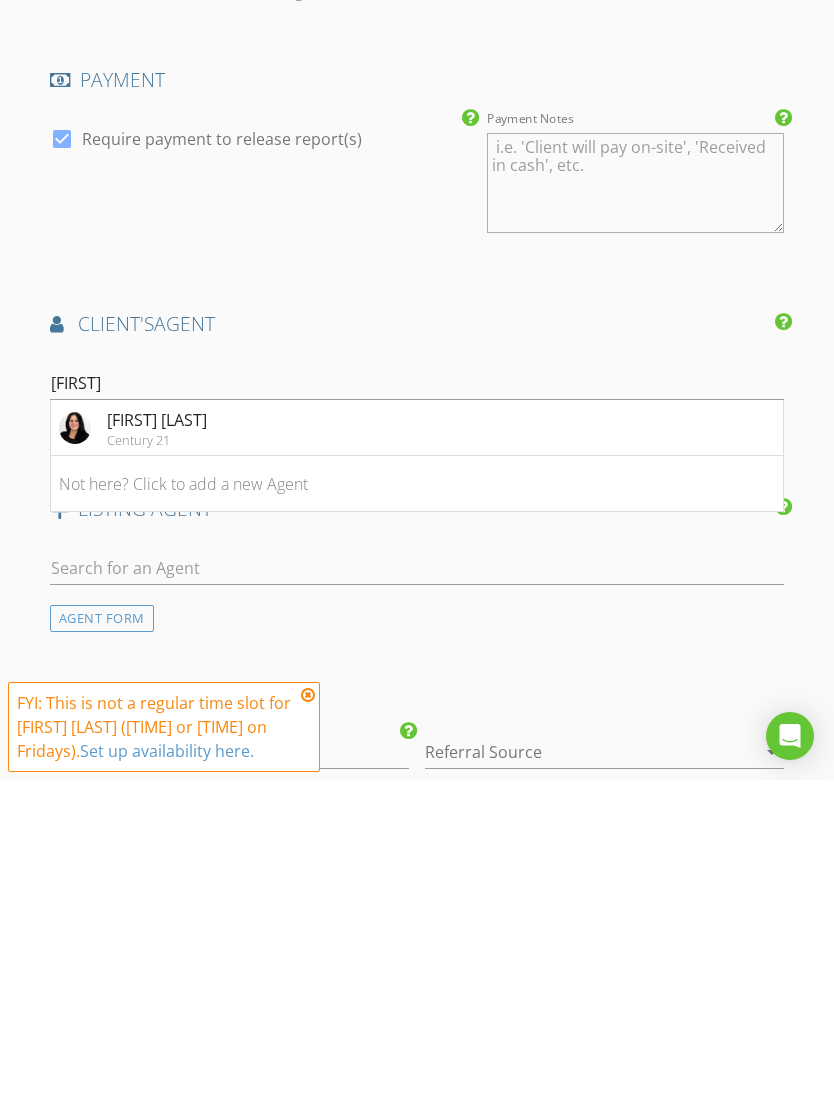 click on "Century 21" at bounding box center (157, 780) 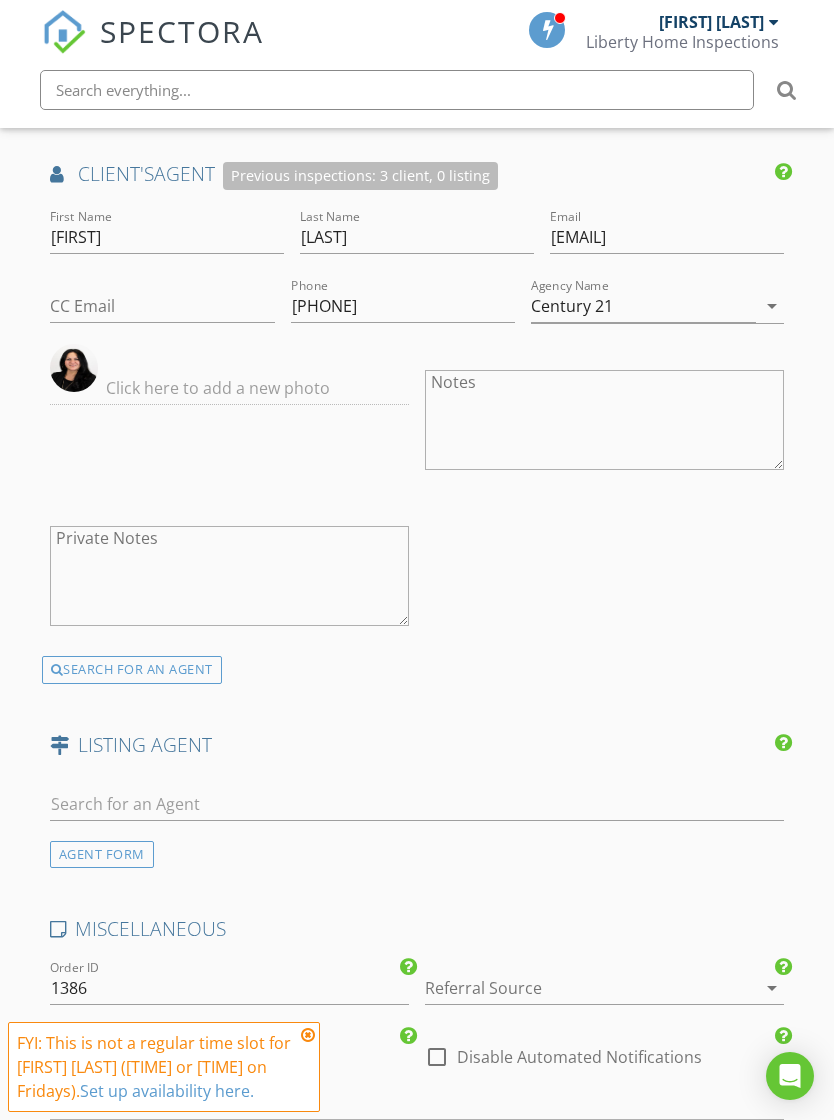scroll, scrollTop: 2967, scrollLeft: 0, axis: vertical 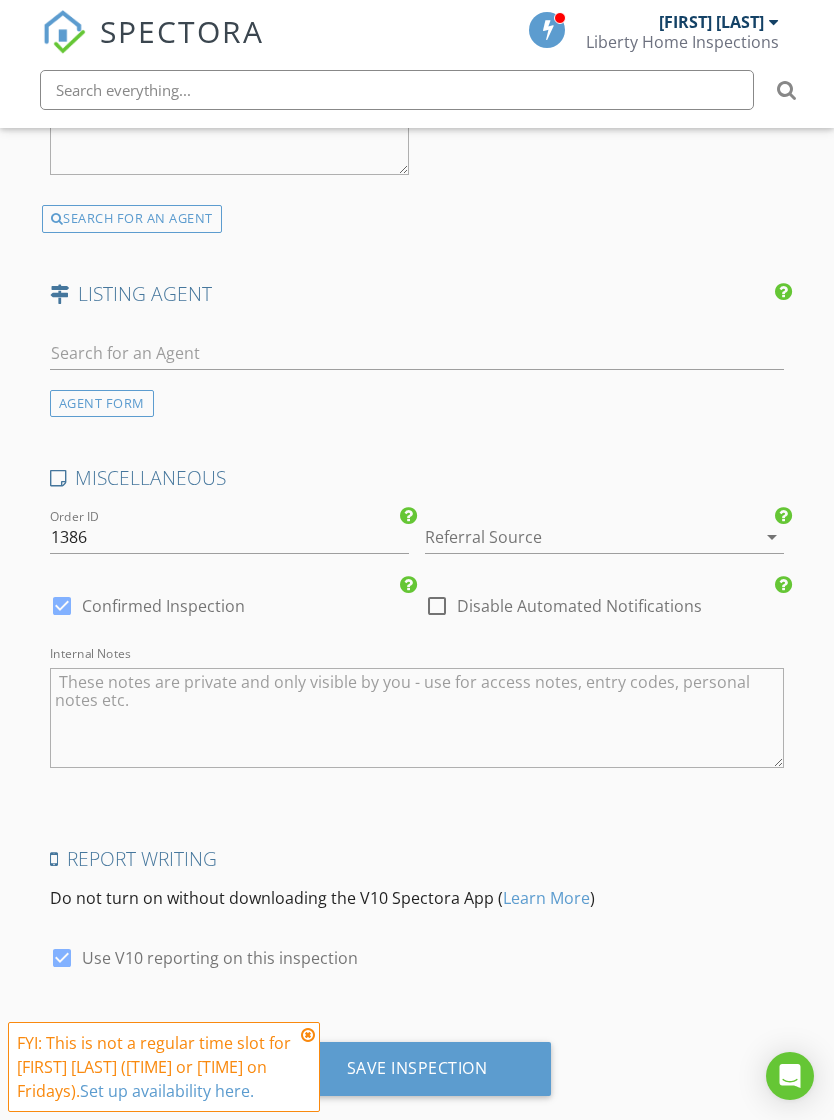 click on "Referral Source arrow_drop_down" at bounding box center (604, 537) 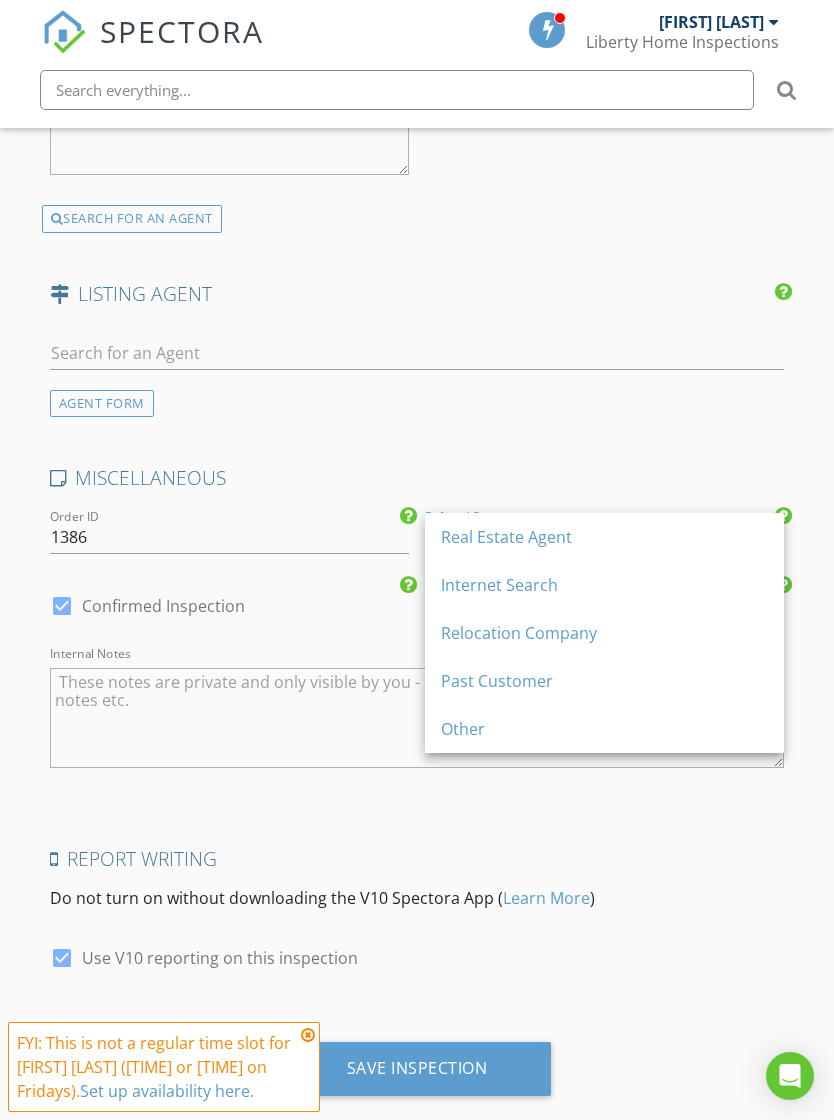 click on "Real Estate Agent" at bounding box center (604, 537) 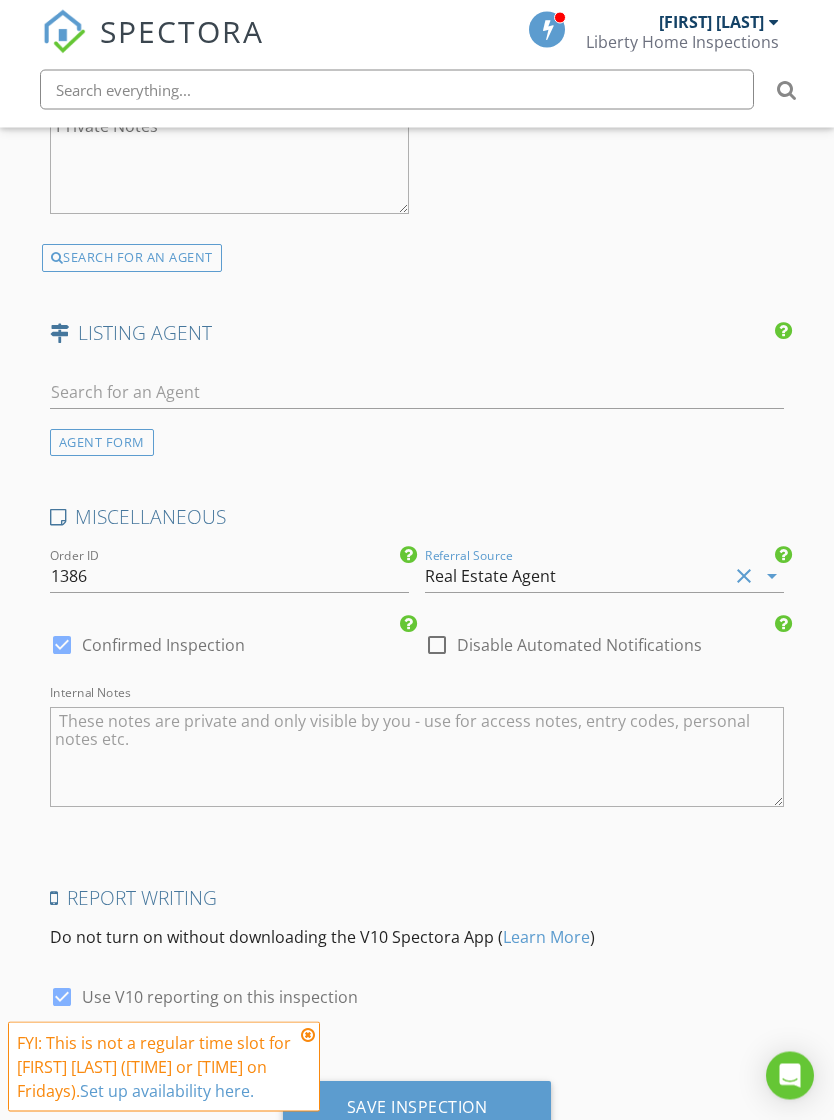 scroll, scrollTop: 2967, scrollLeft: 0, axis: vertical 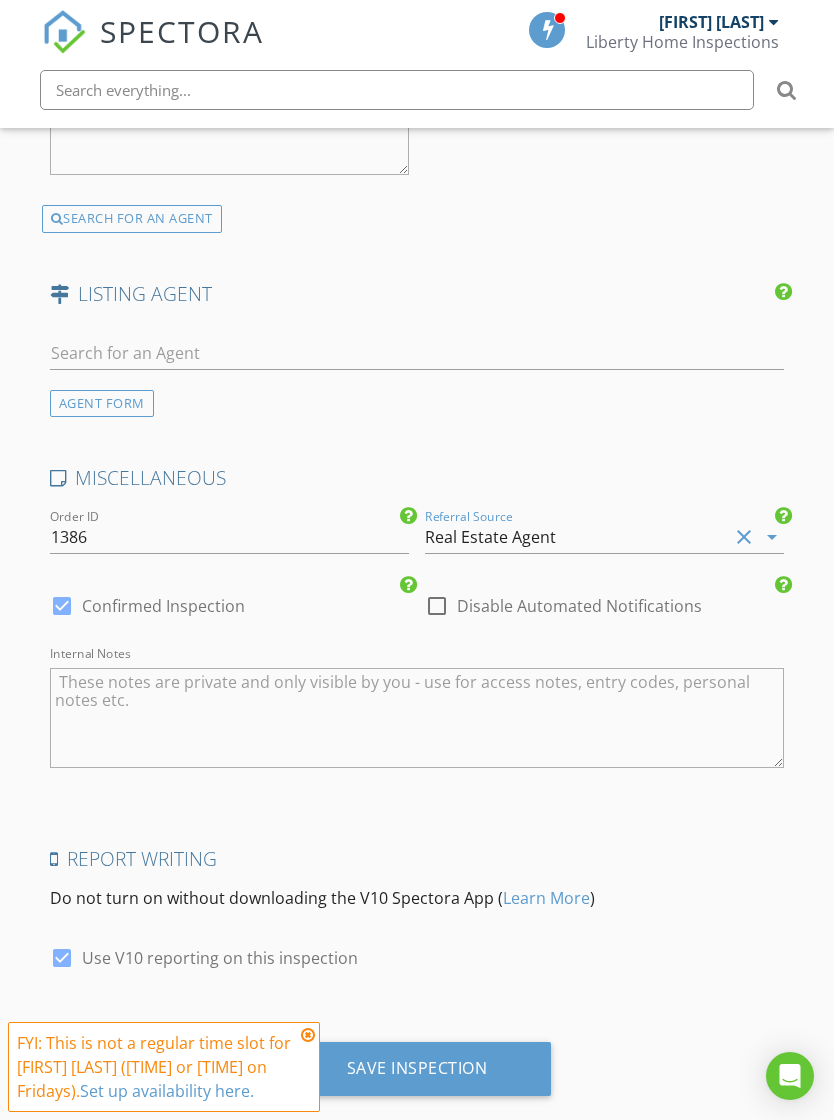 click on "Save Inspection" at bounding box center (417, 1068) 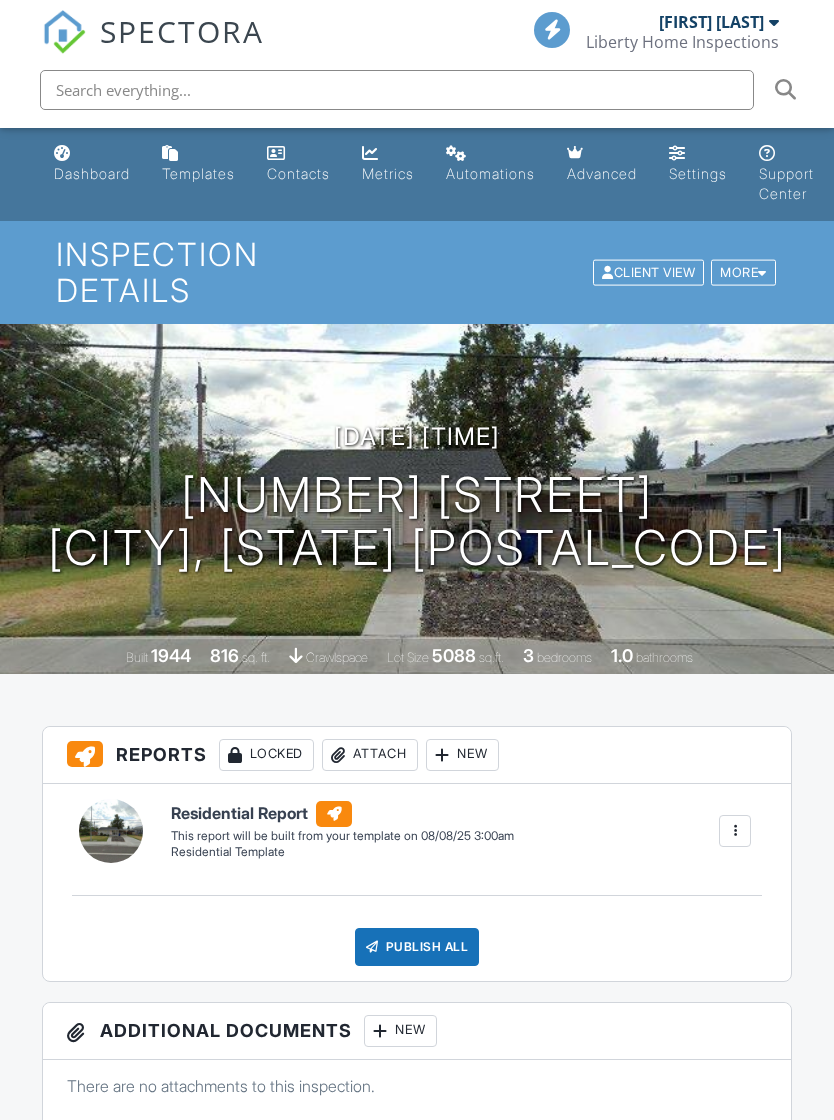 scroll, scrollTop: 0, scrollLeft: 0, axis: both 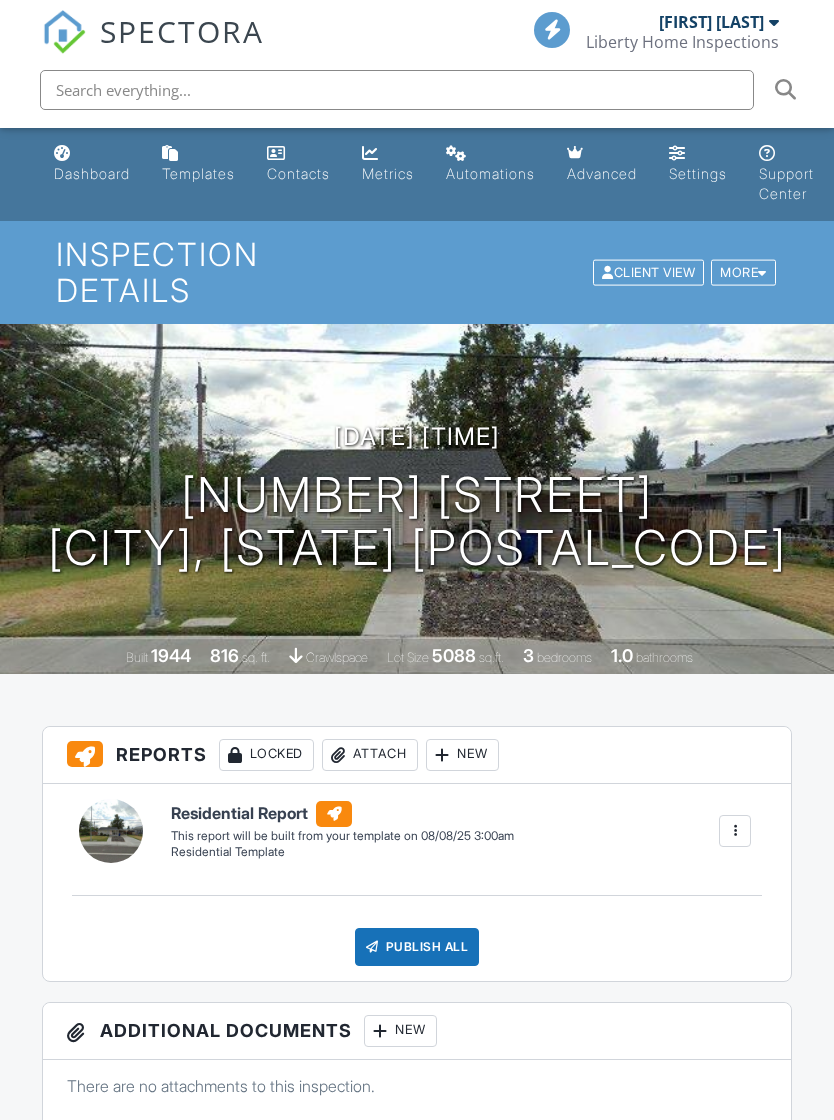click on "Dashboard" at bounding box center [92, 164] 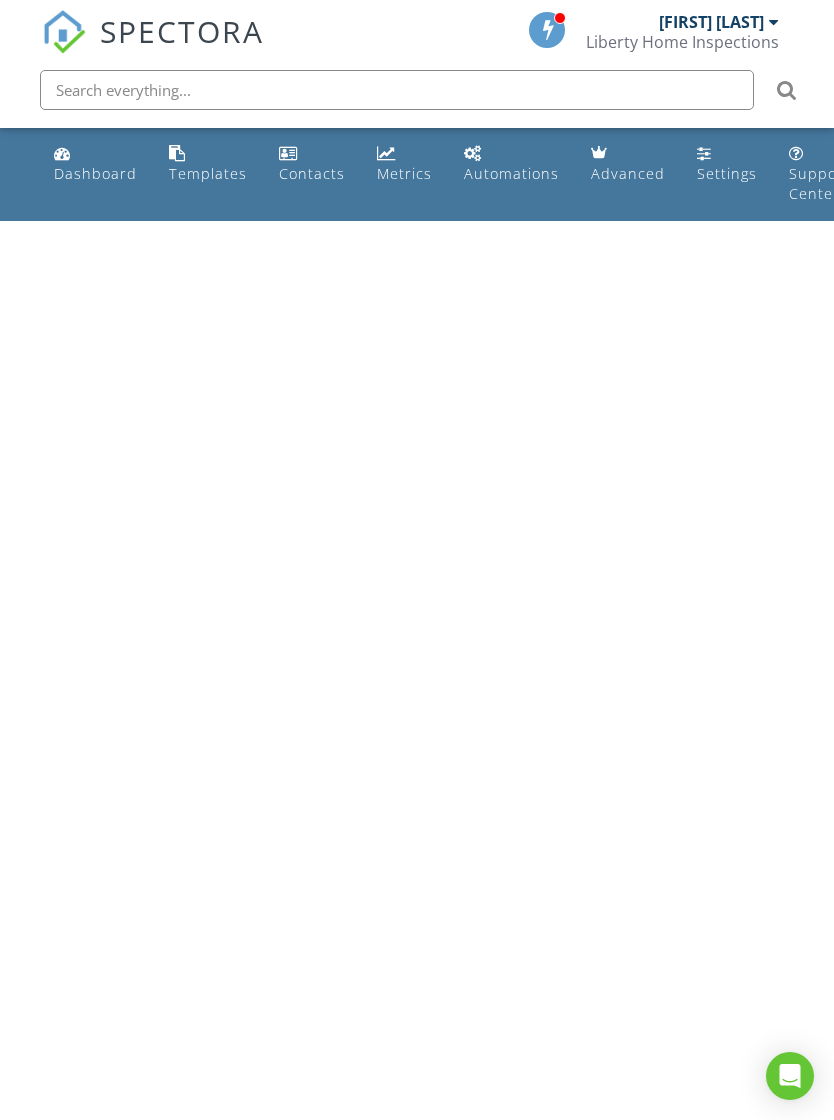 scroll, scrollTop: 0, scrollLeft: 0, axis: both 